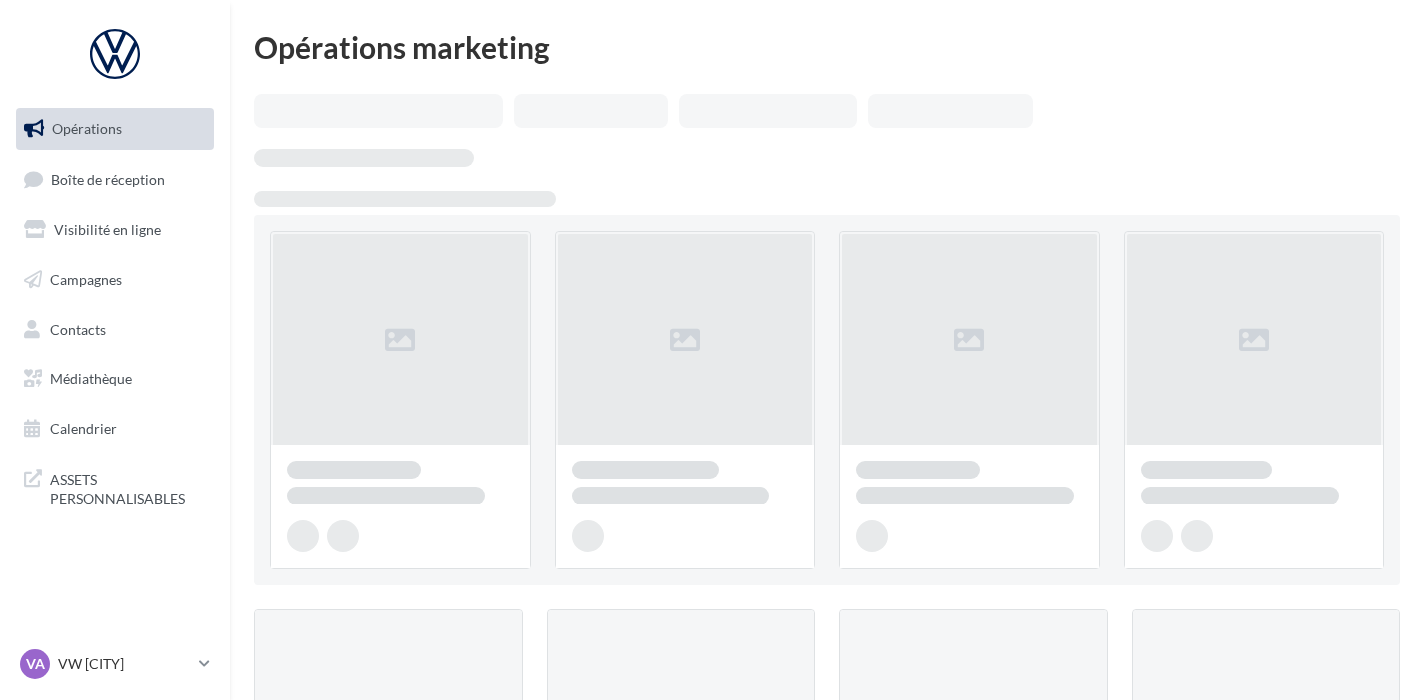 scroll, scrollTop: 0, scrollLeft: 0, axis: both 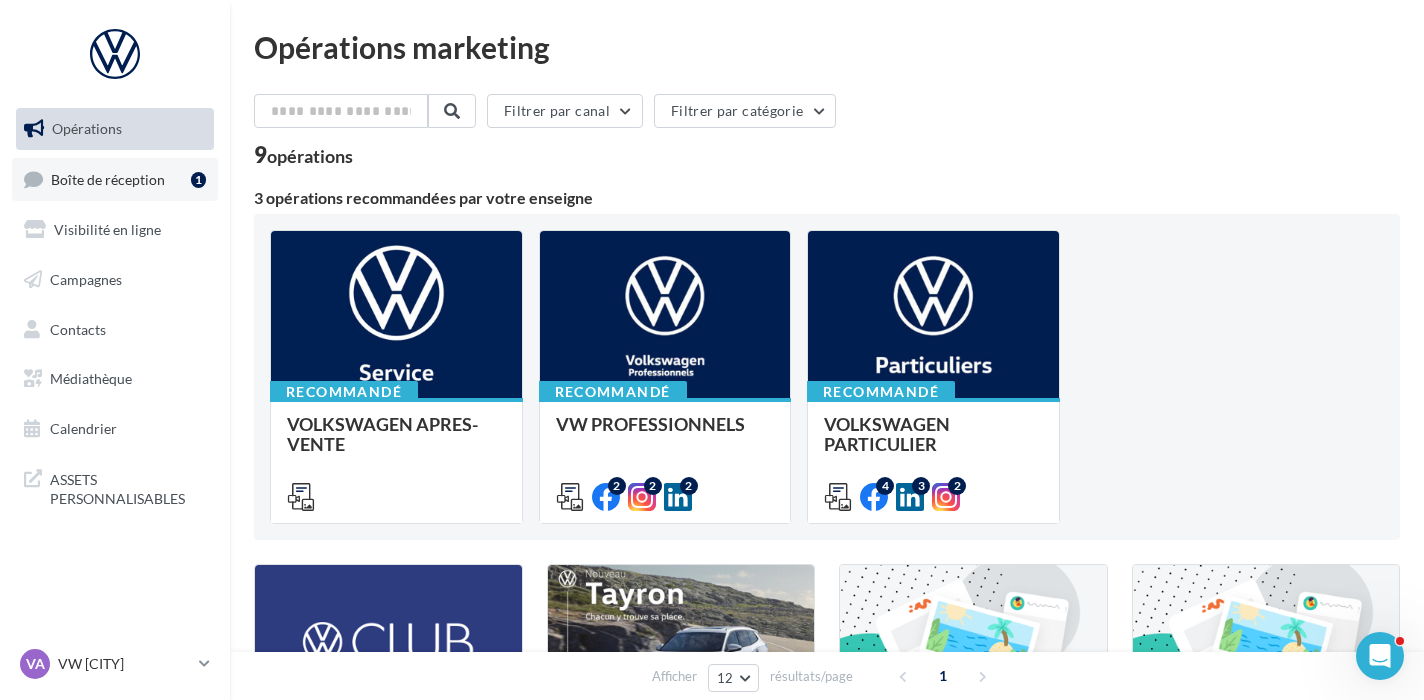 click on "Boîte de réception
1" at bounding box center (115, 179) 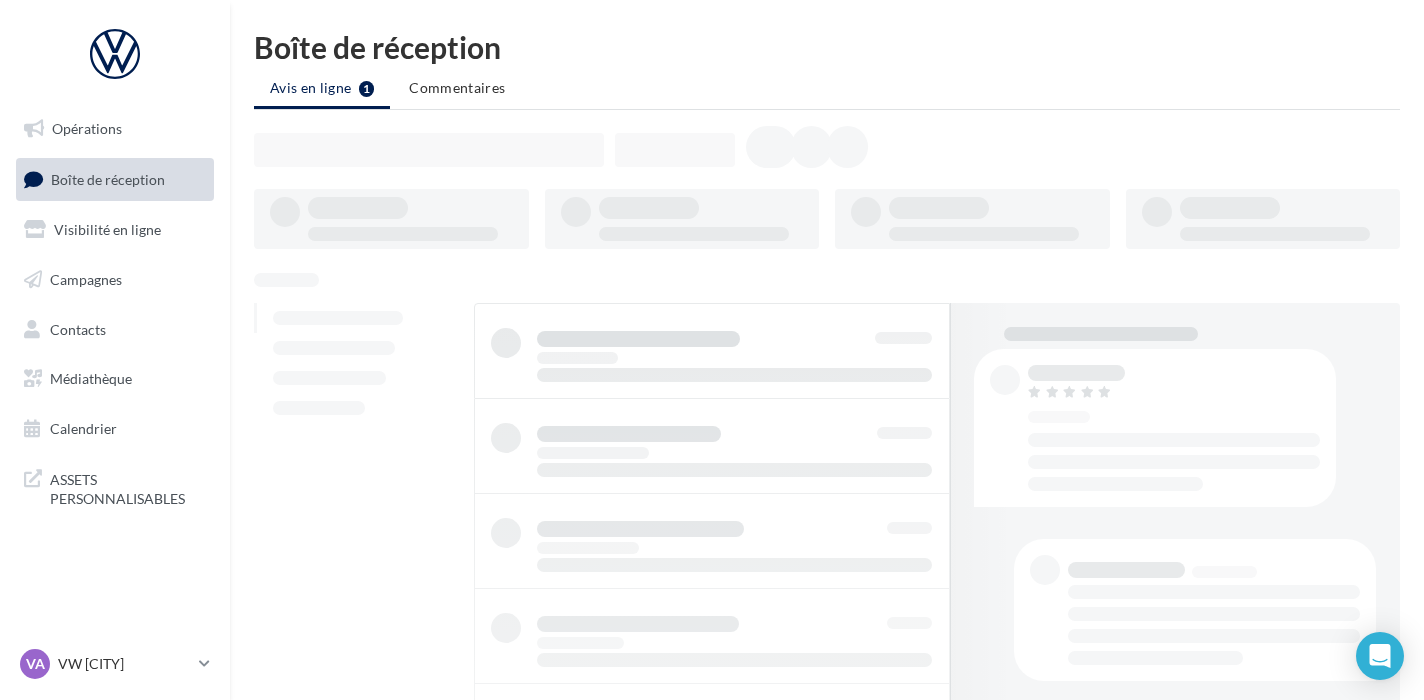 scroll, scrollTop: 0, scrollLeft: 0, axis: both 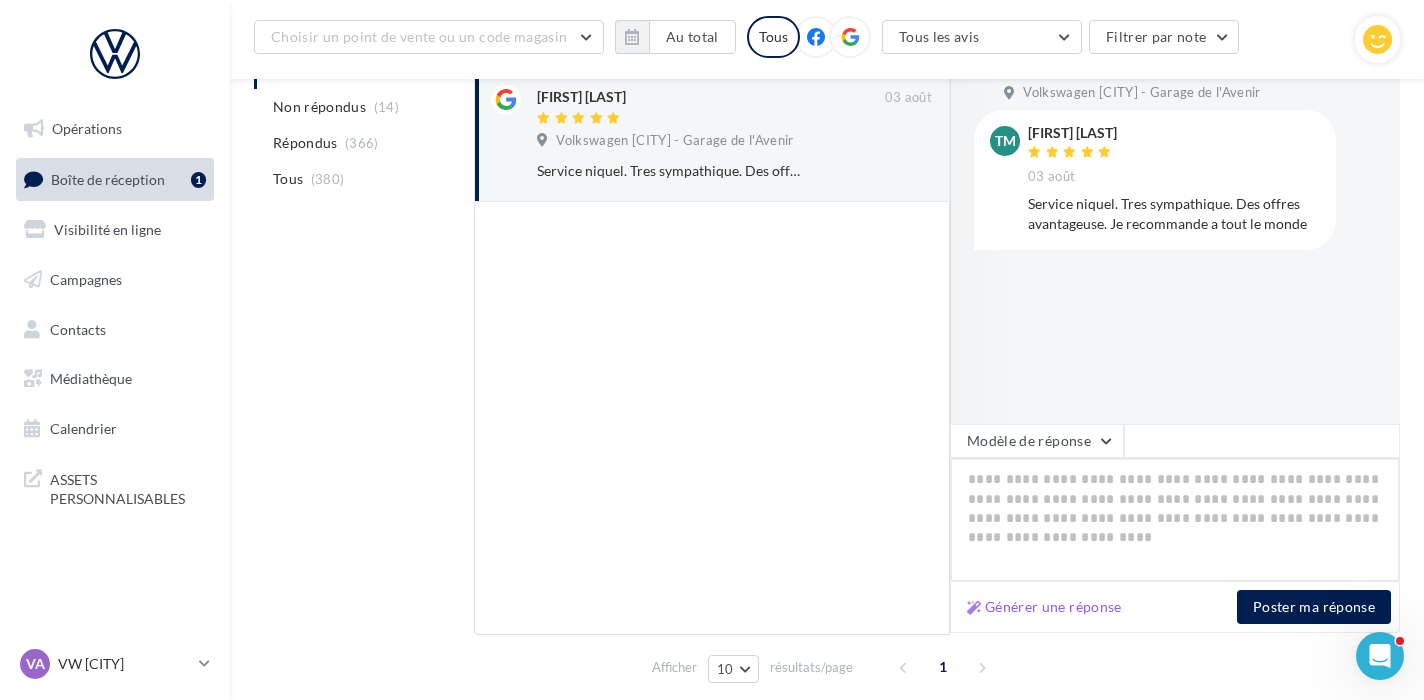click at bounding box center (1175, 520) 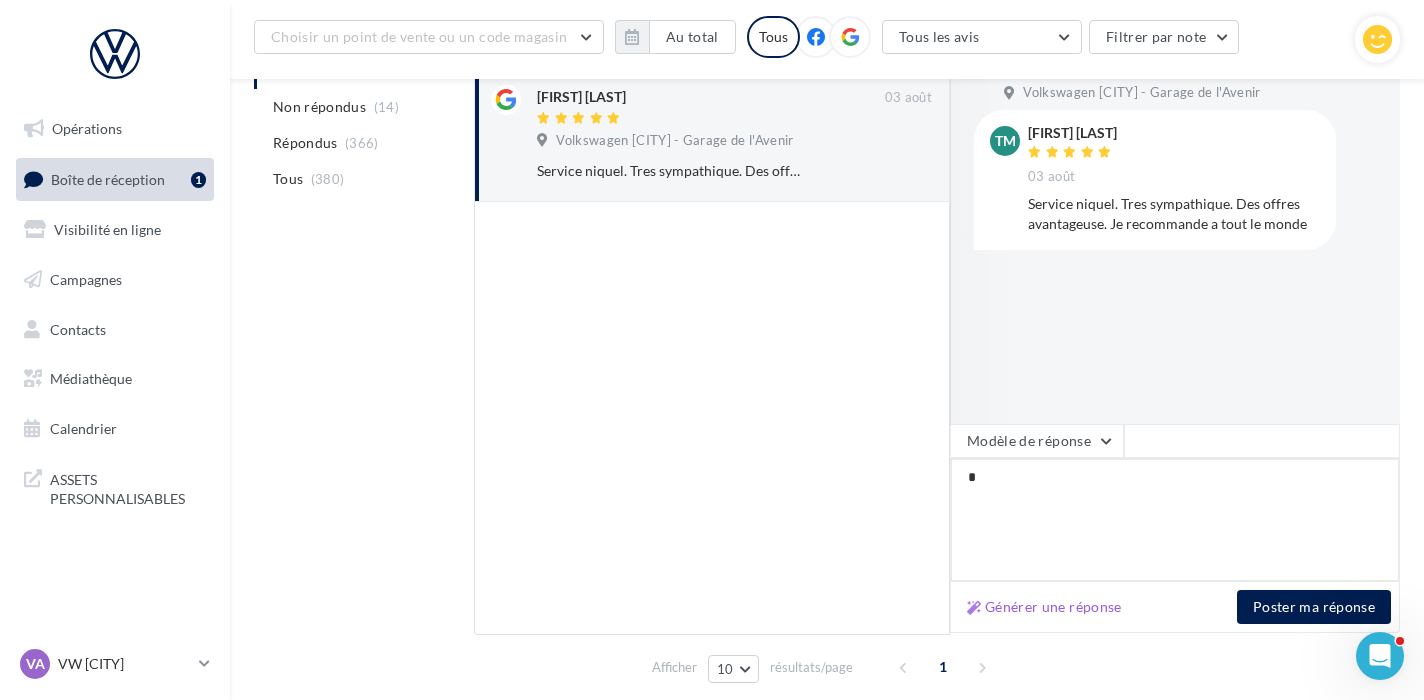 type on "**" 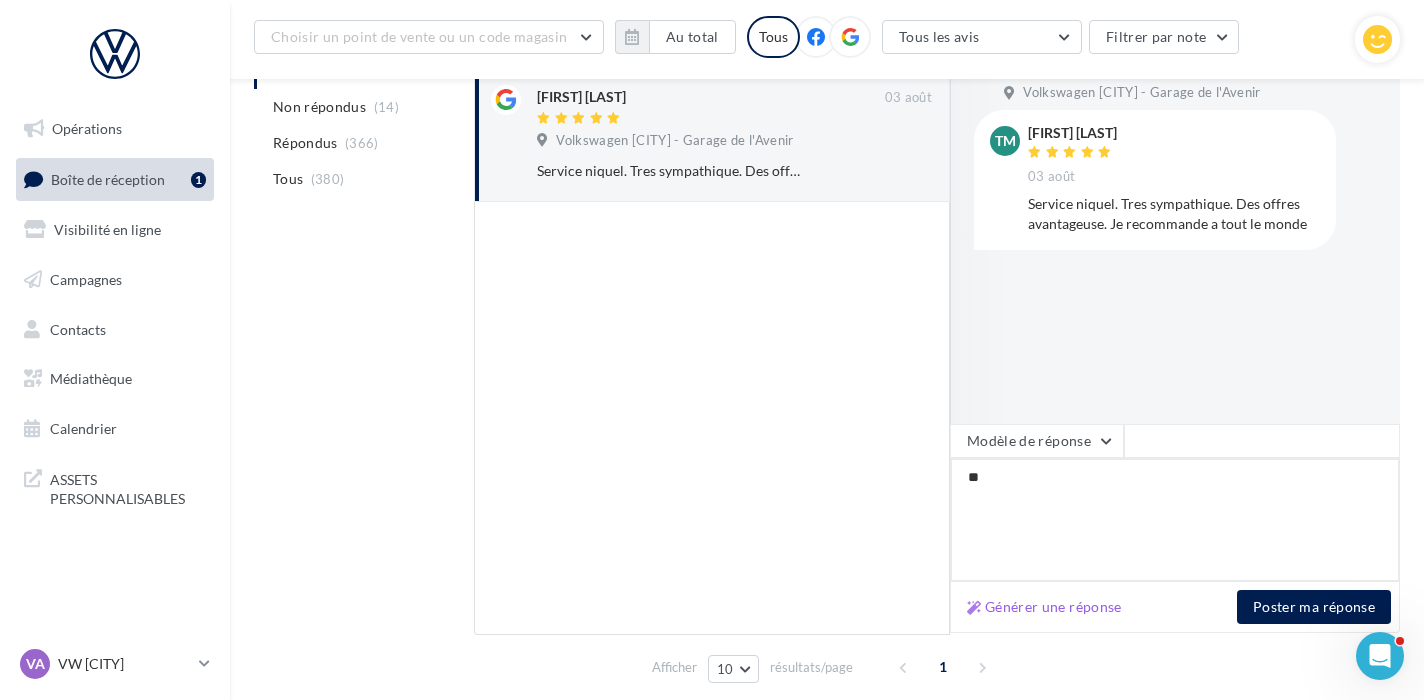 type on "***" 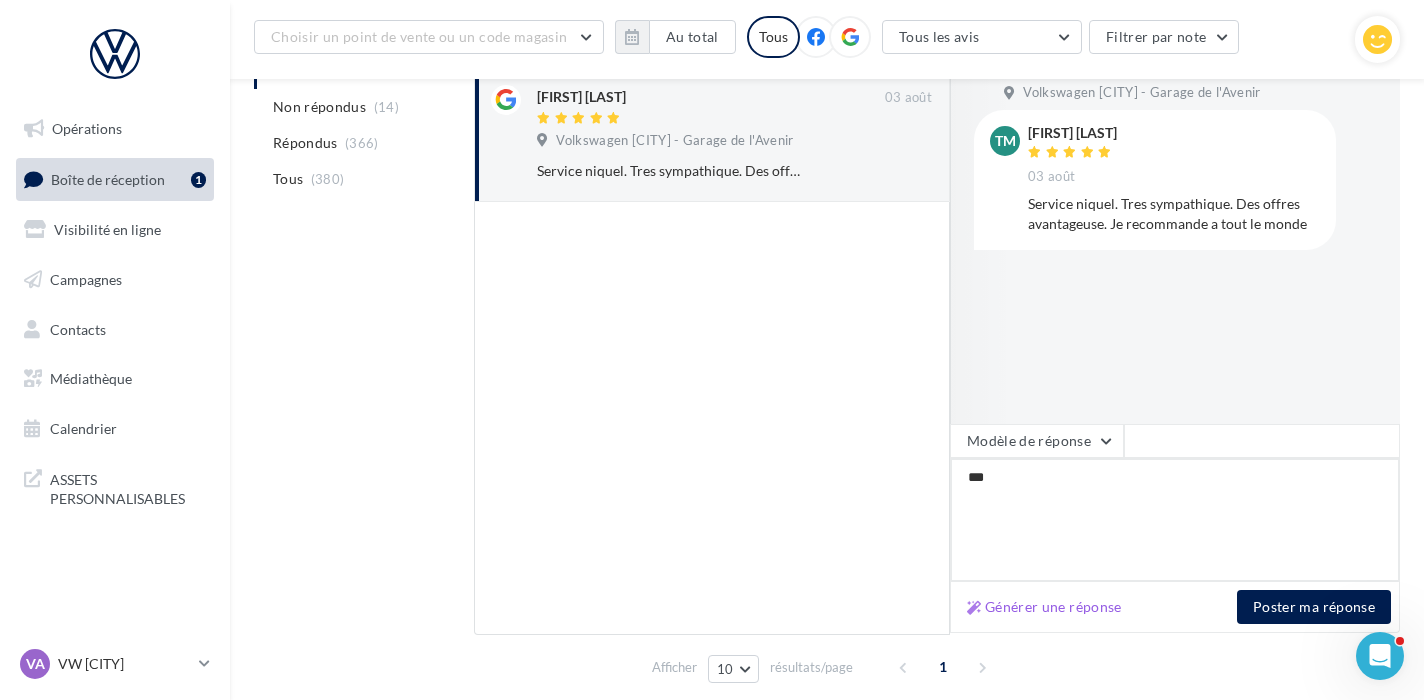 type on "****" 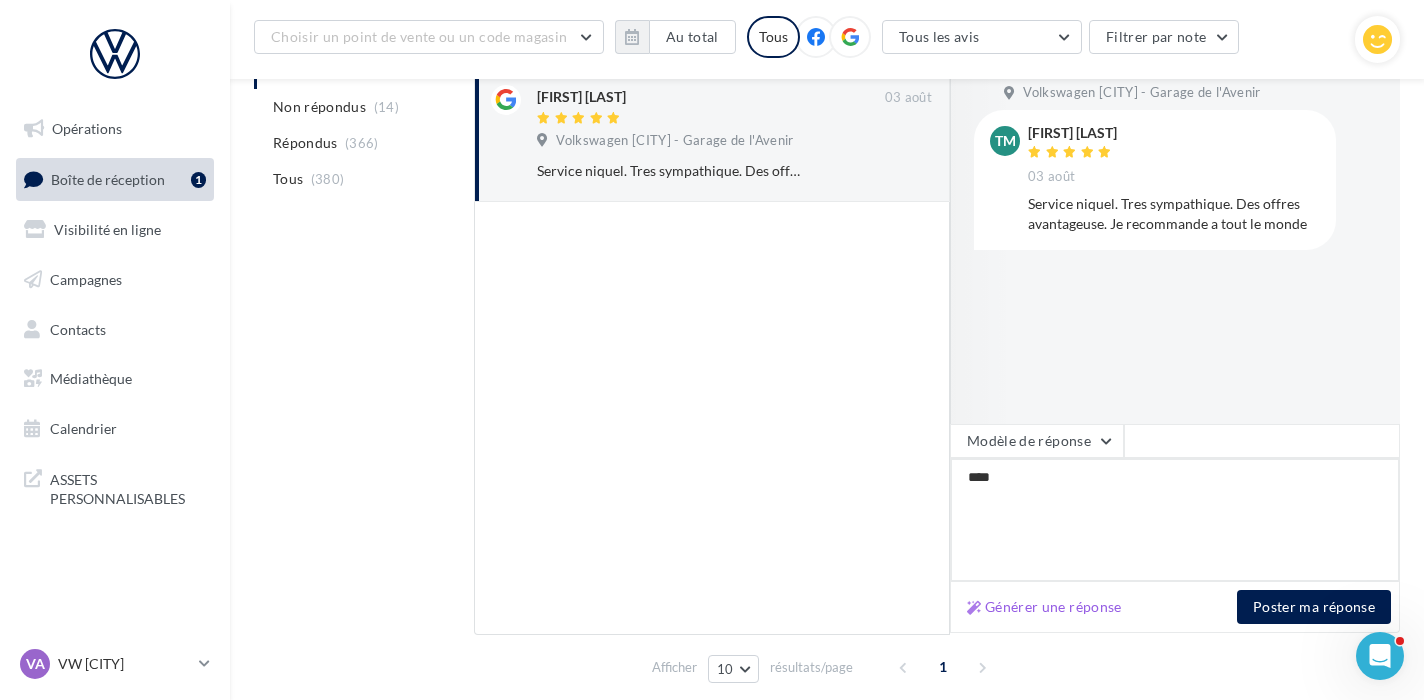 type on "*****" 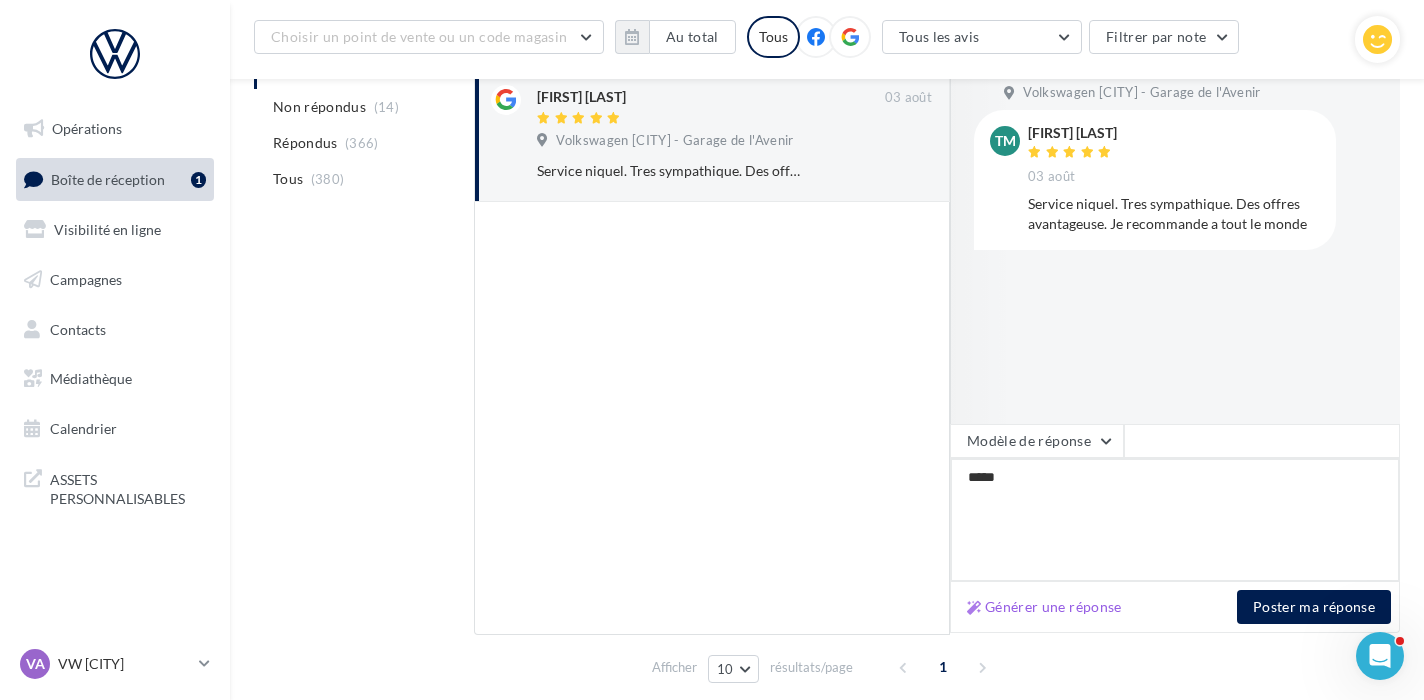 type on "*****" 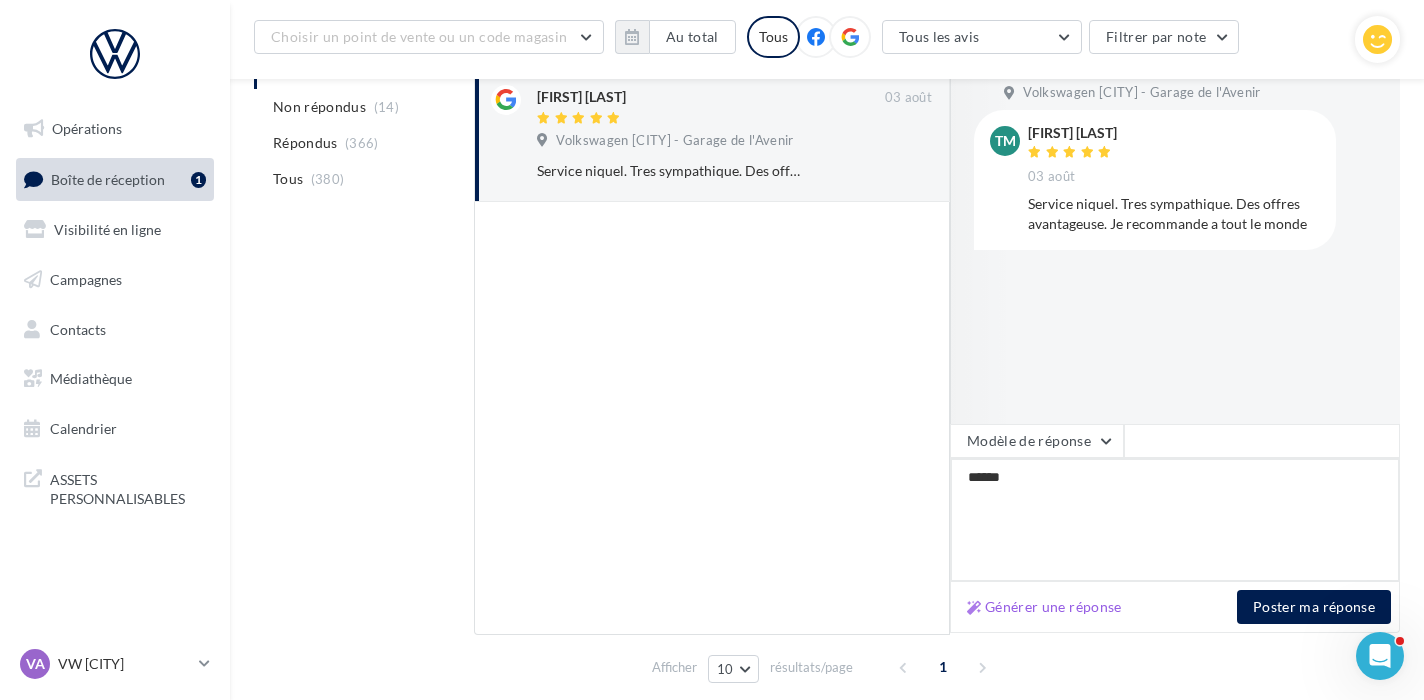 type on "*******" 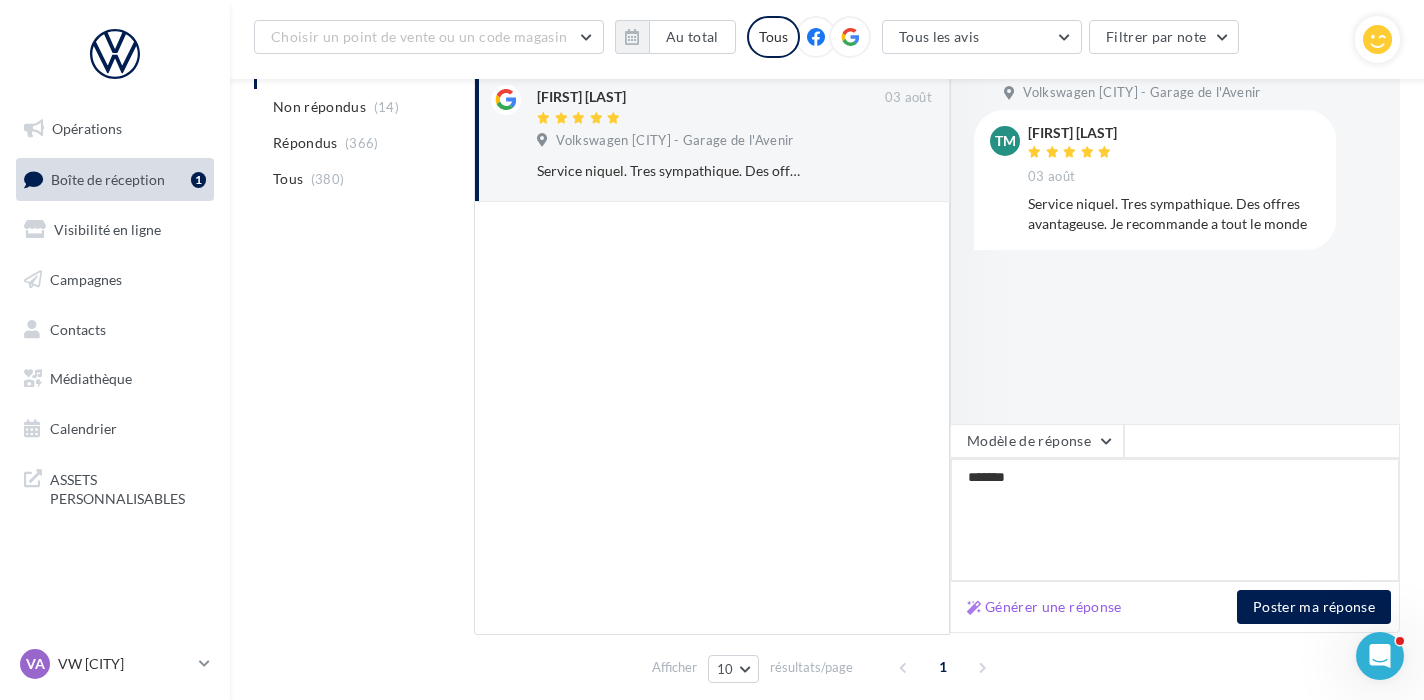 type on "*****" 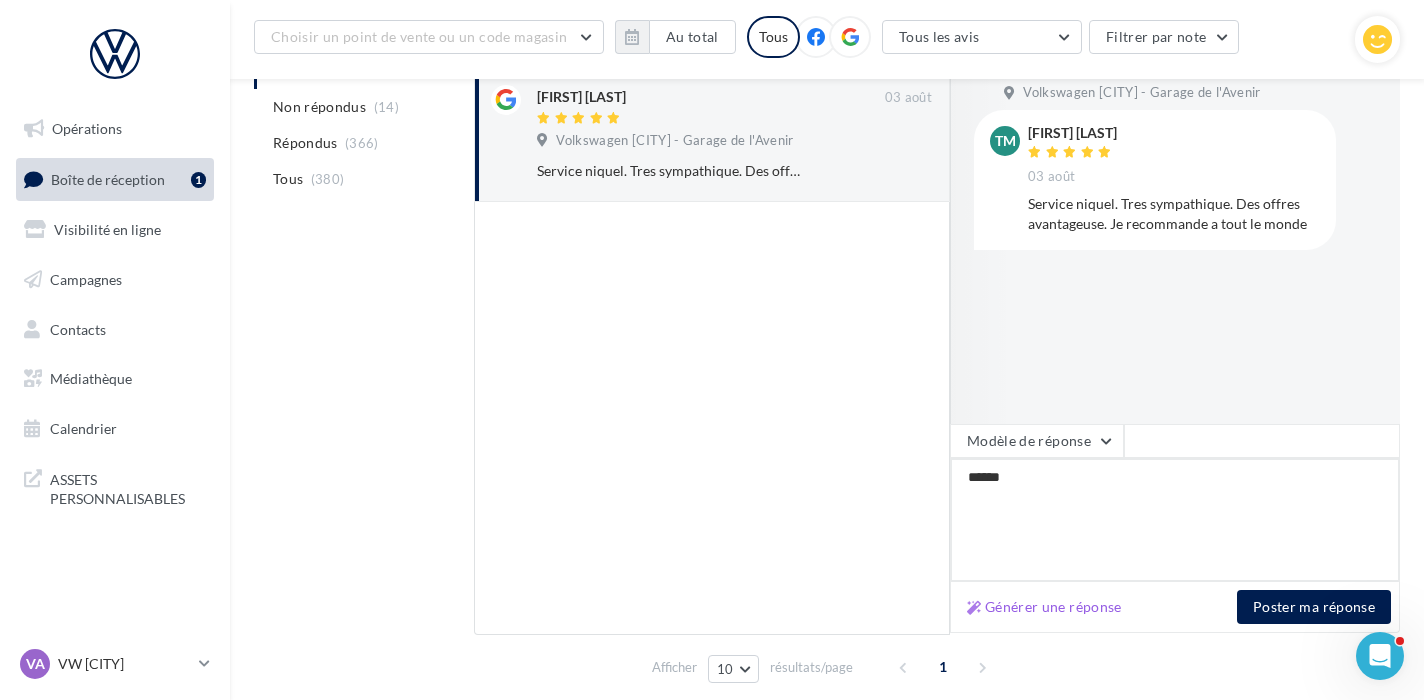 type on "*****" 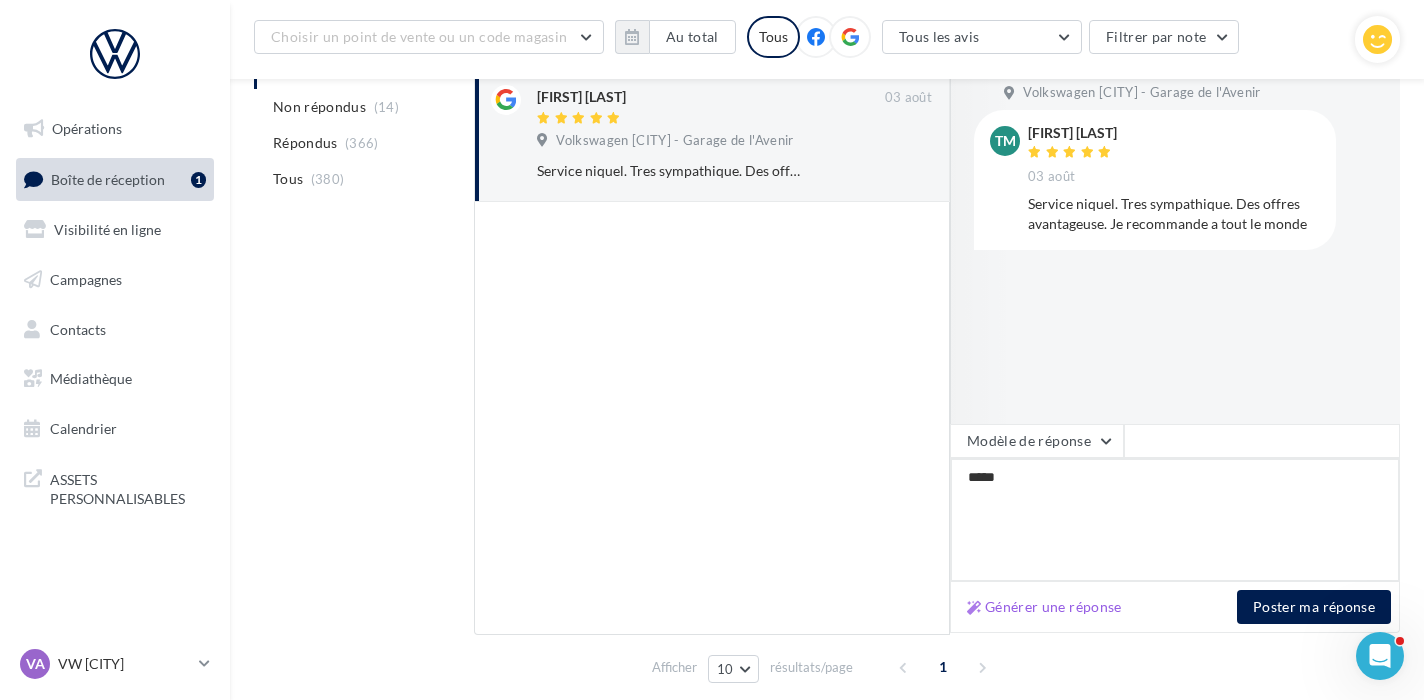 type on "****" 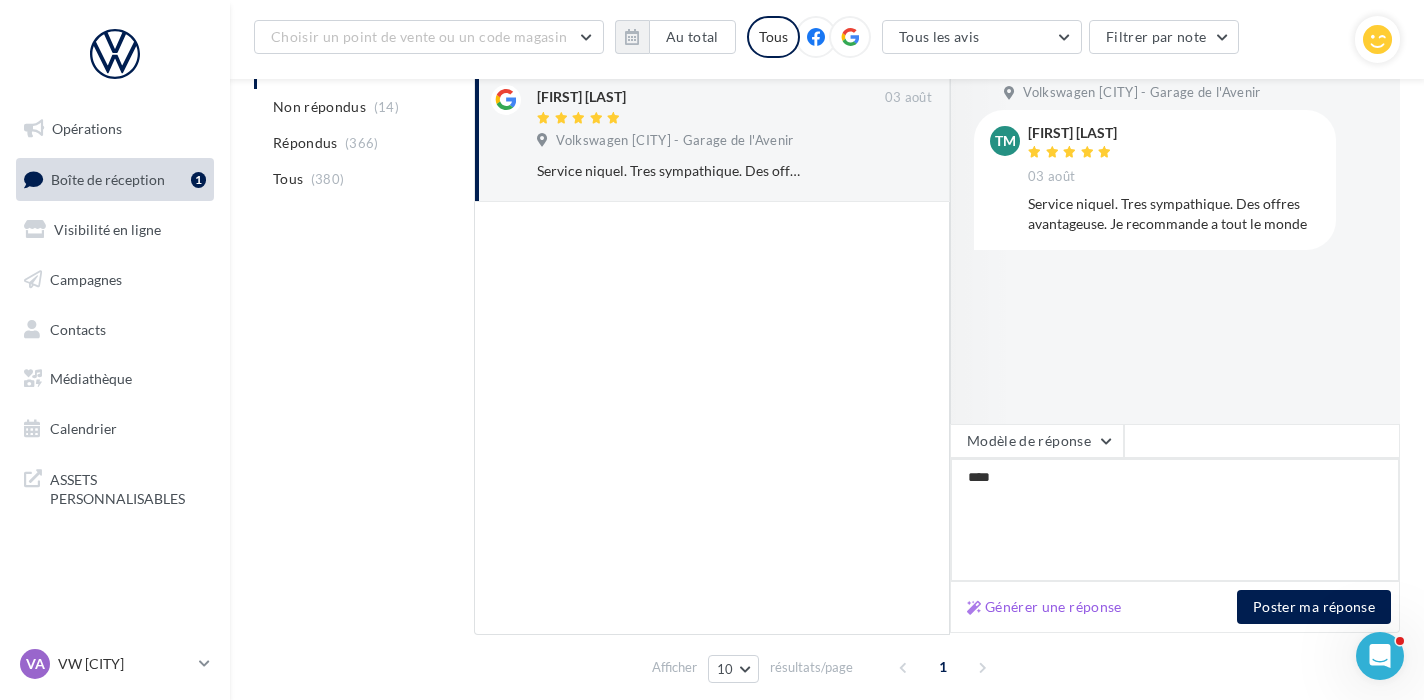 type on "*****" 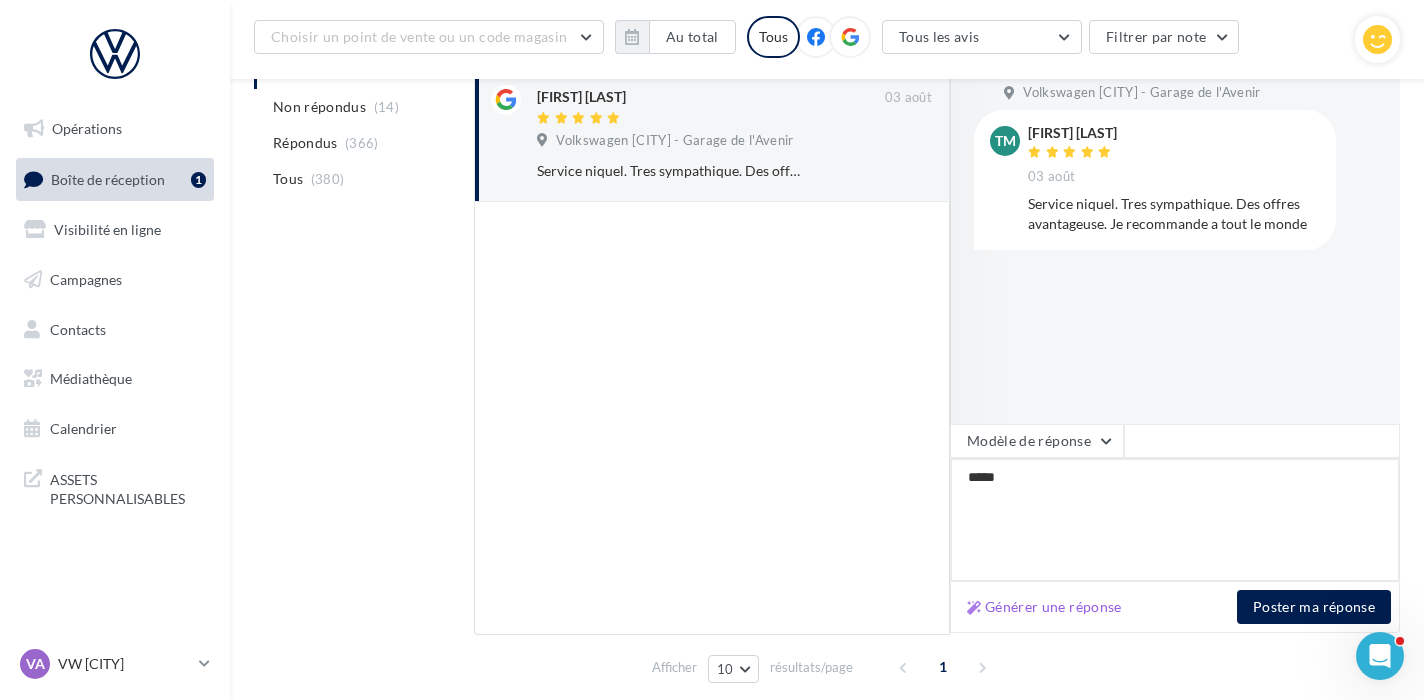 type on "*****" 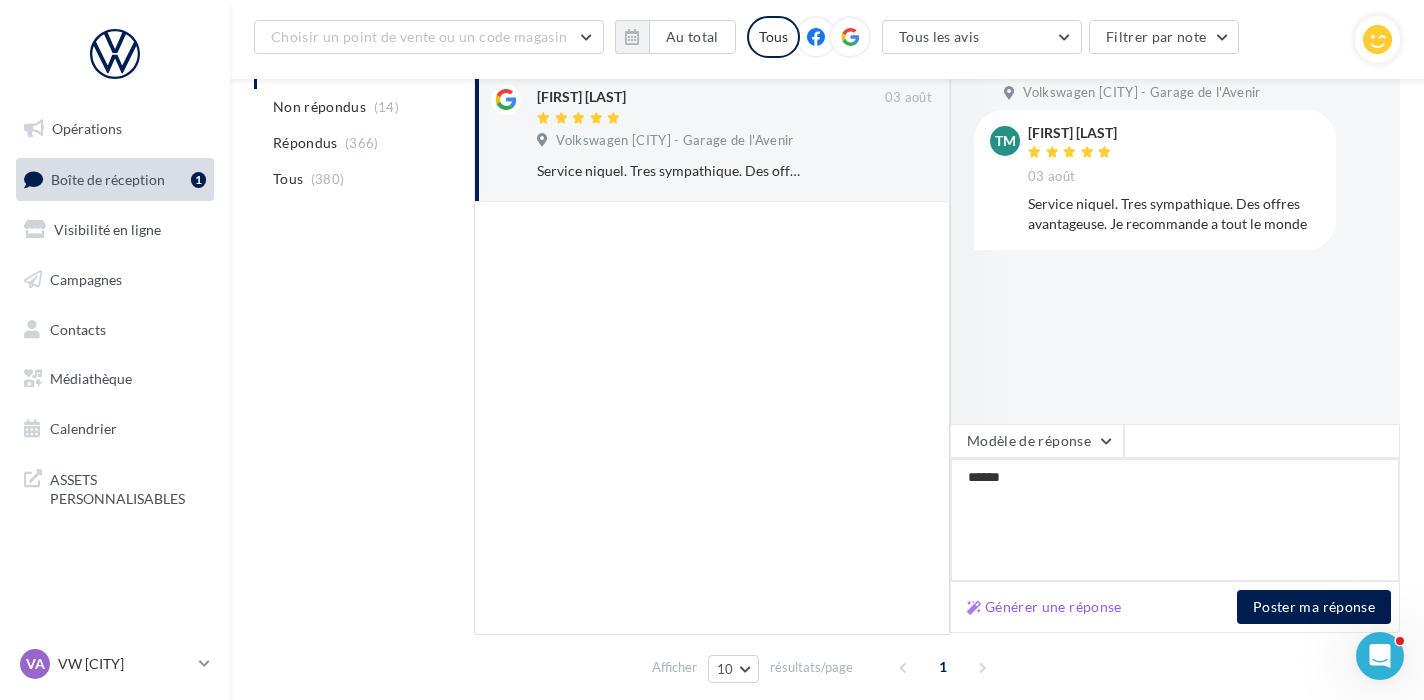 type on "*******" 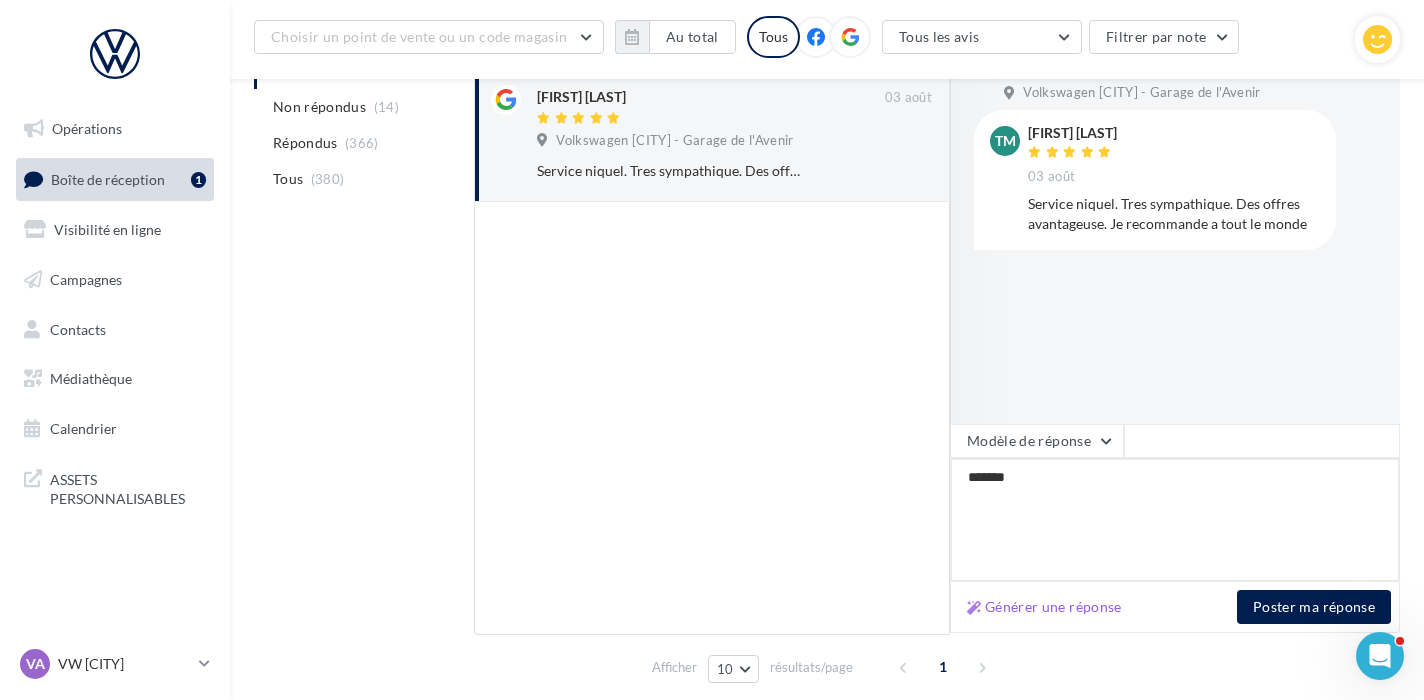type on "*****" 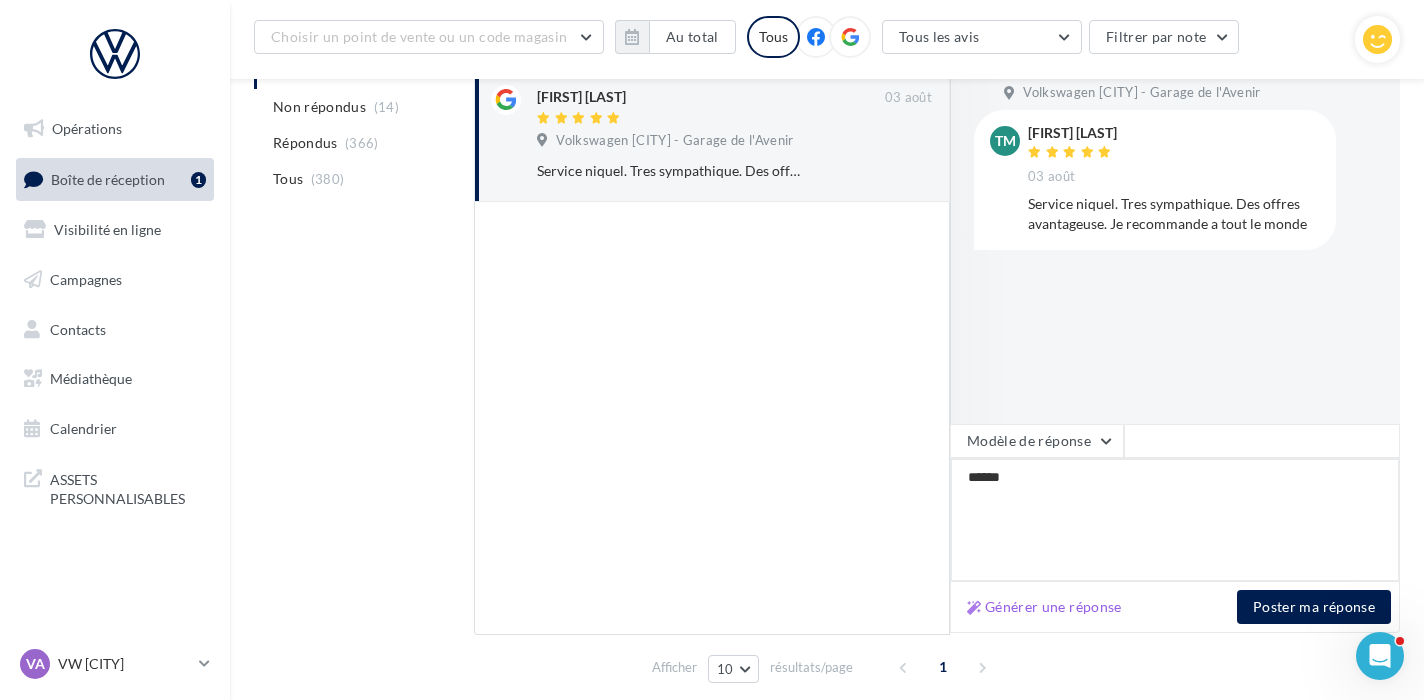type on "*******" 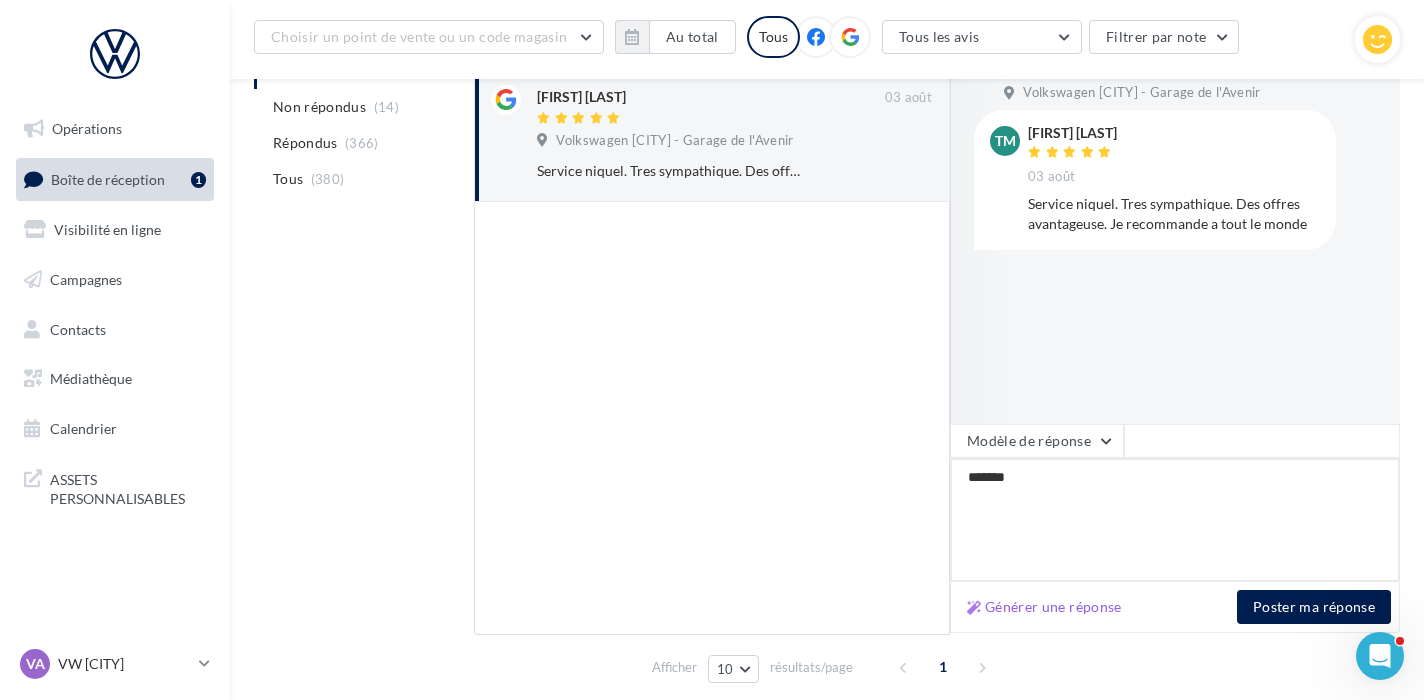 type on "********" 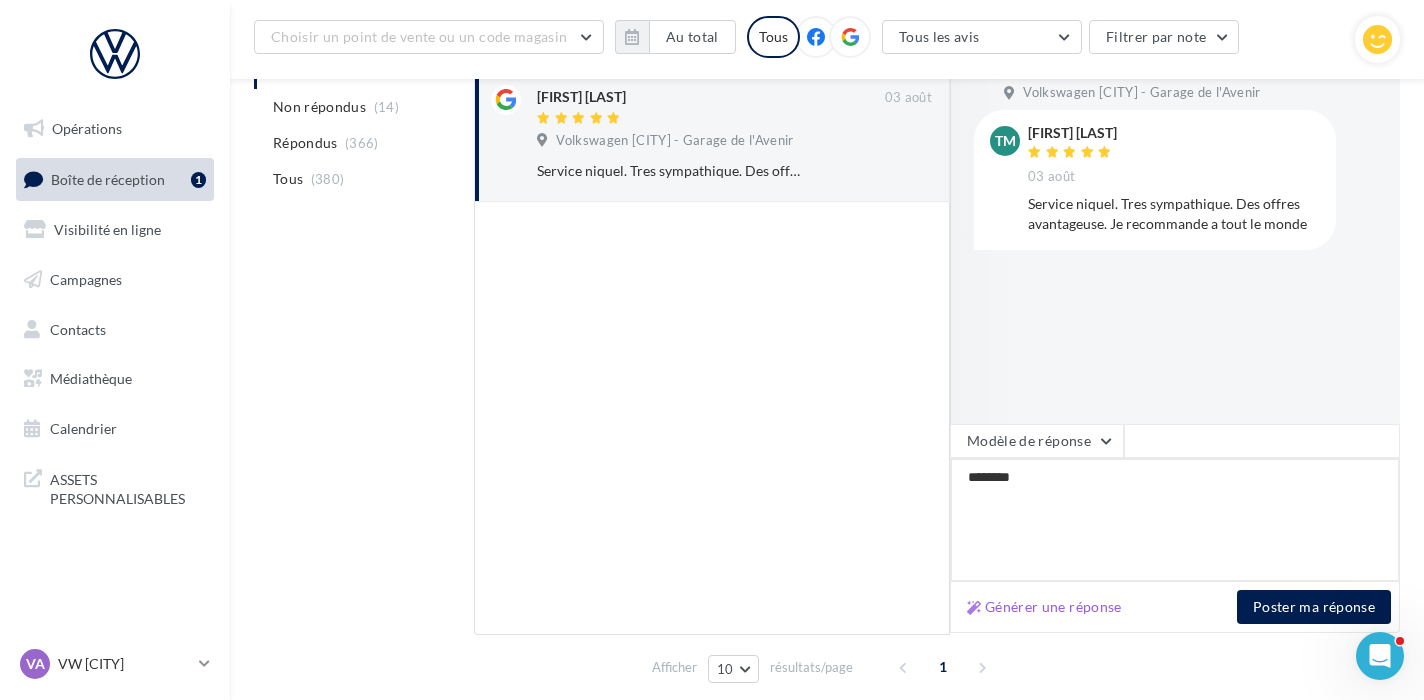 type on "*********" 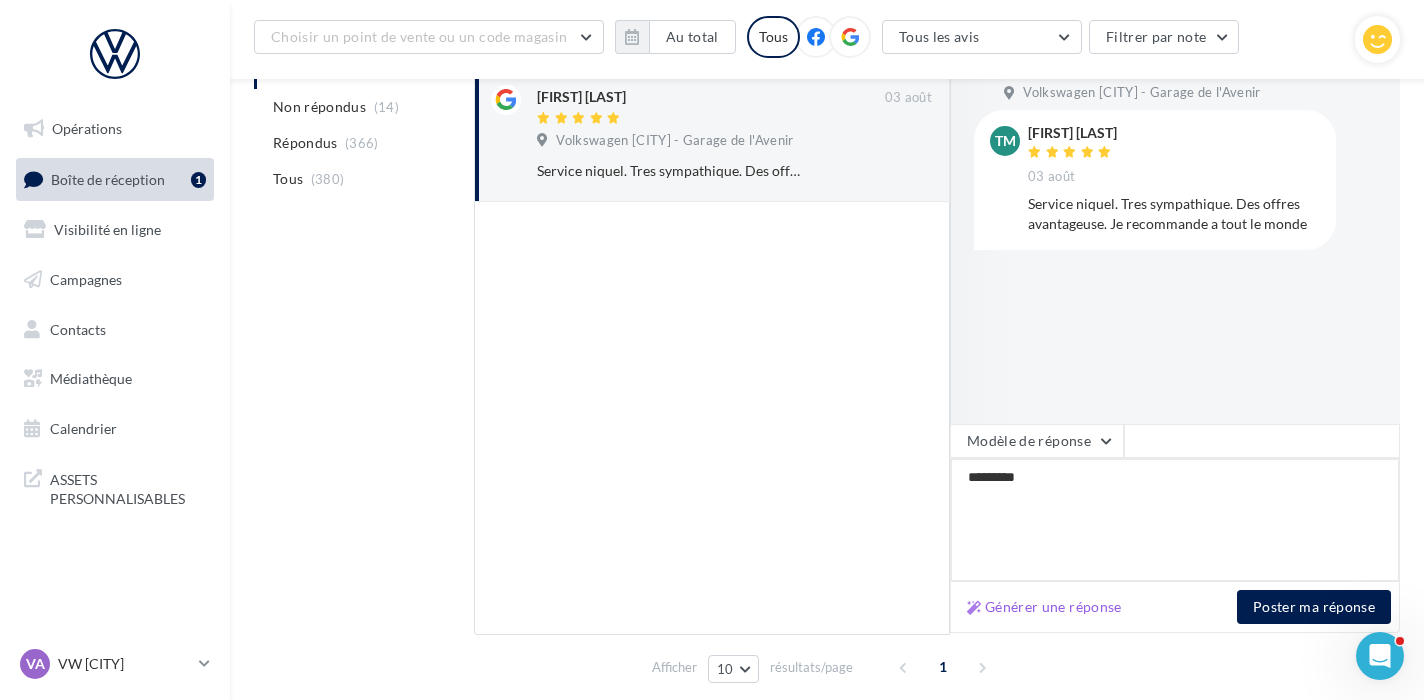 type on "**********" 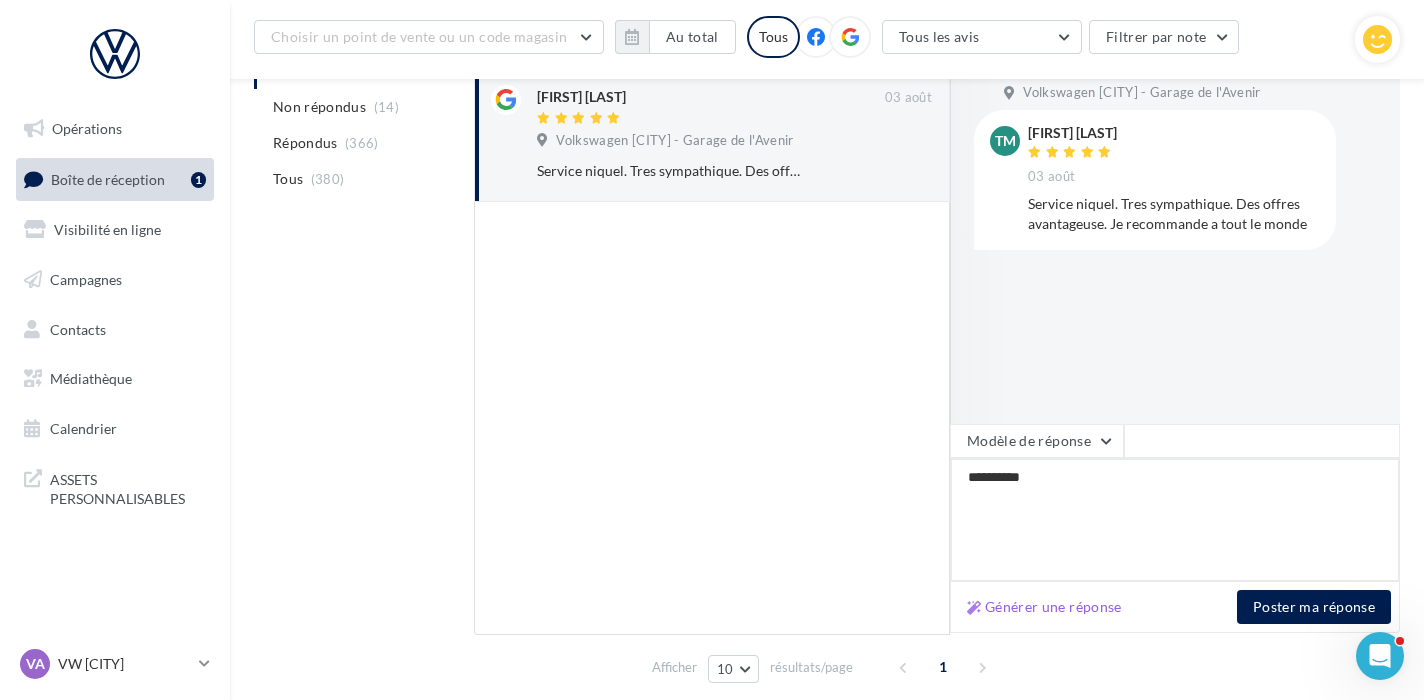 type on "**********" 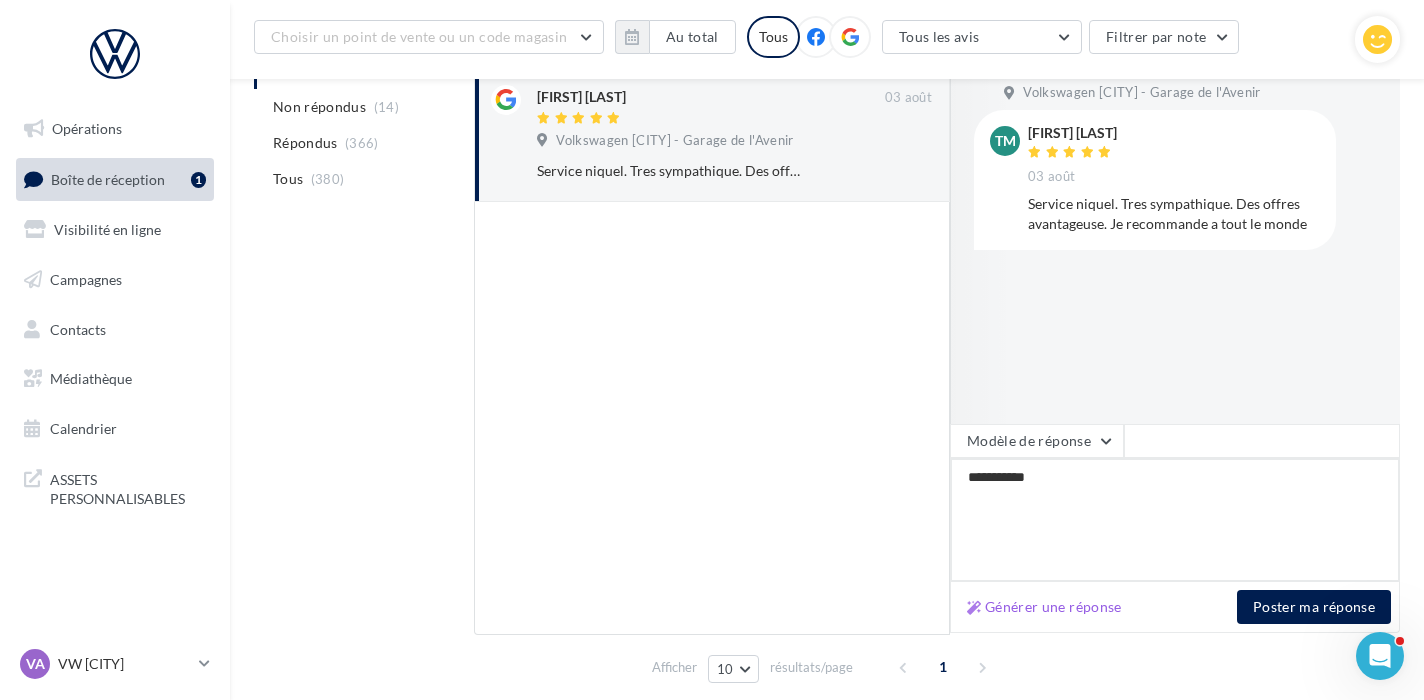 type on "**********" 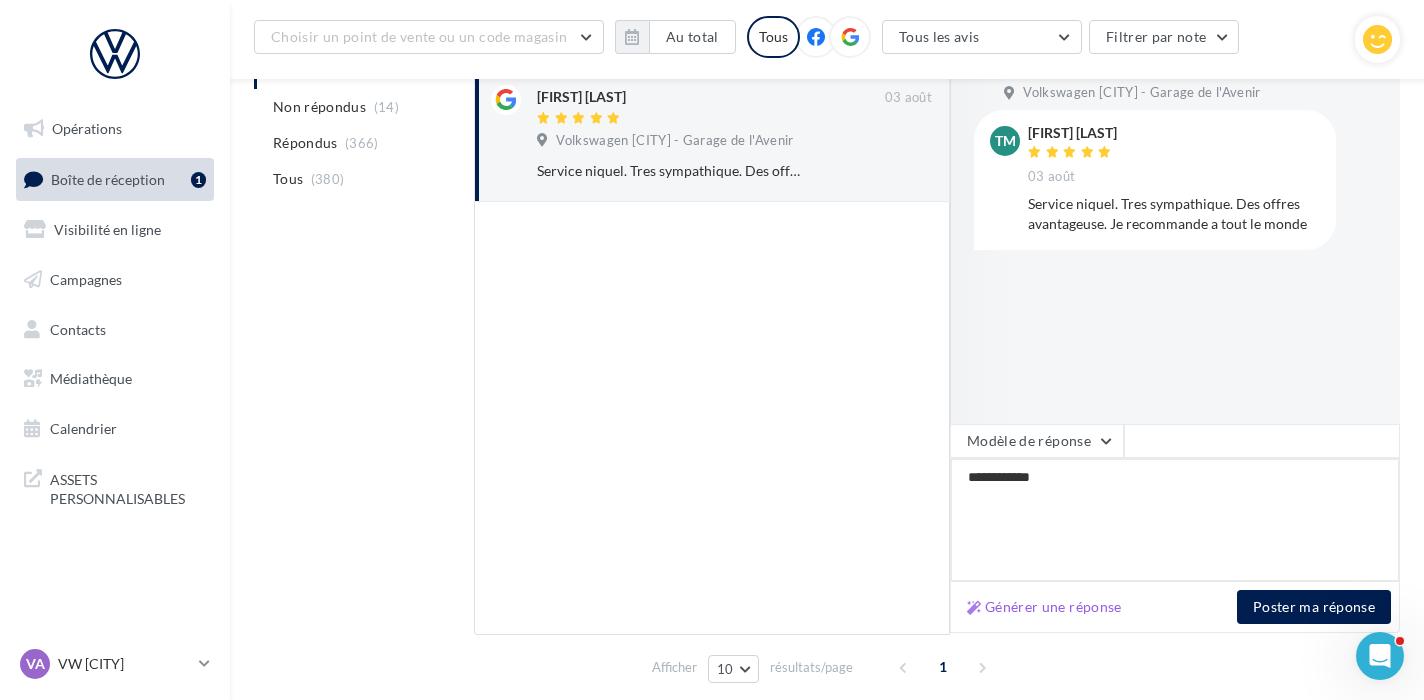 type on "**********" 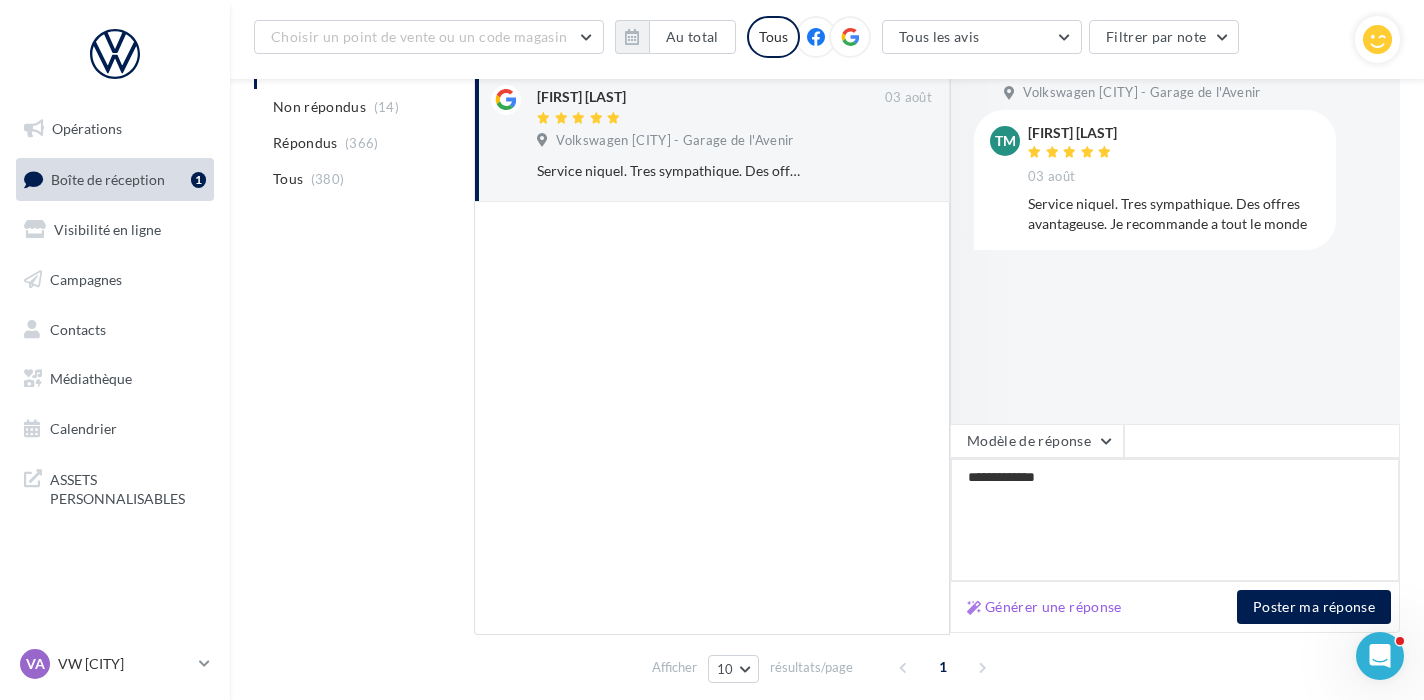 type on "**********" 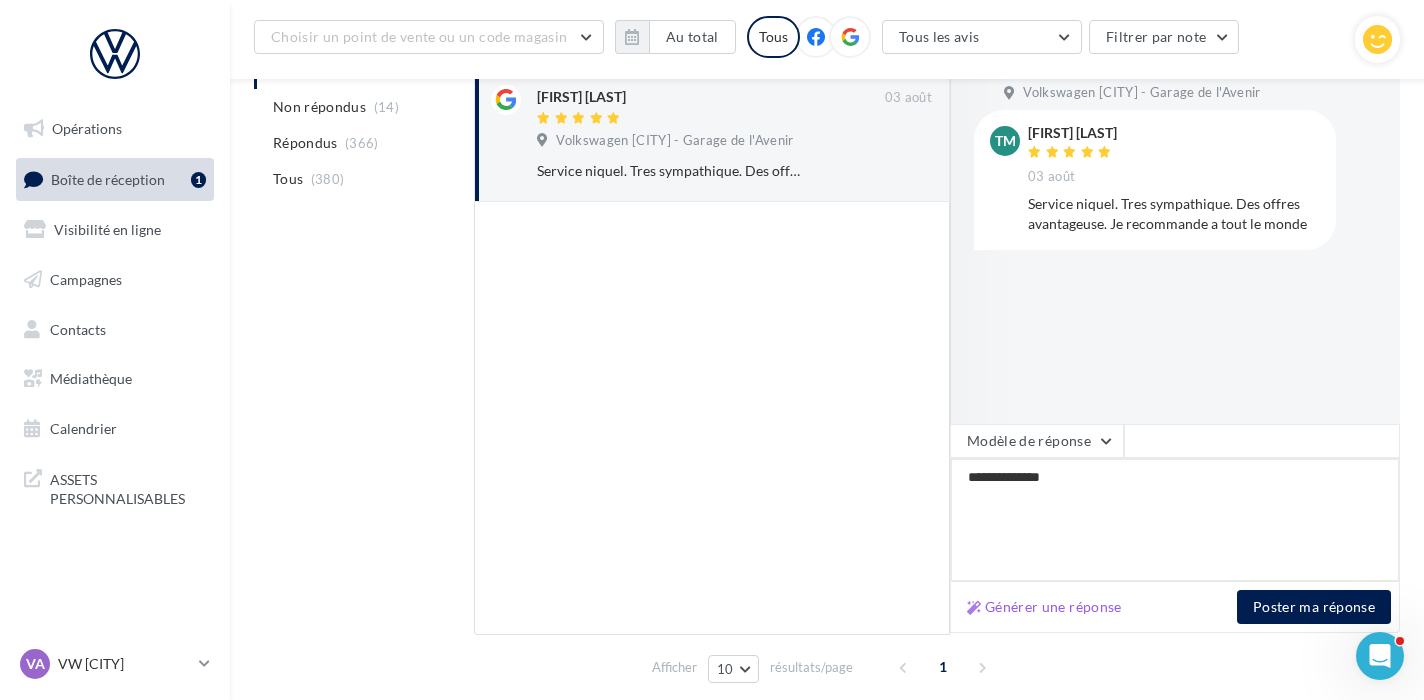 type on "**********" 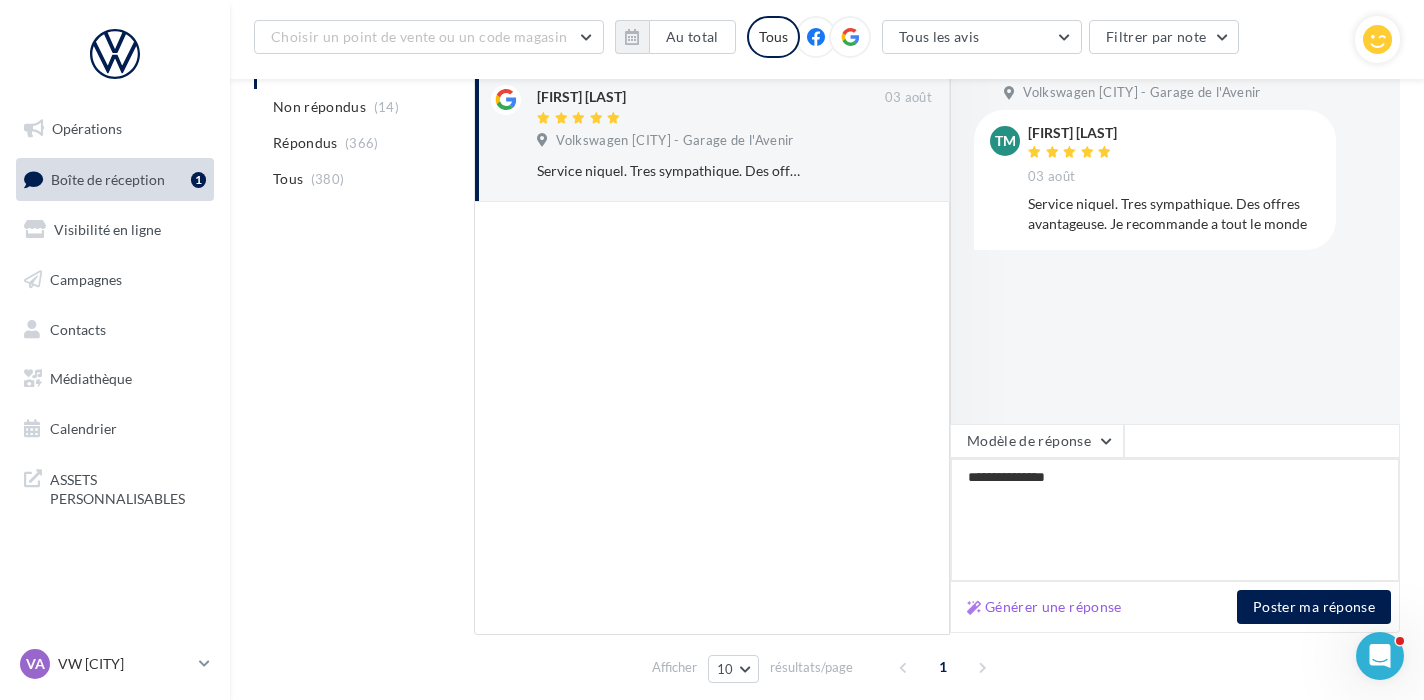 type on "**********" 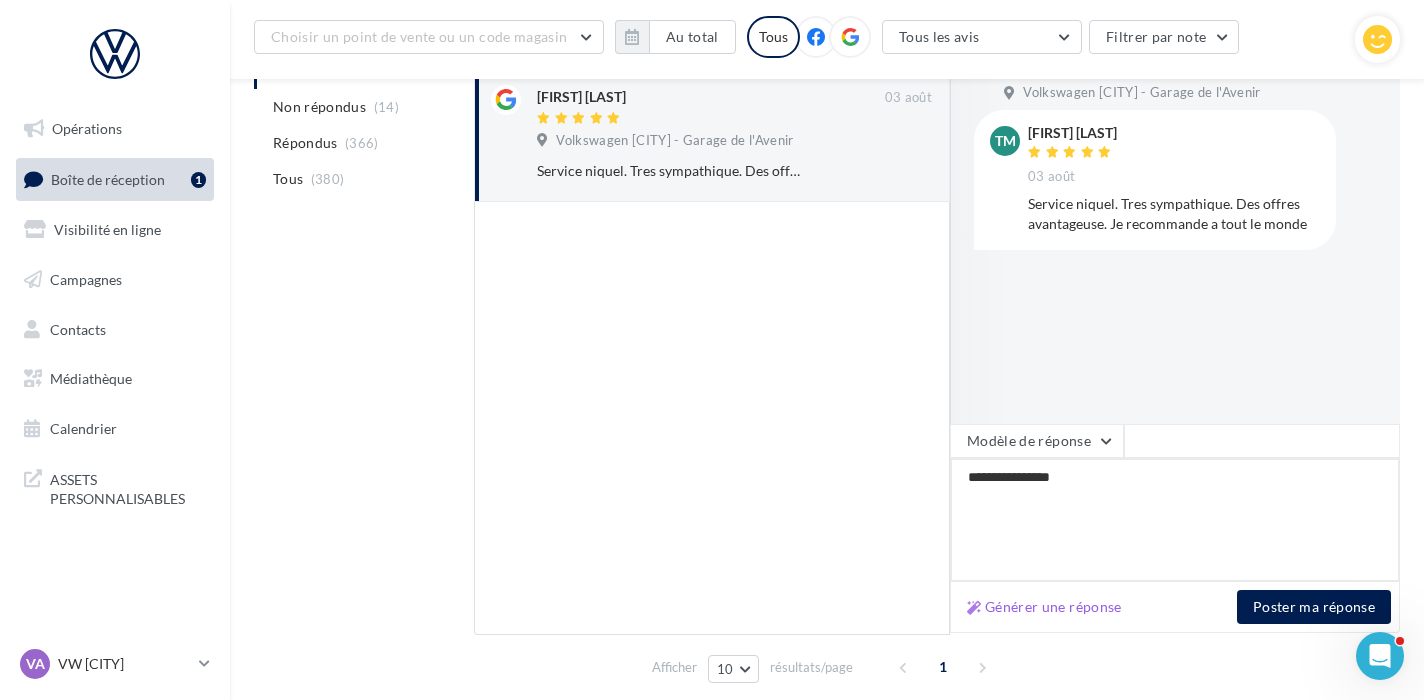 type on "**********" 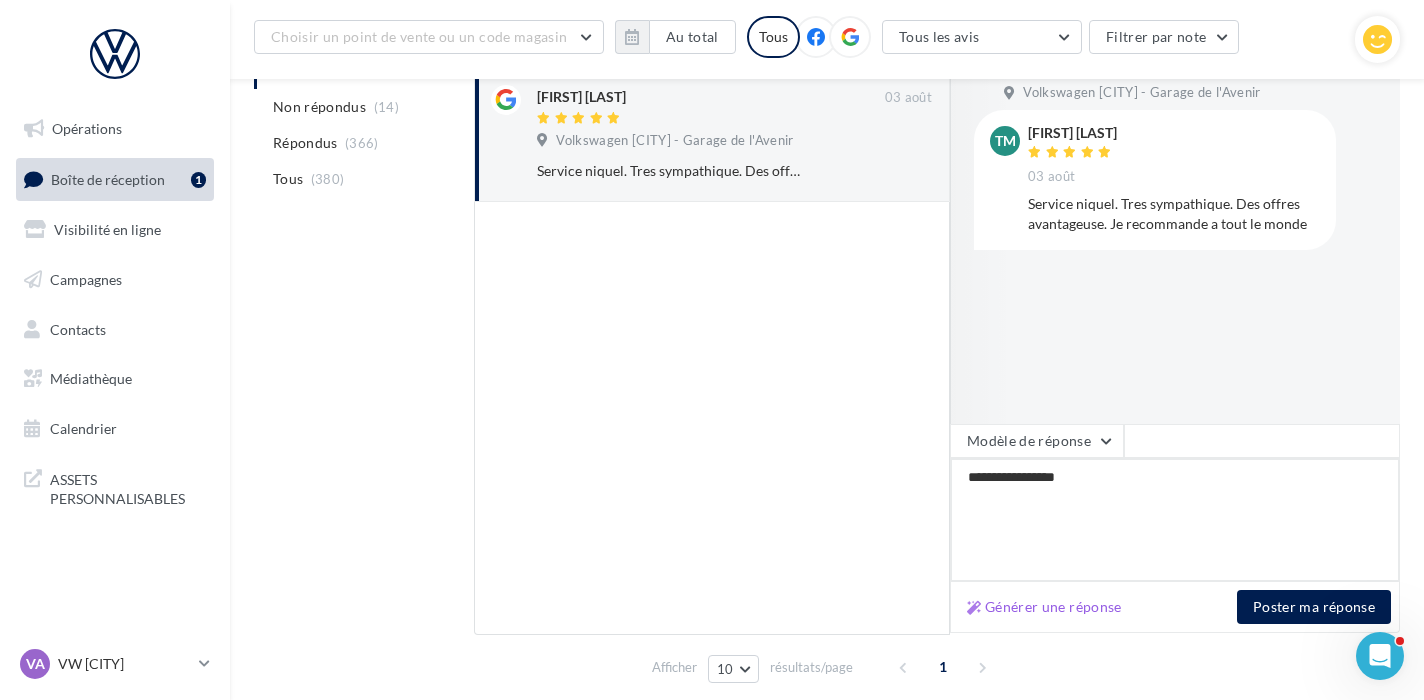 type on "**********" 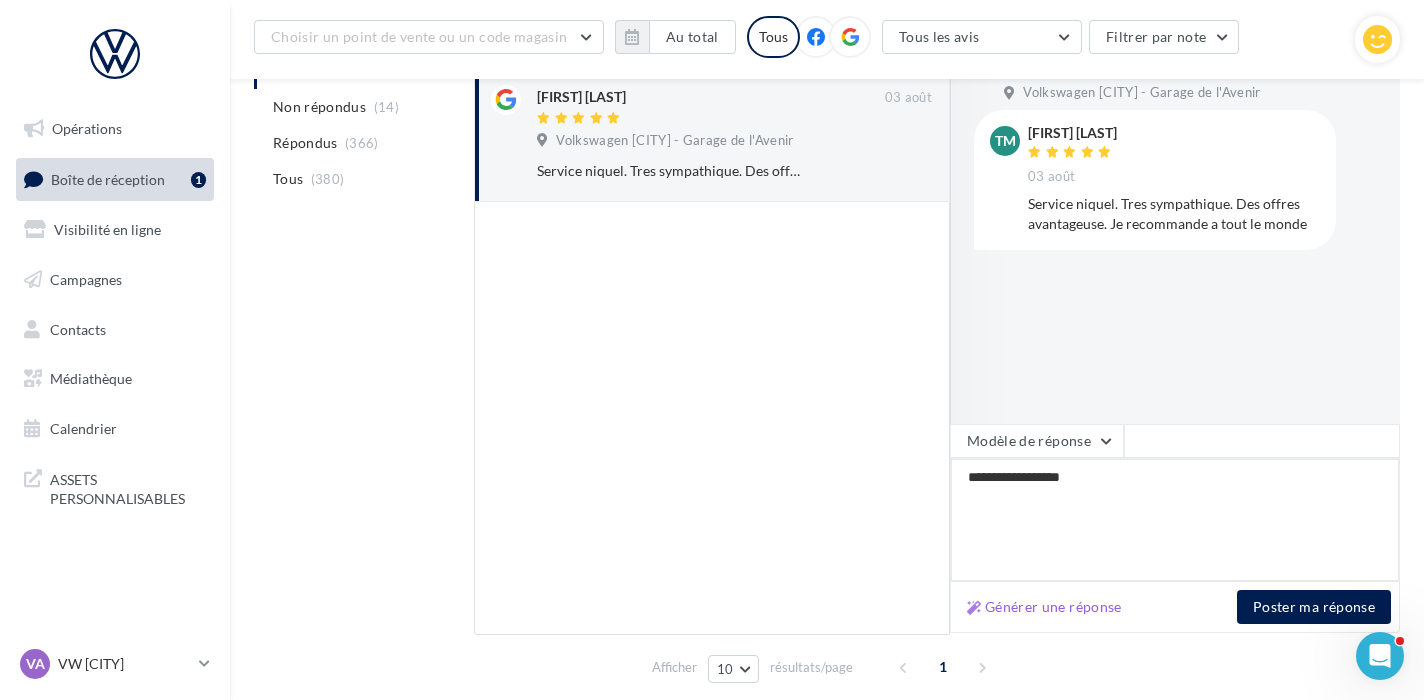 type on "**********" 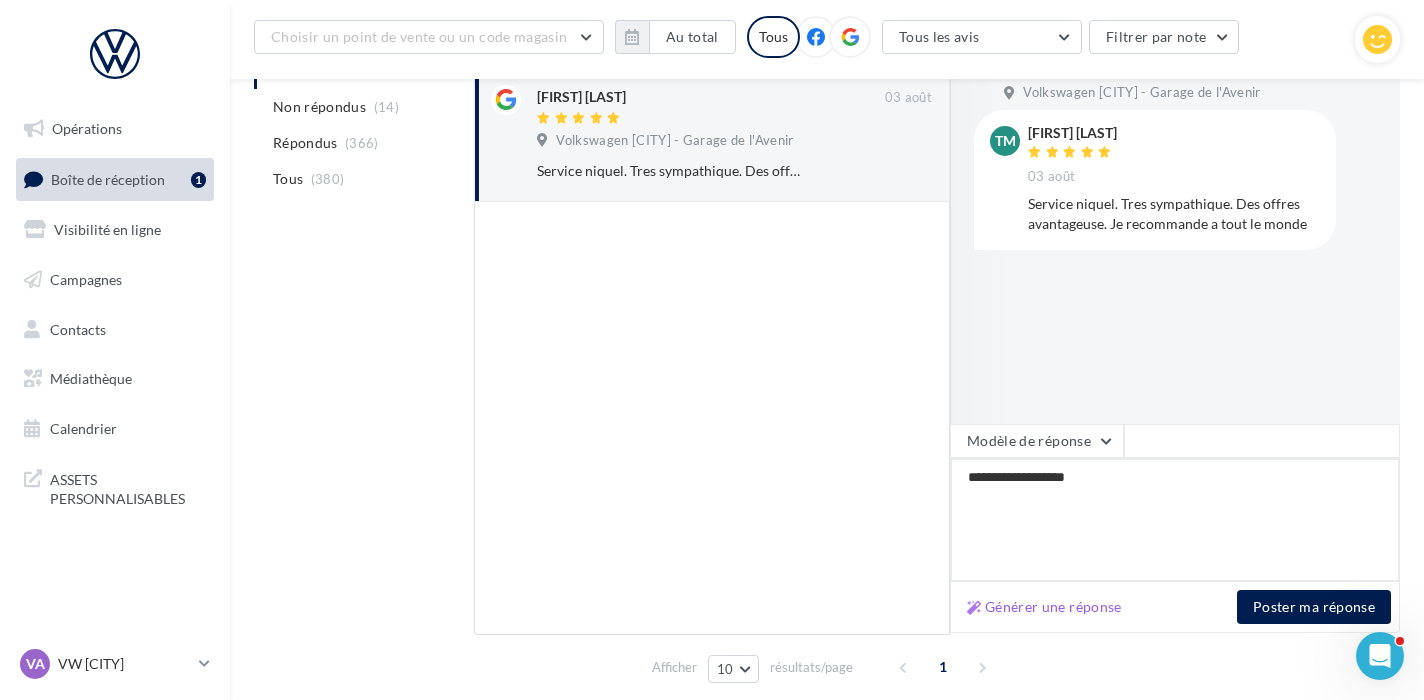 type on "**********" 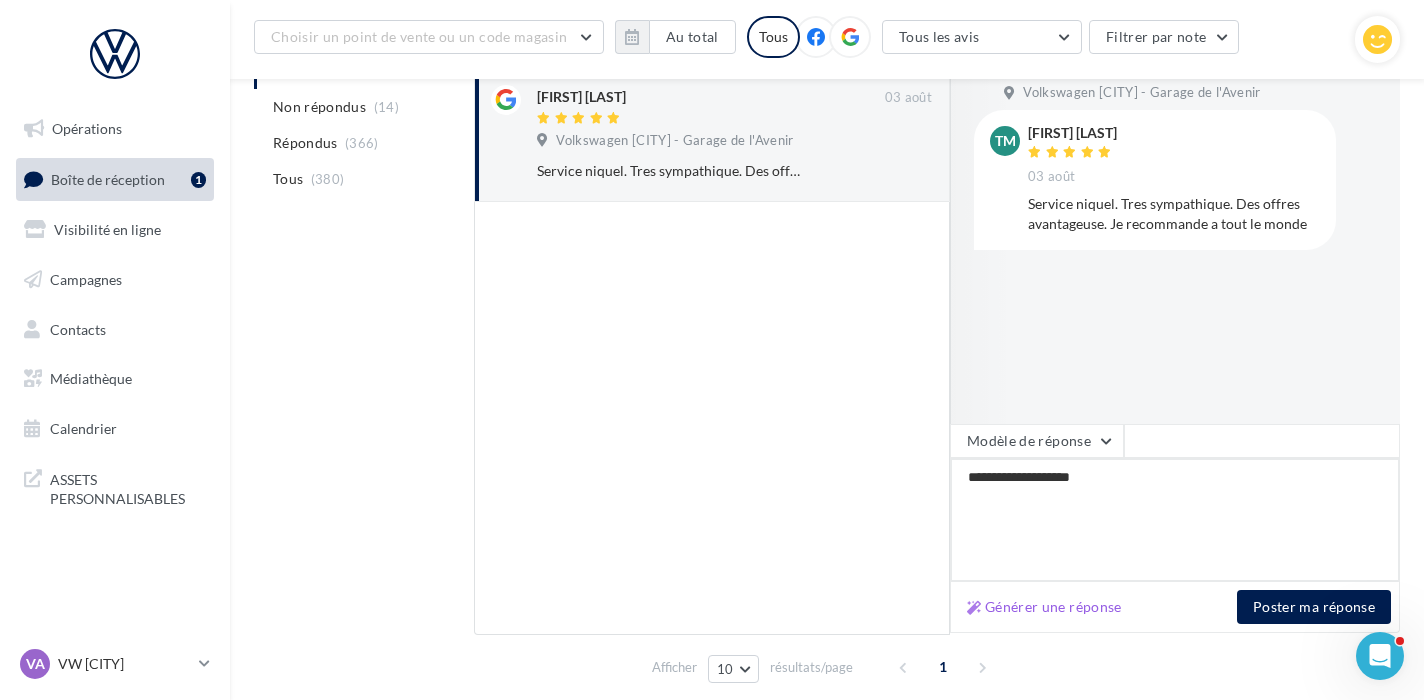 type on "**********" 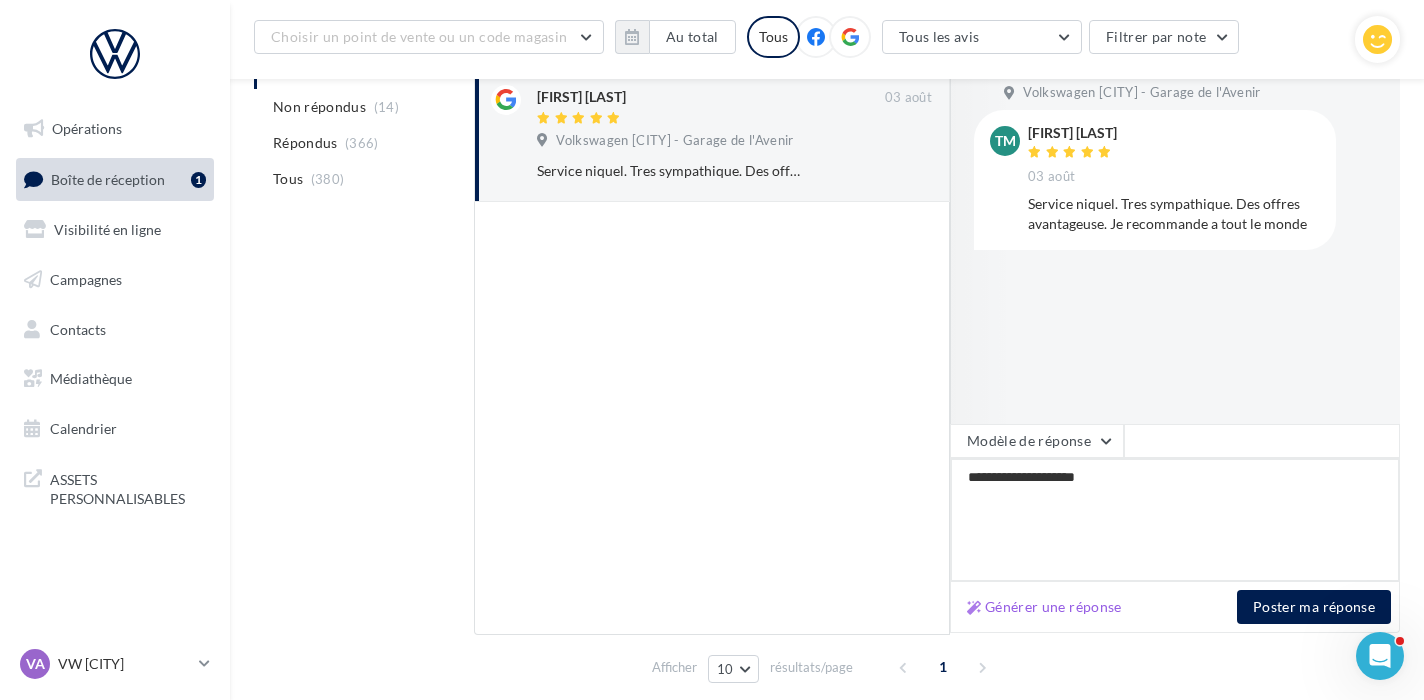 type on "**********" 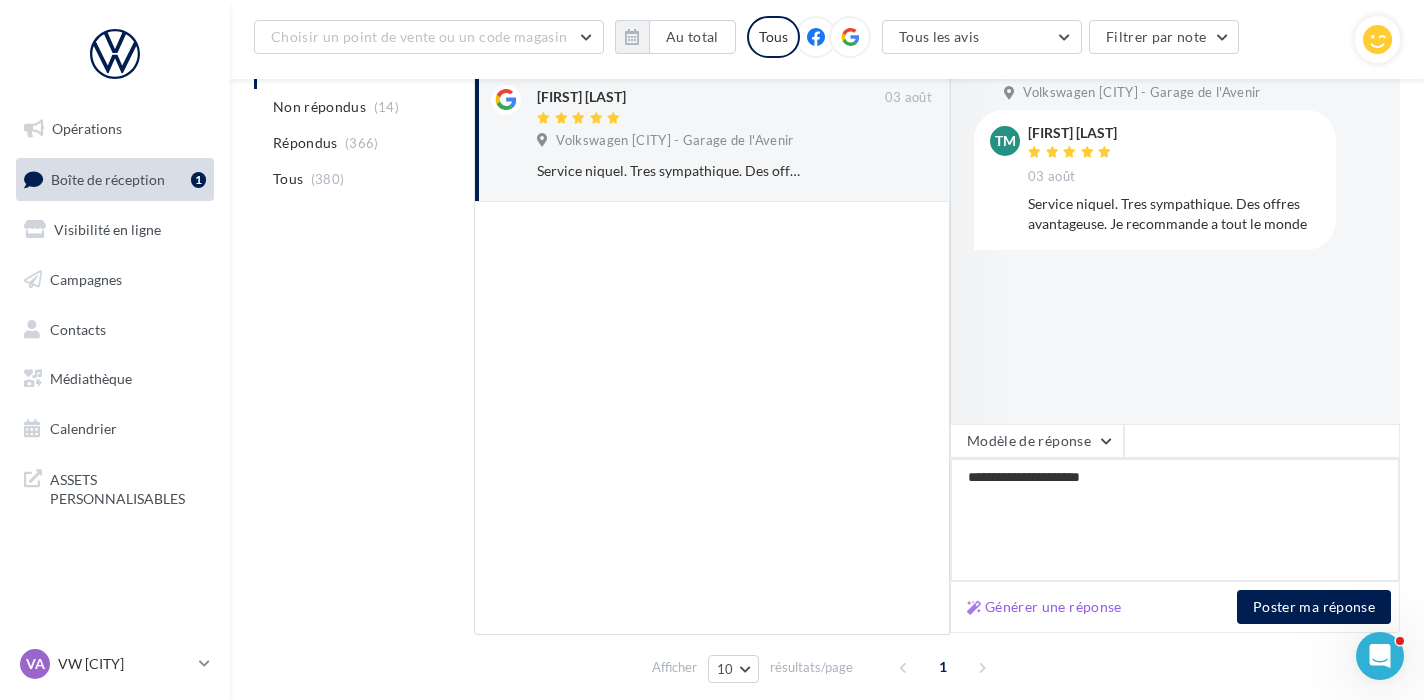 type on "**********" 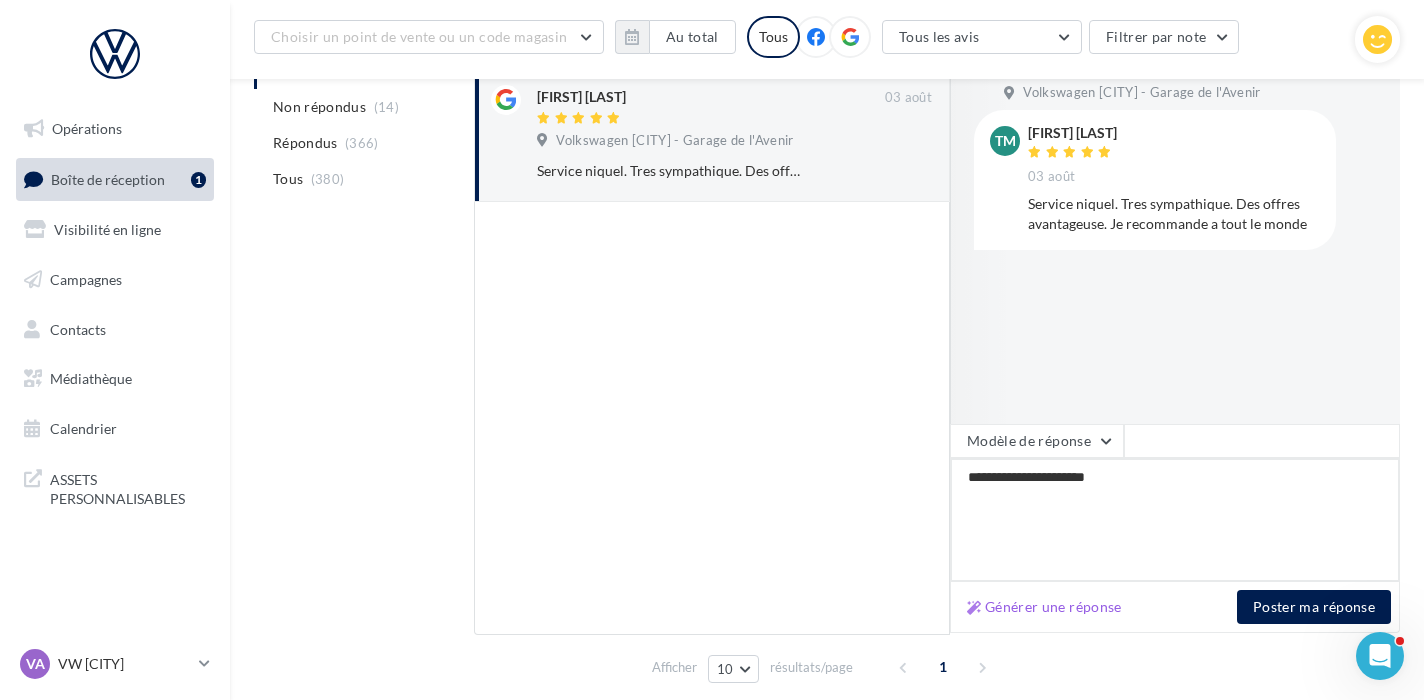 type on "**********" 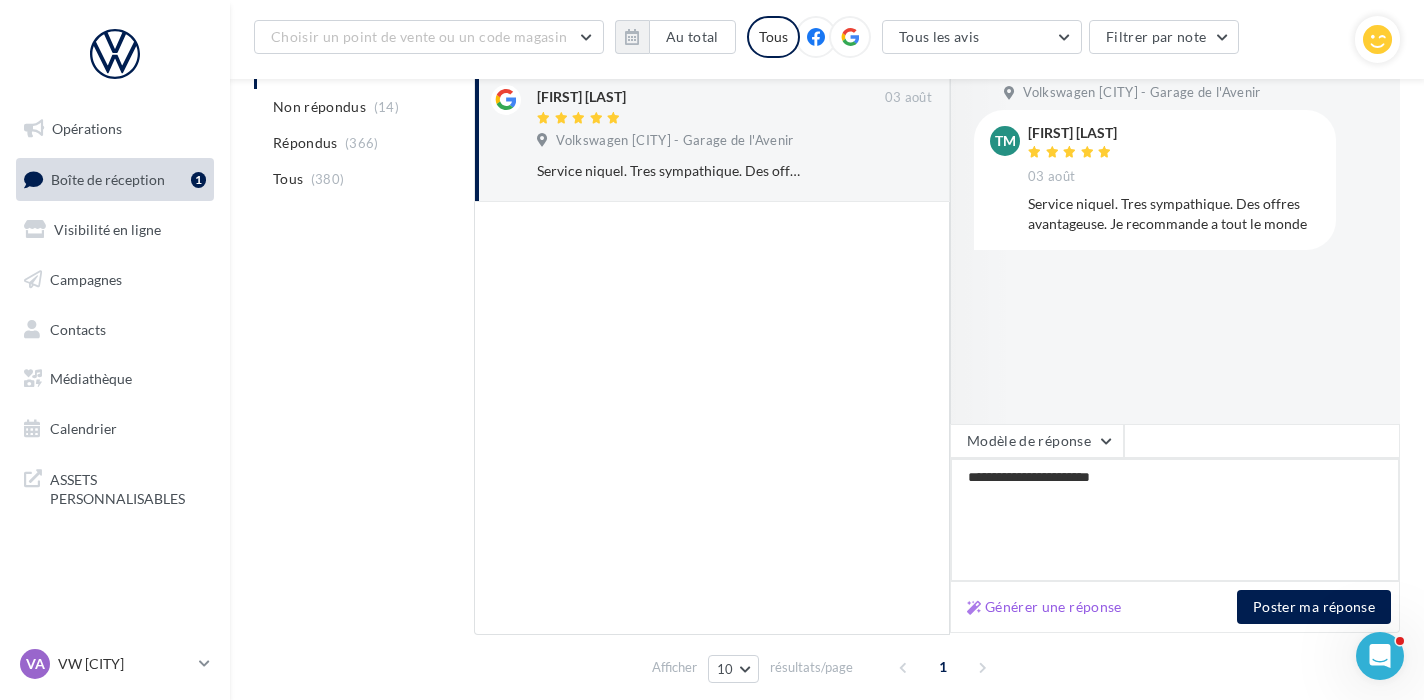type on "**********" 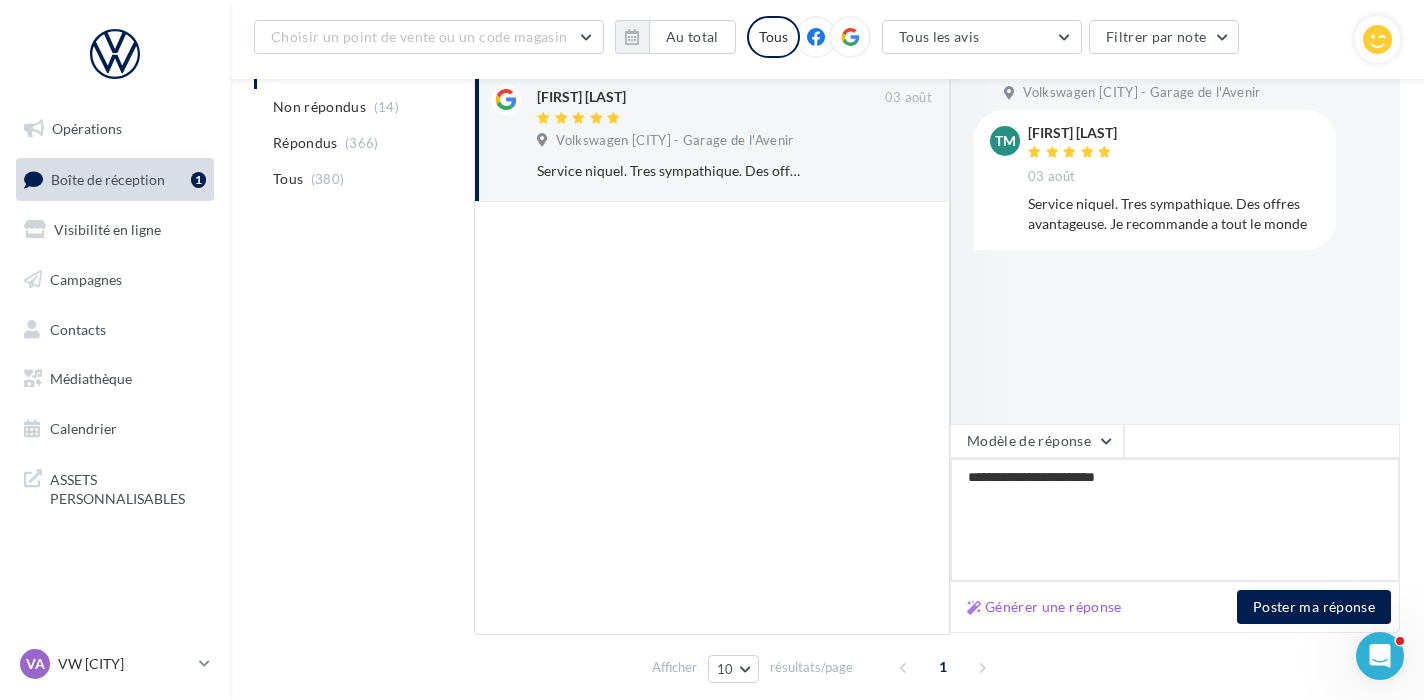 type on "**********" 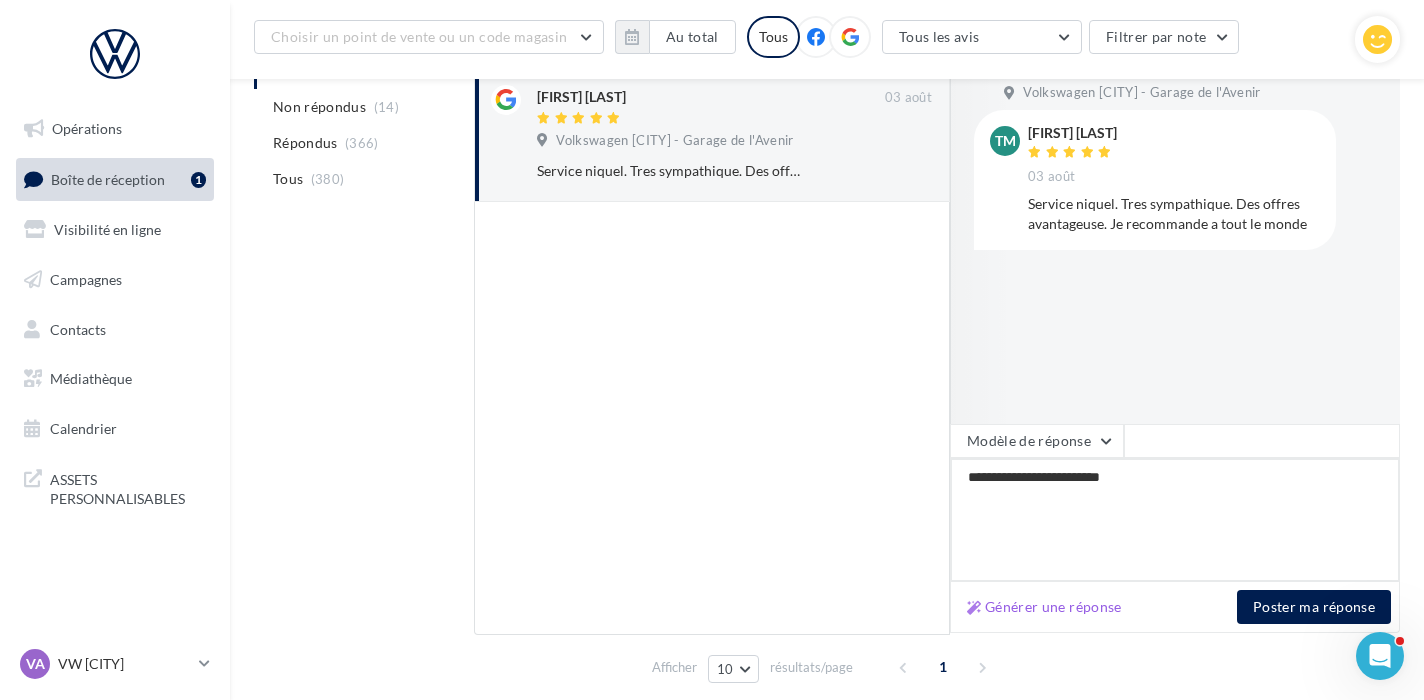 type on "**********" 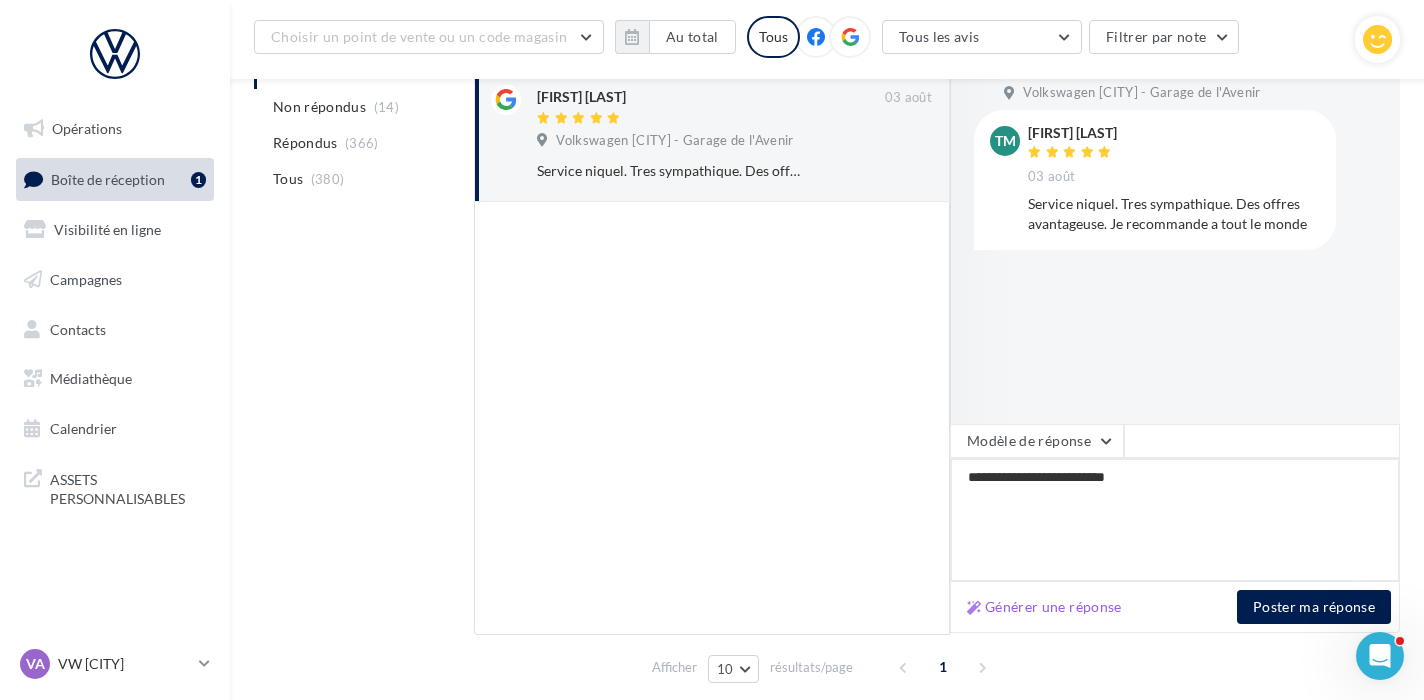 type on "**********" 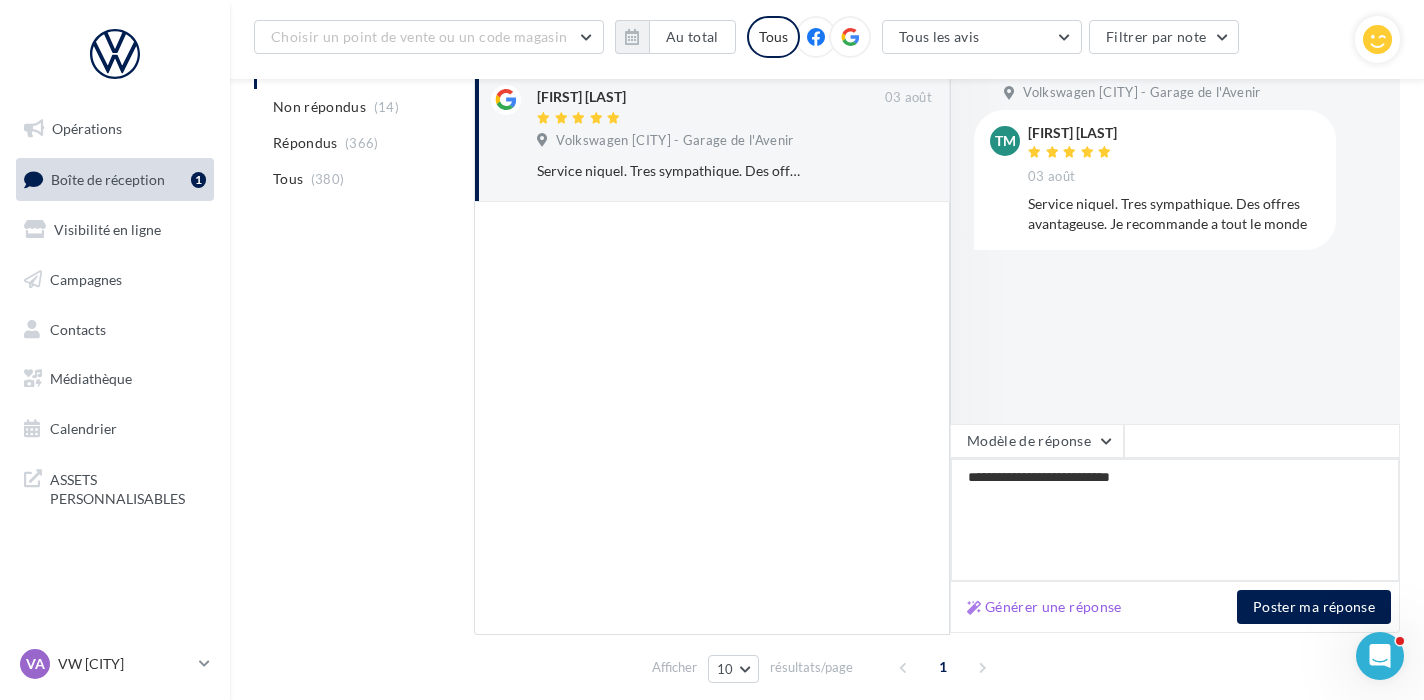 type on "**********" 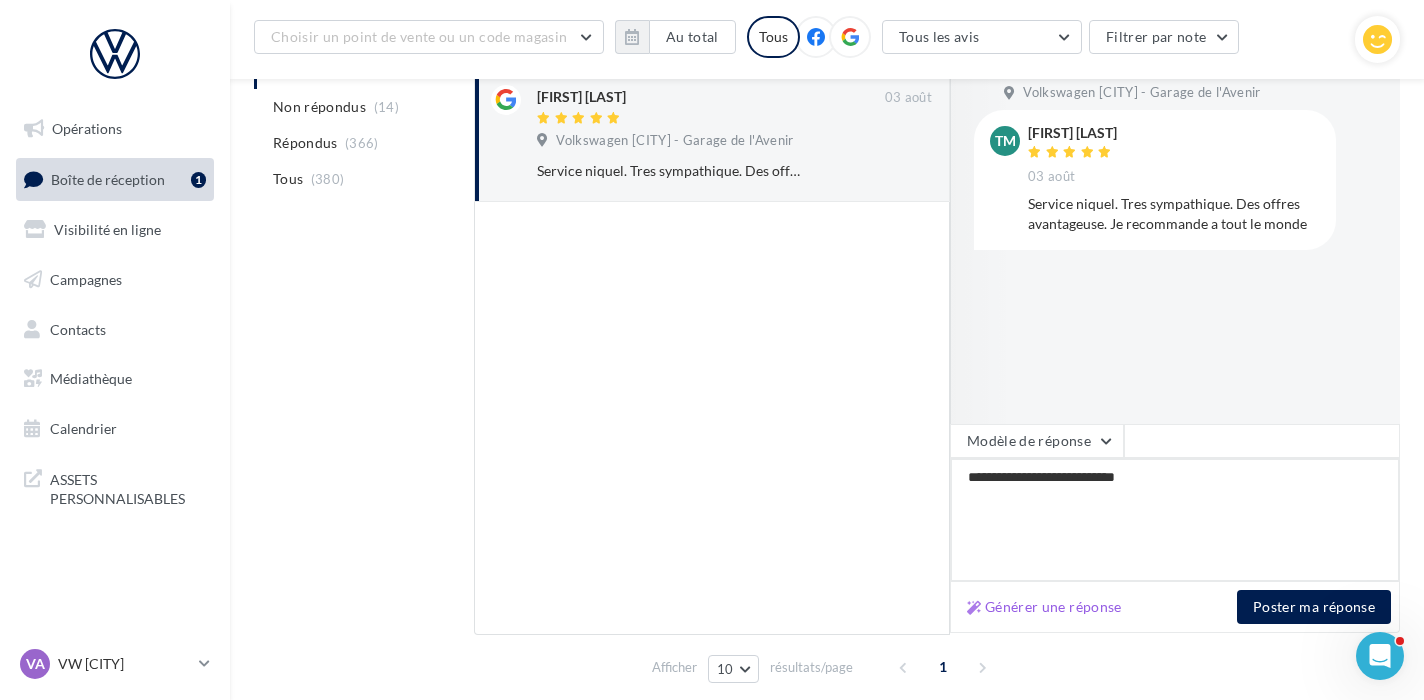 type on "**********" 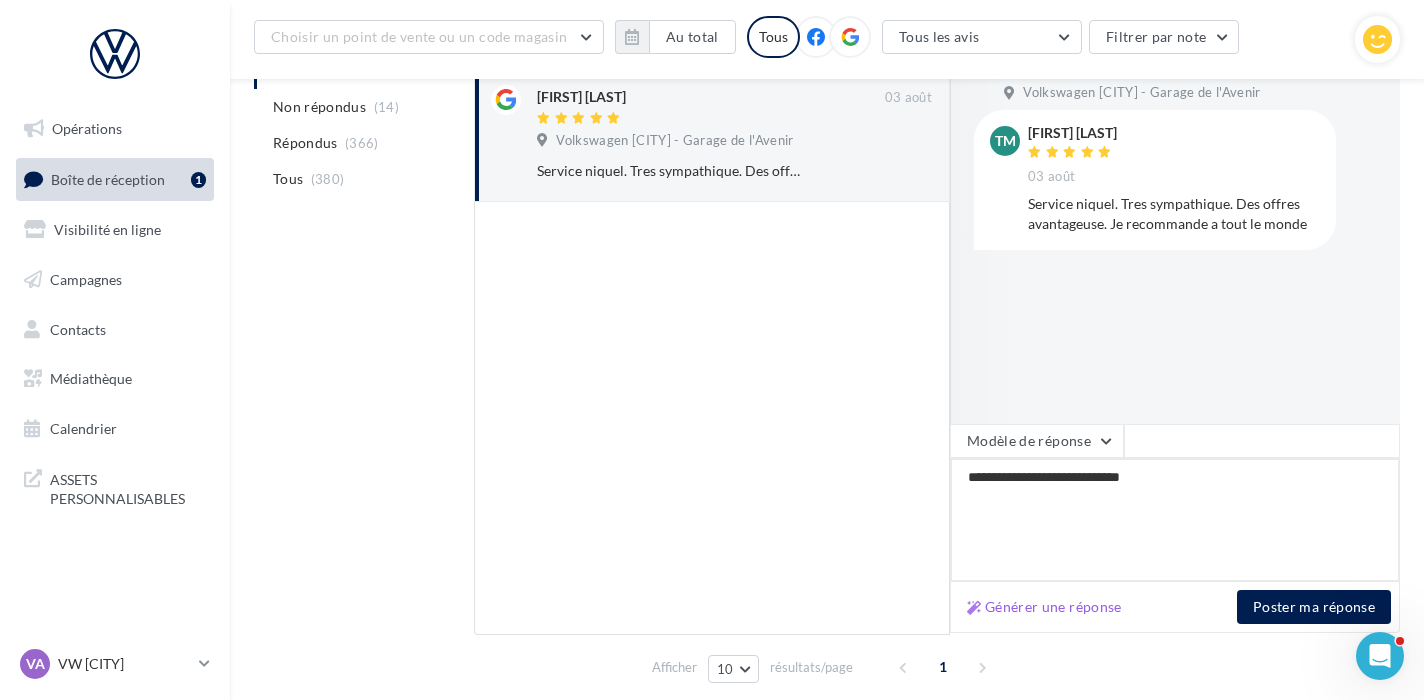 type on "**********" 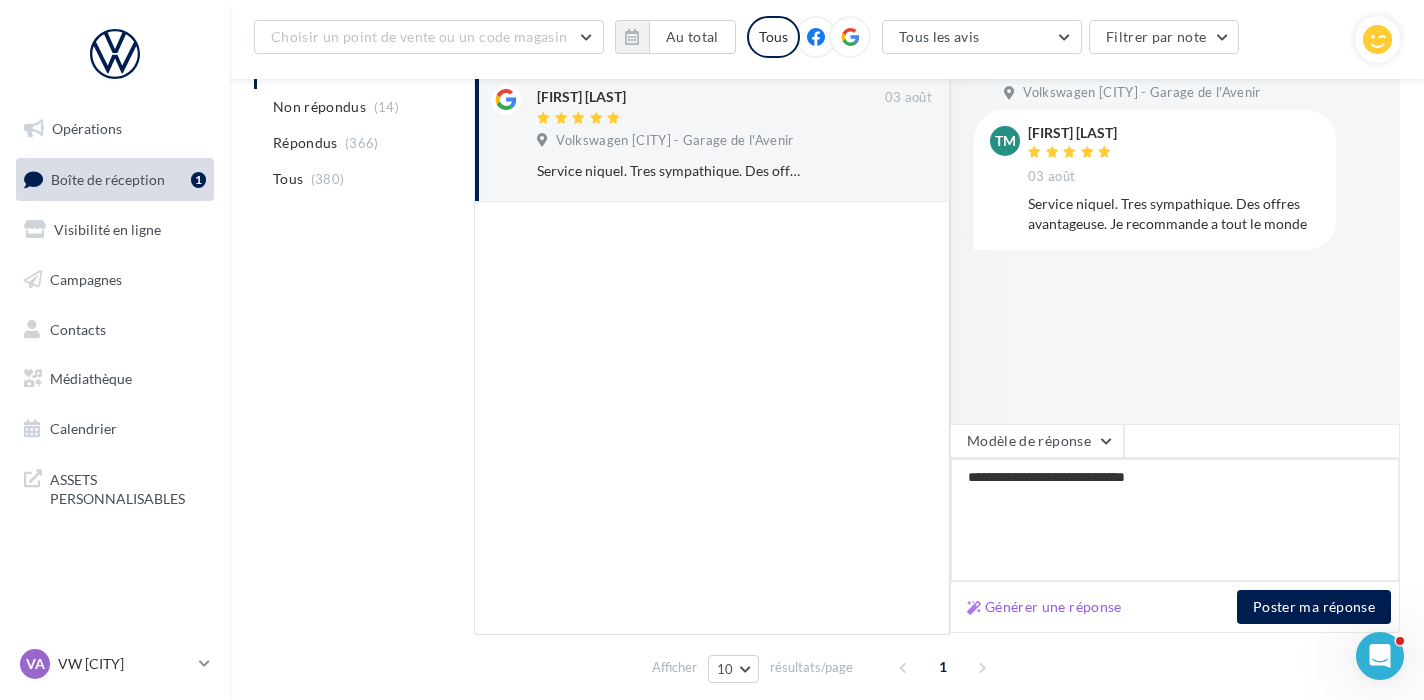 type on "**********" 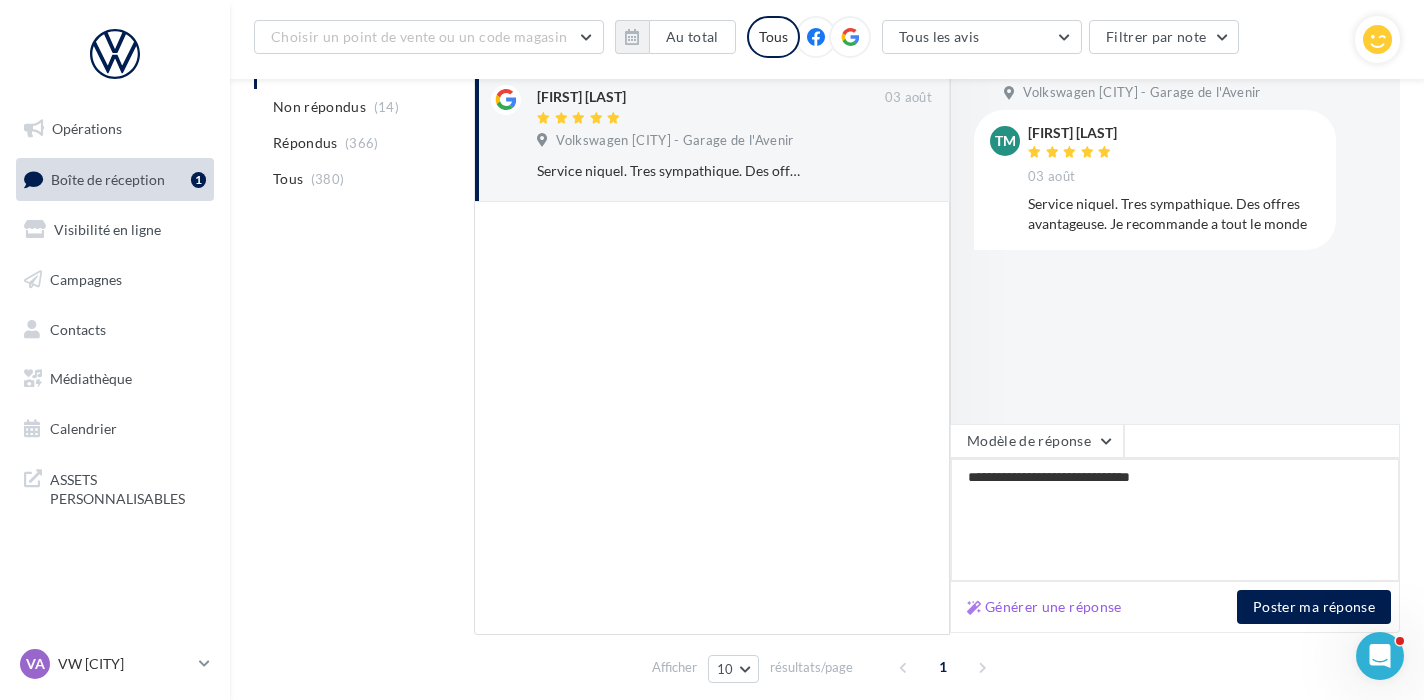 type on "**********" 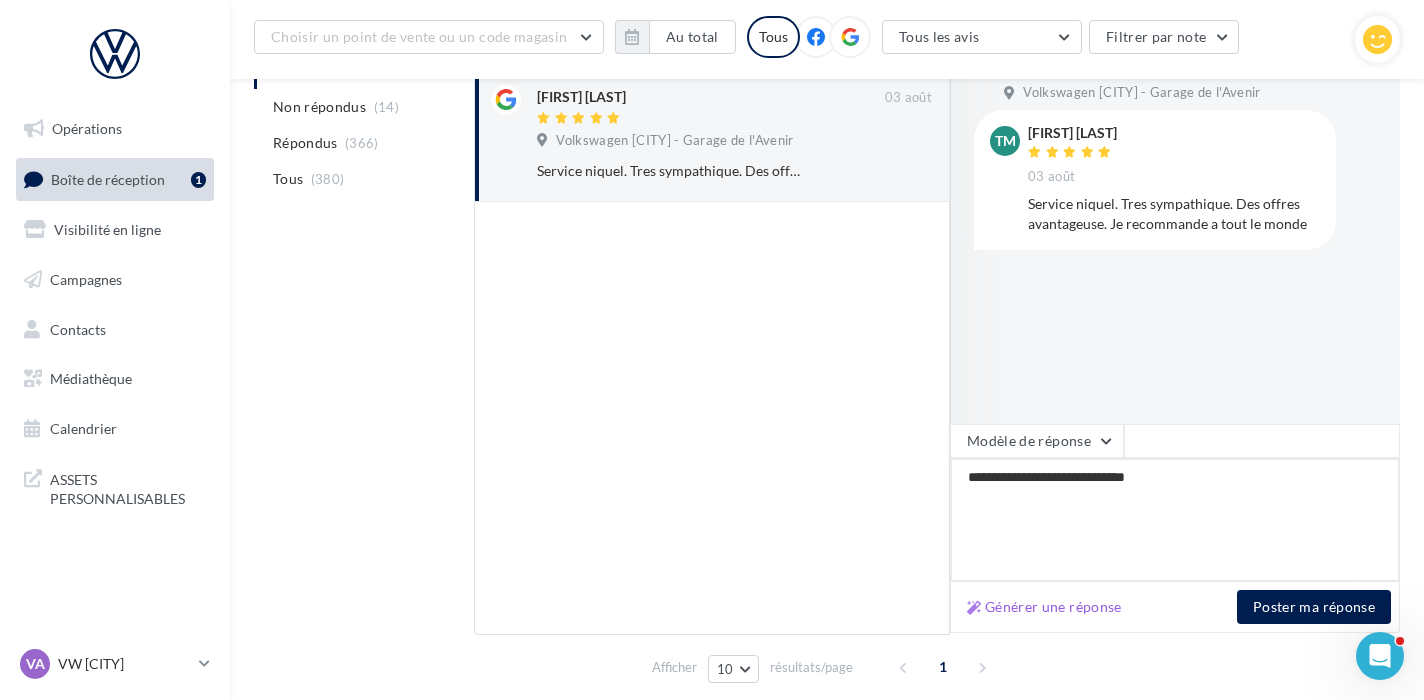 type on "**********" 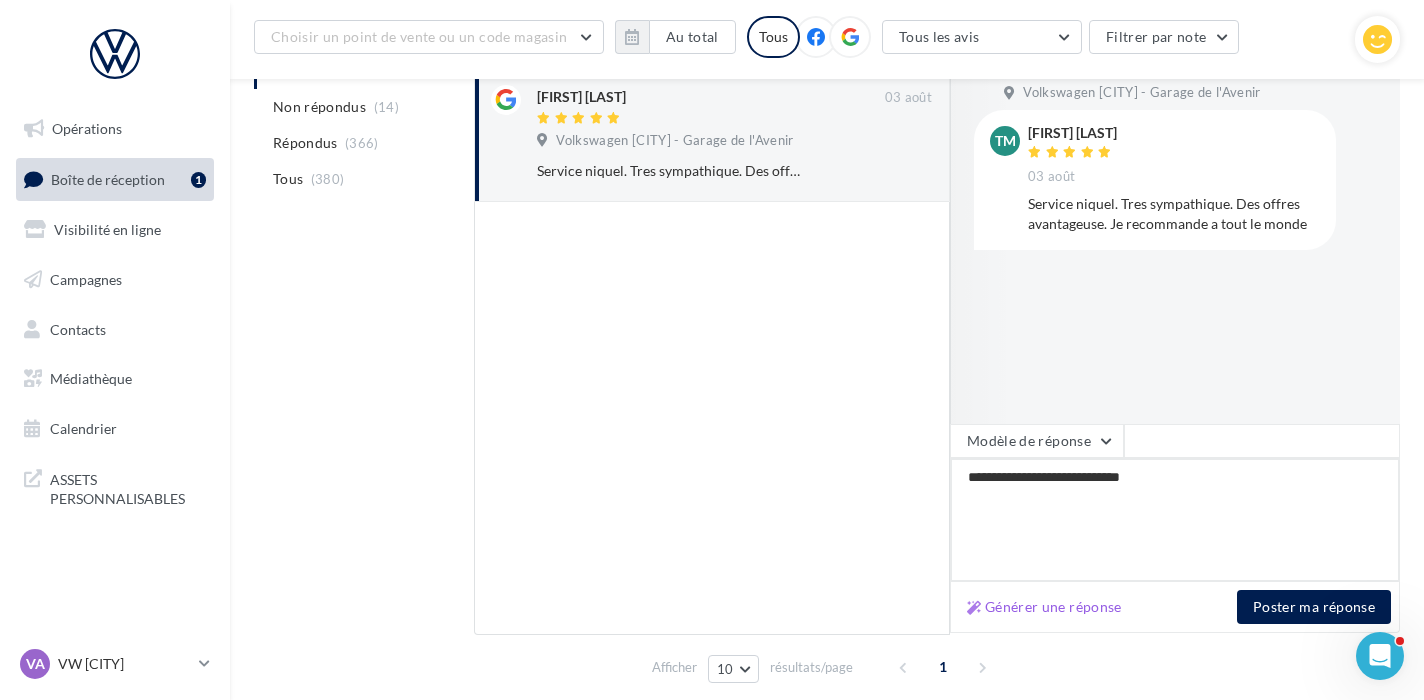 type on "**********" 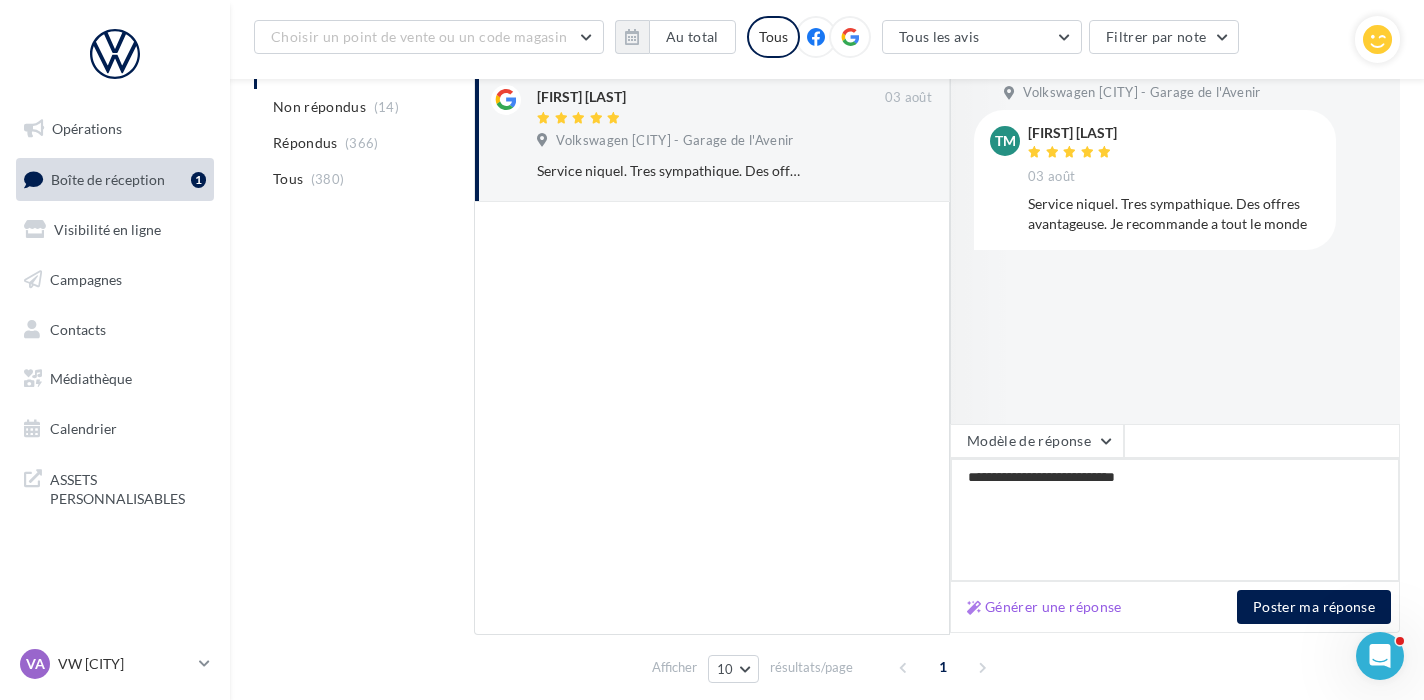 type on "**********" 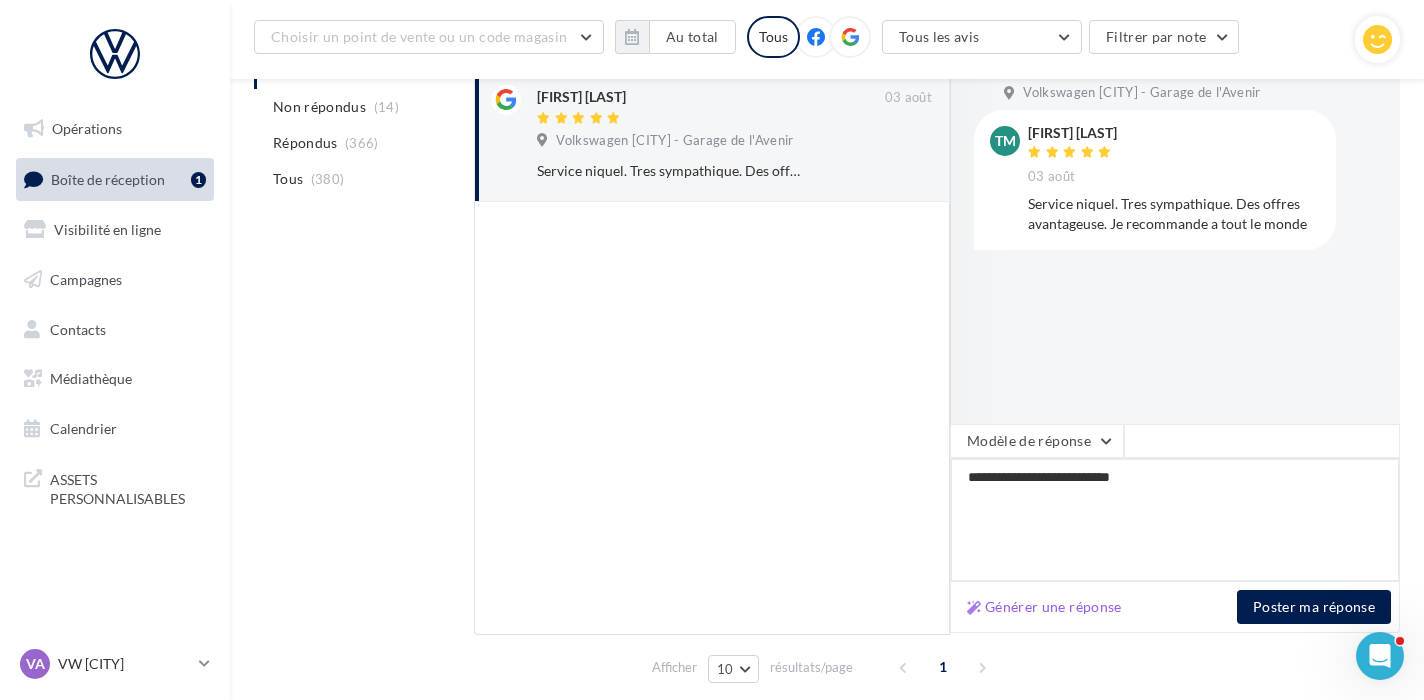 type on "**********" 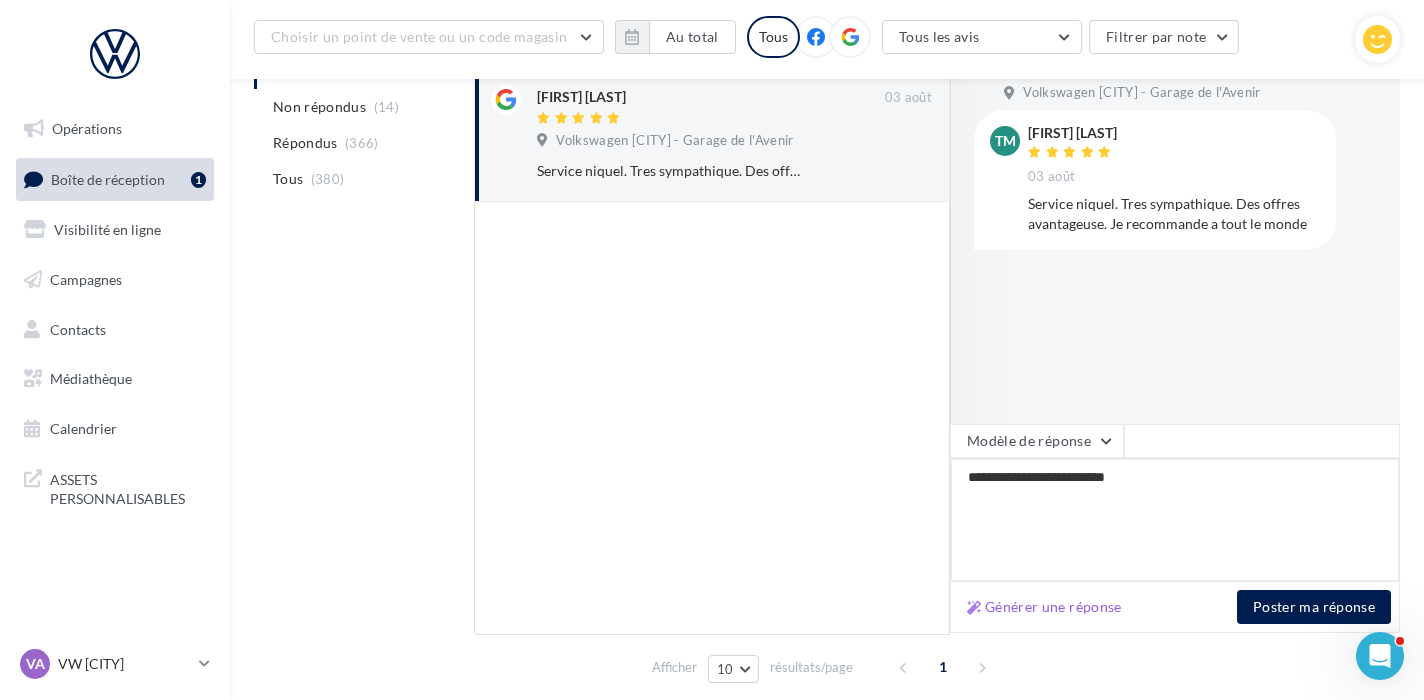 type on "**********" 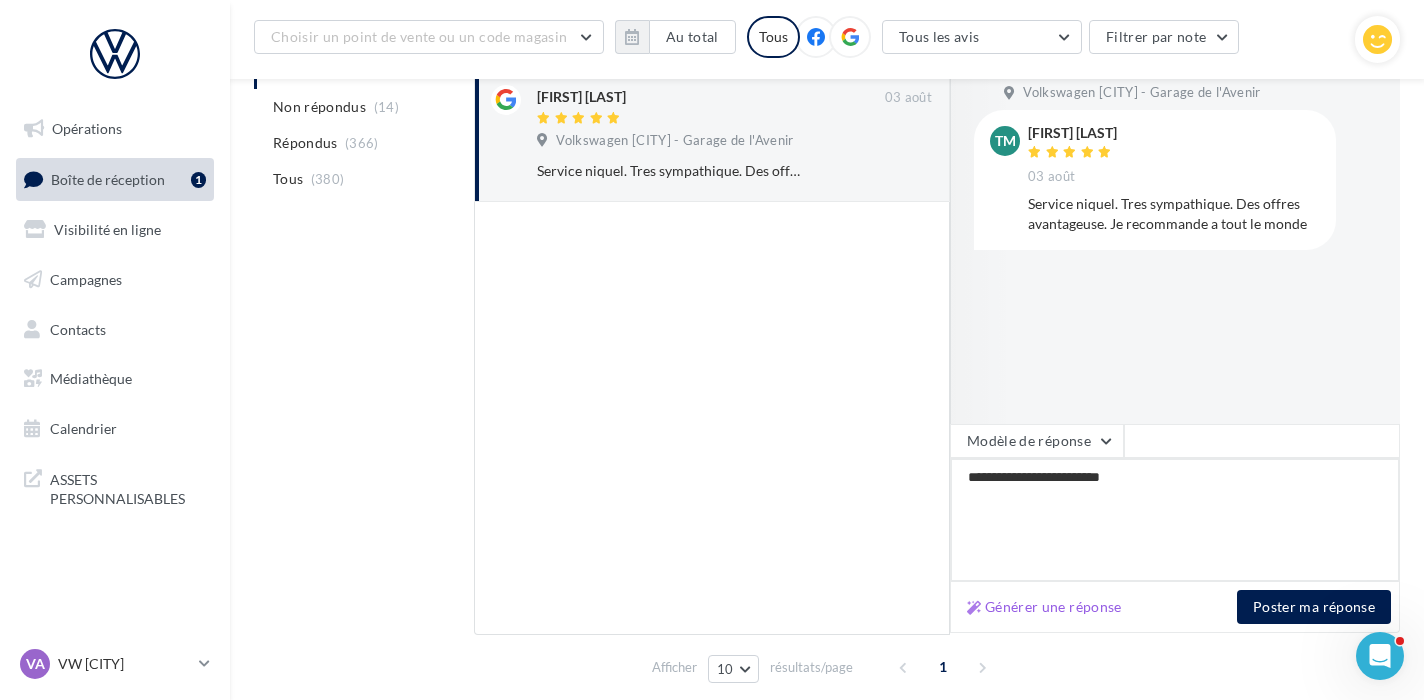 type on "**********" 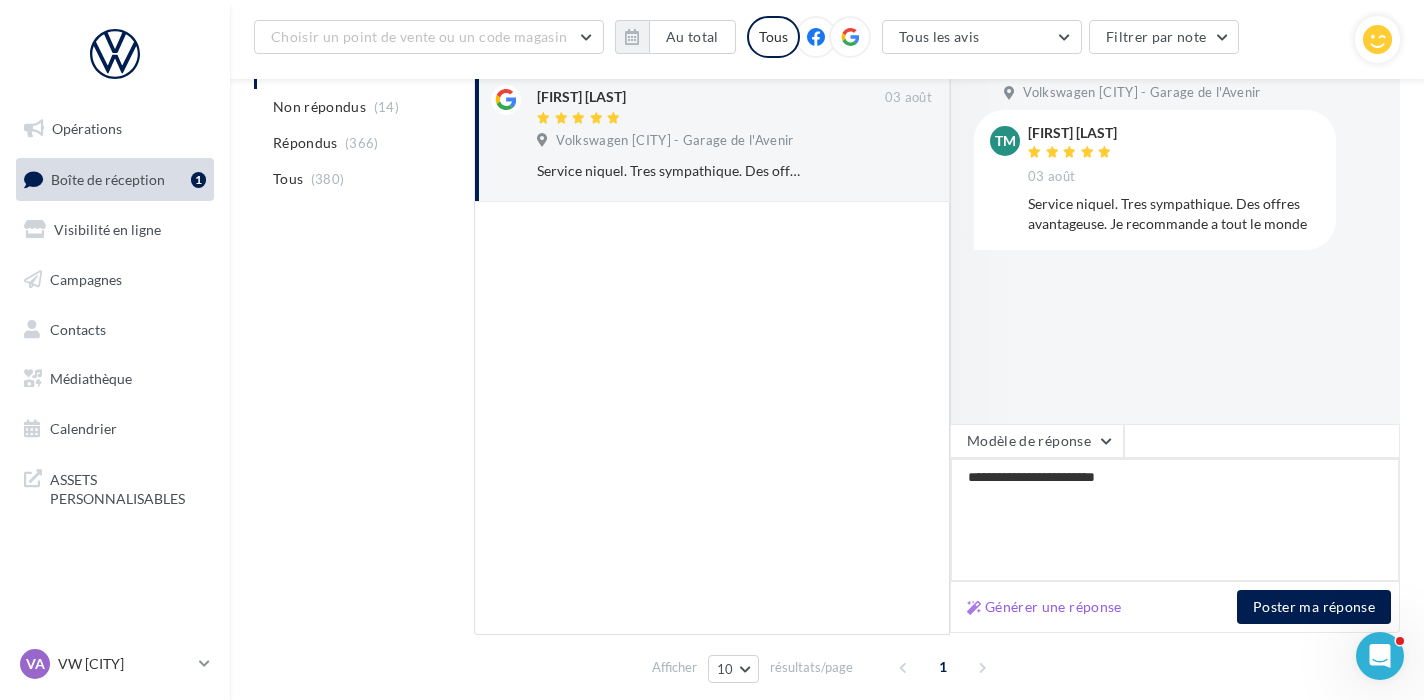 type on "**********" 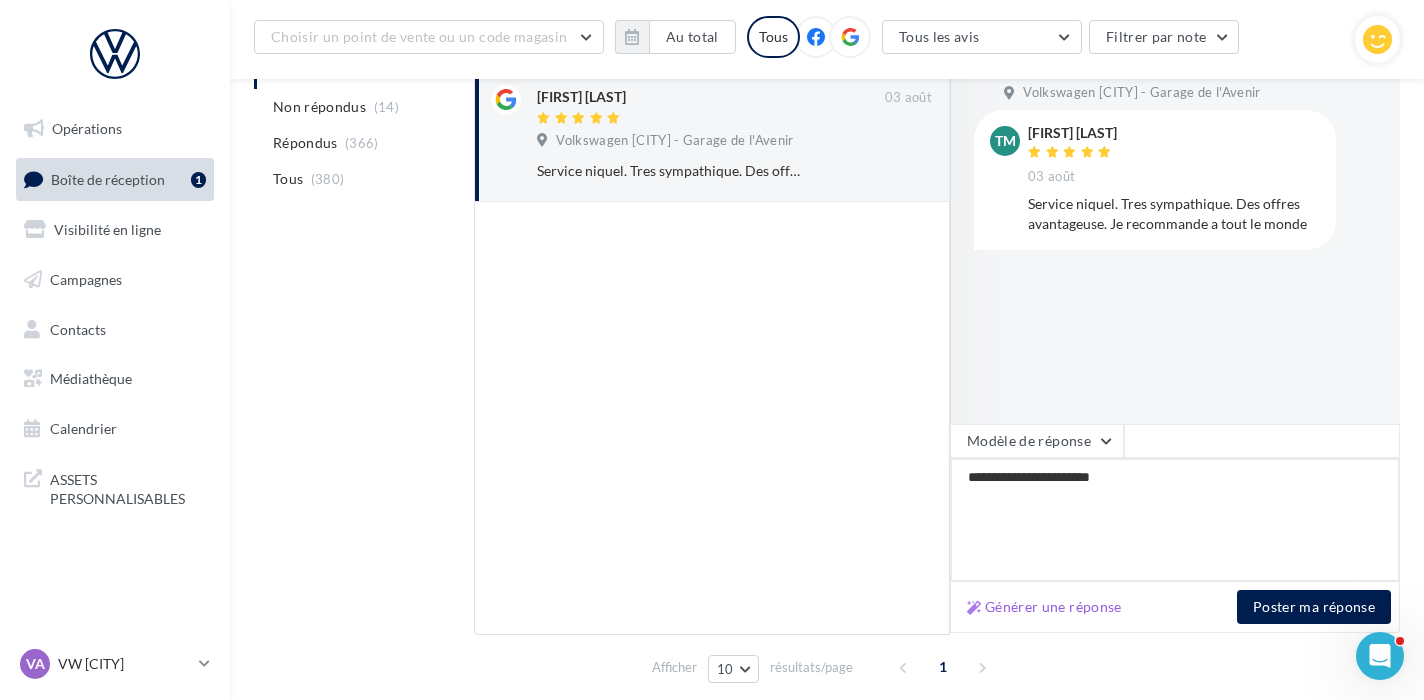 type on "**********" 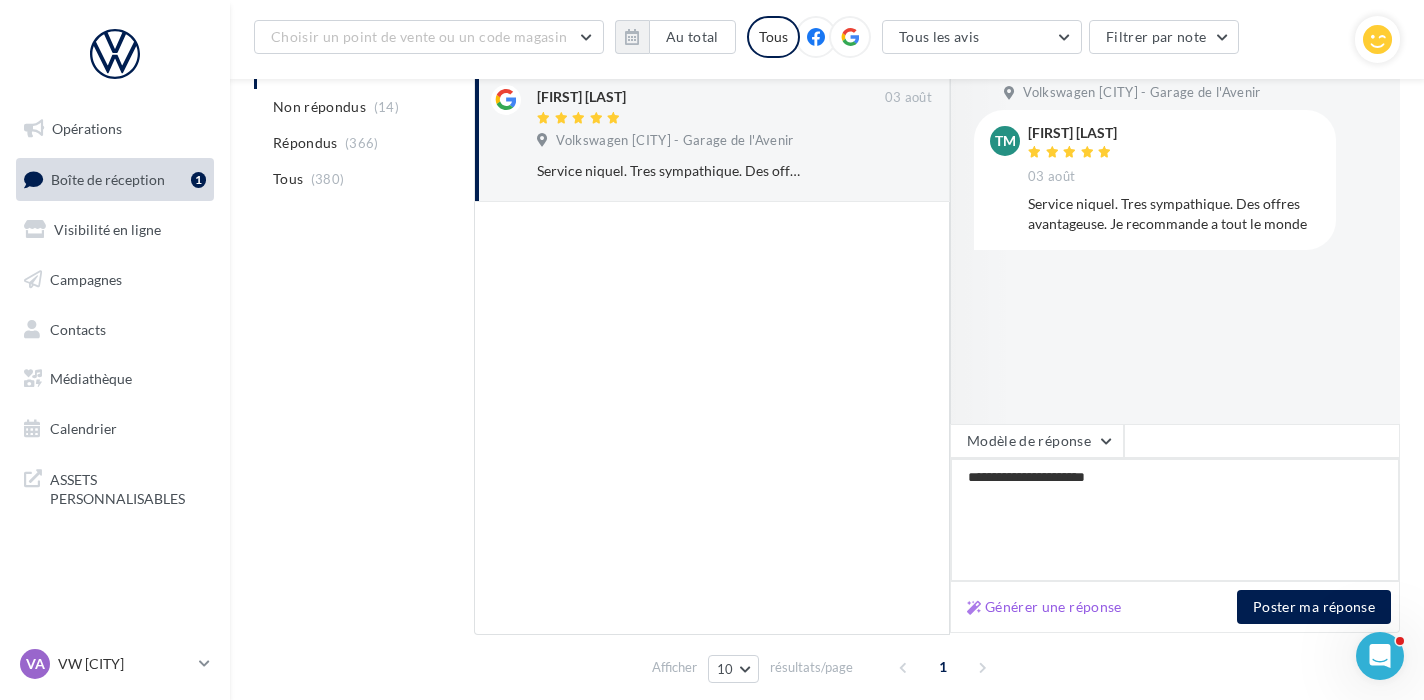 type on "**********" 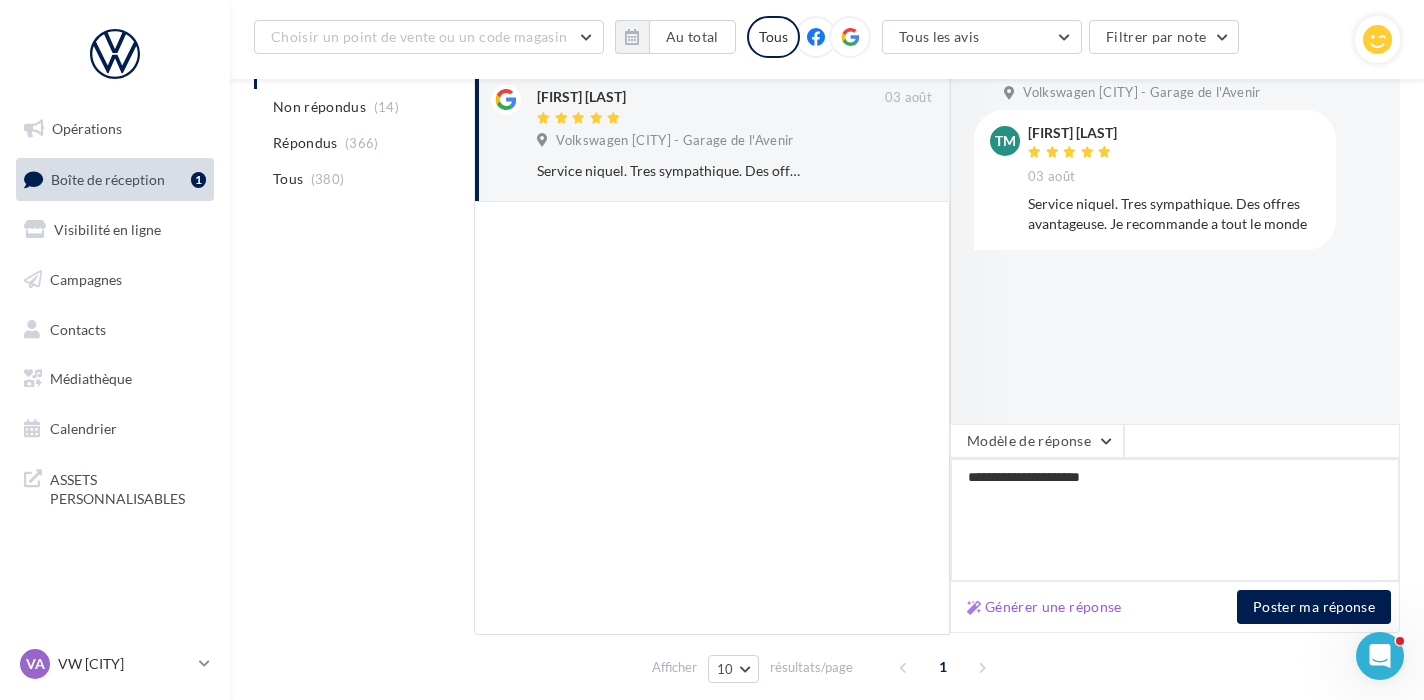 type on "**********" 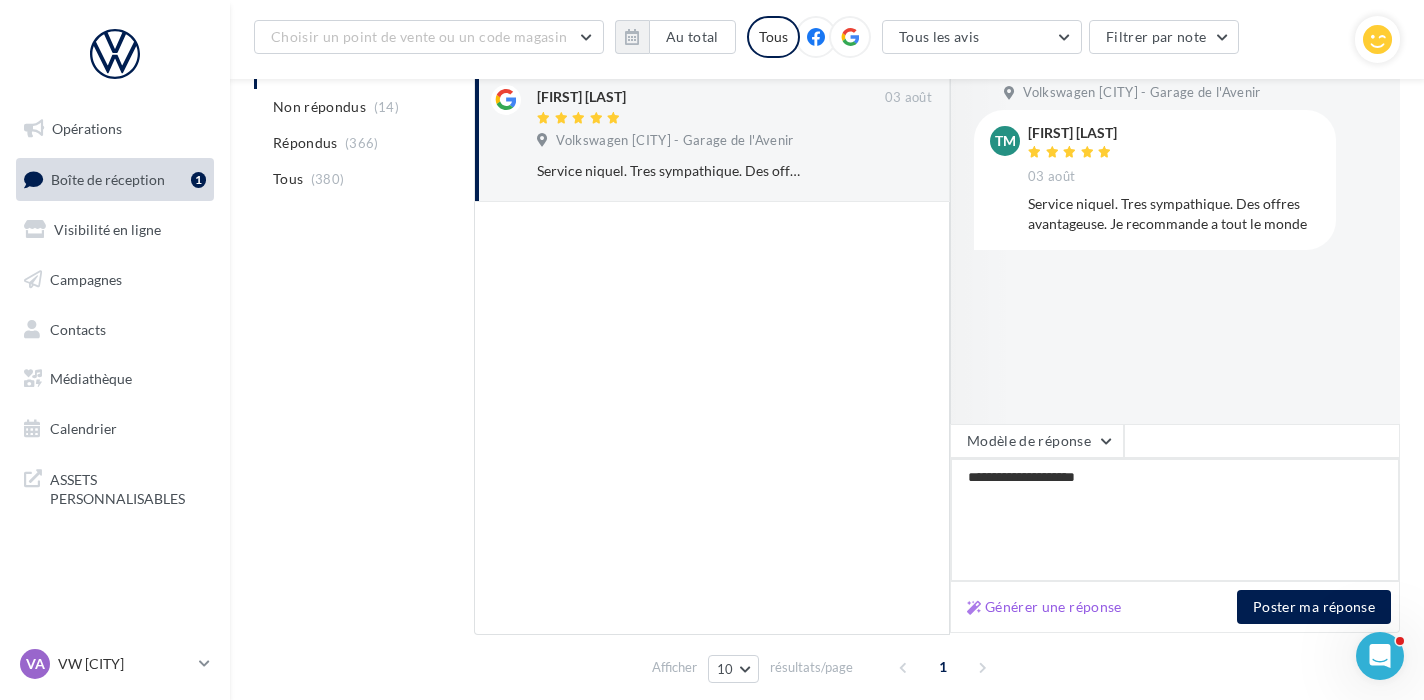 type on "**********" 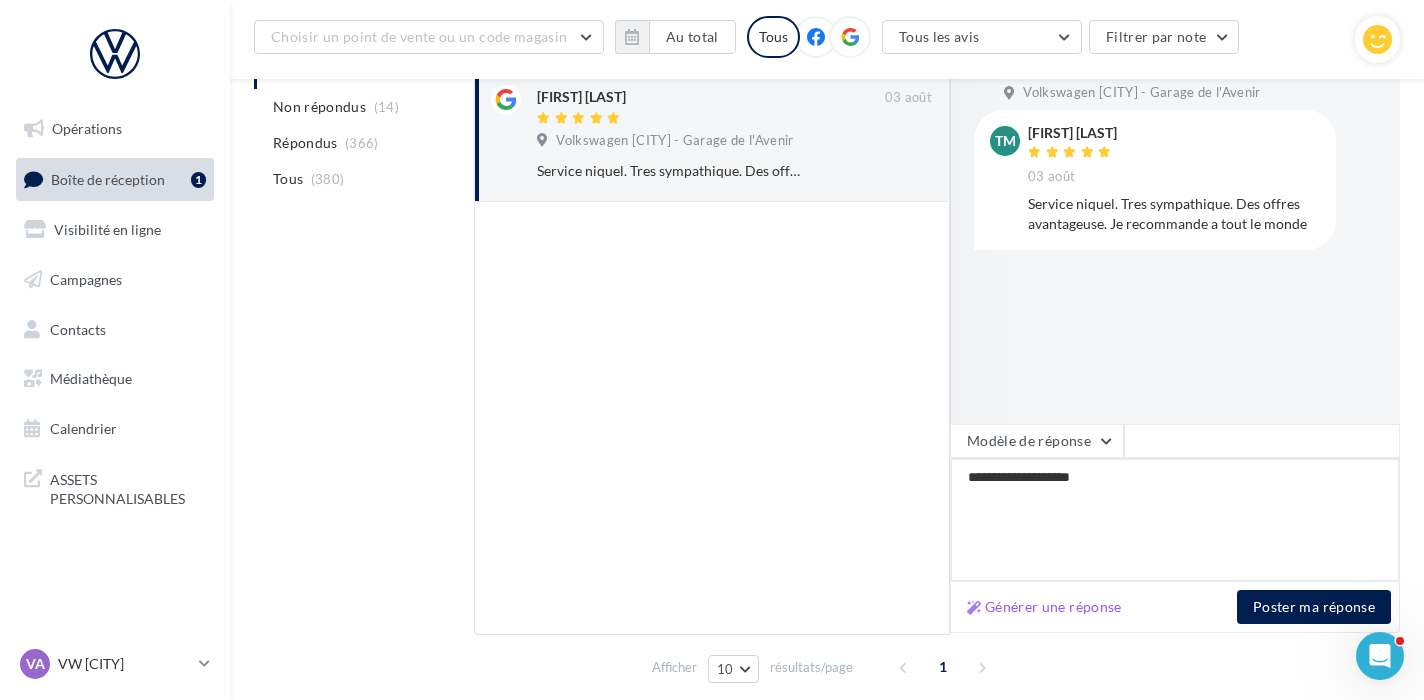 type on "**********" 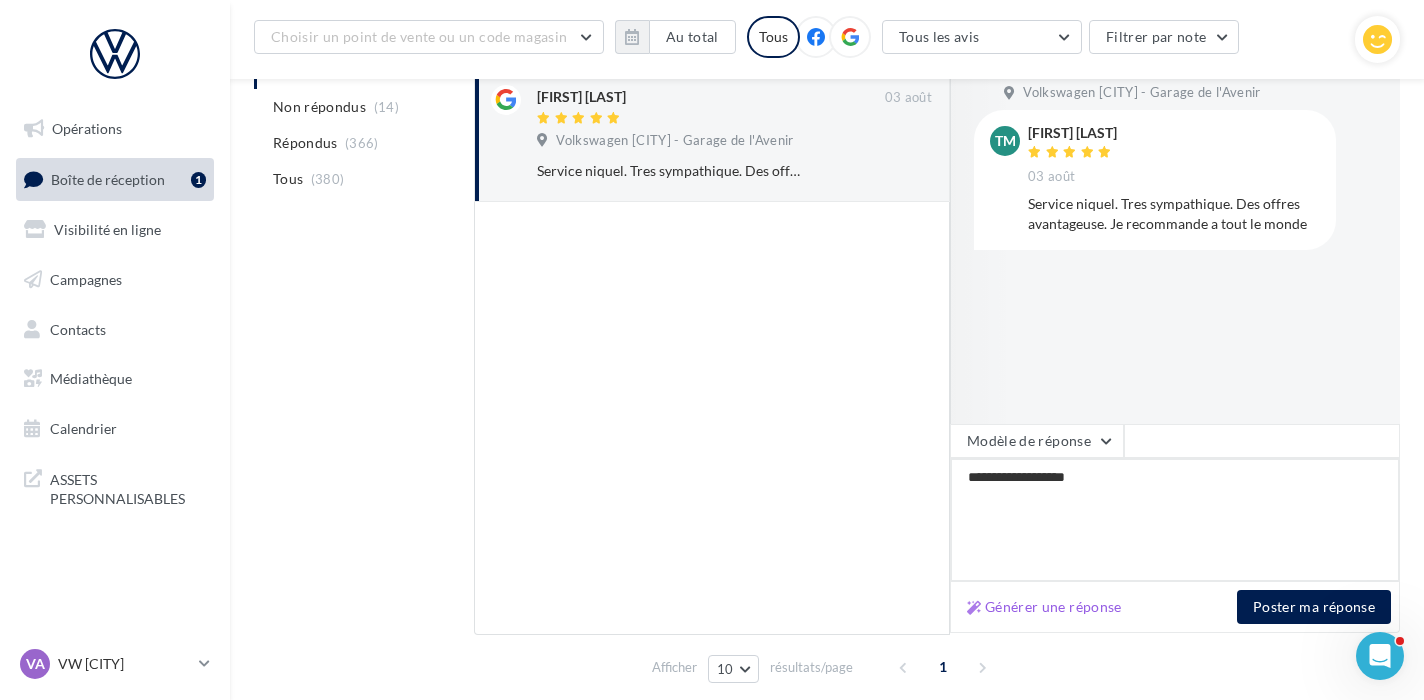 type on "**********" 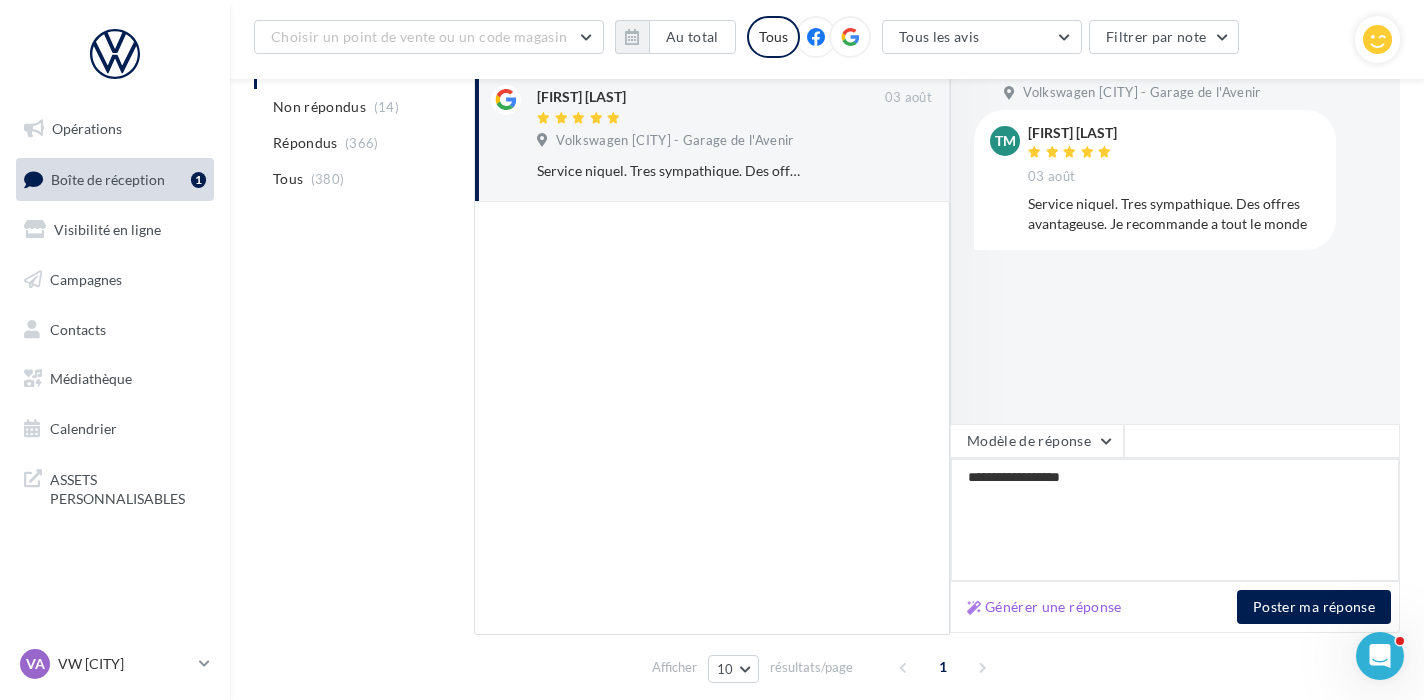 type on "**********" 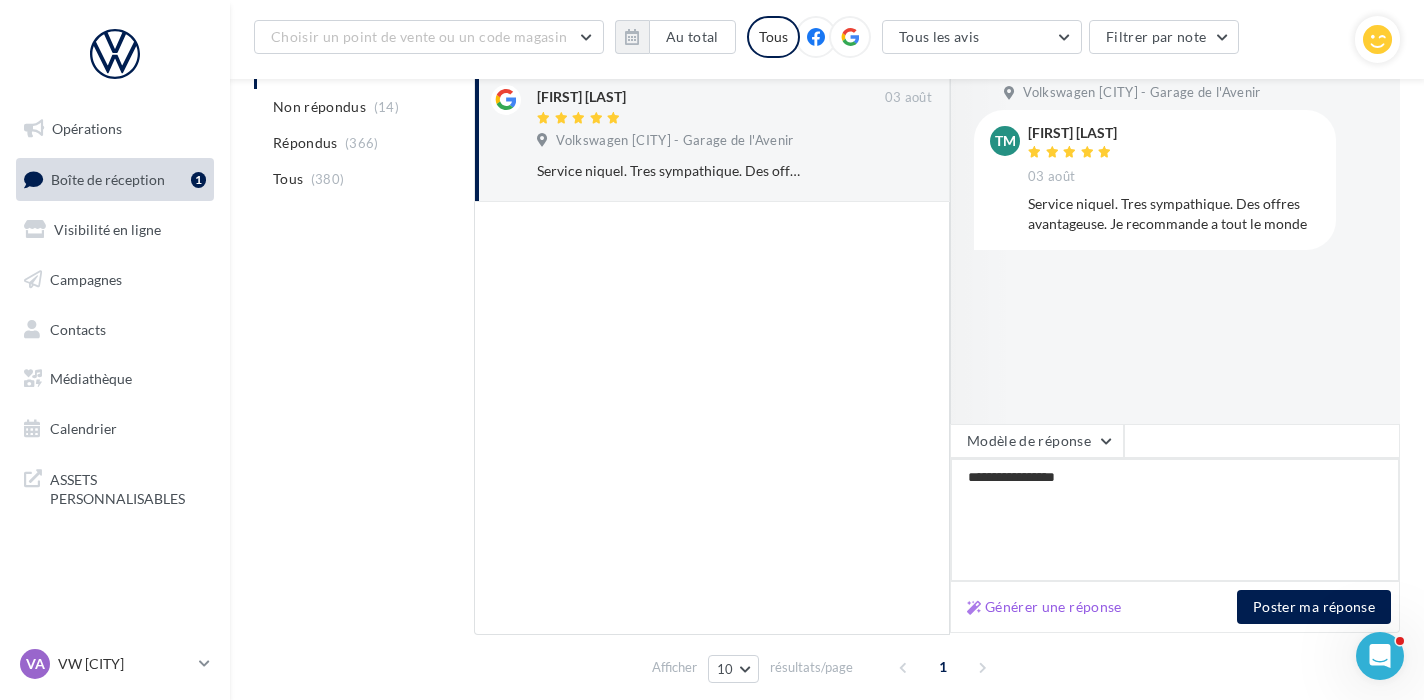 type on "**********" 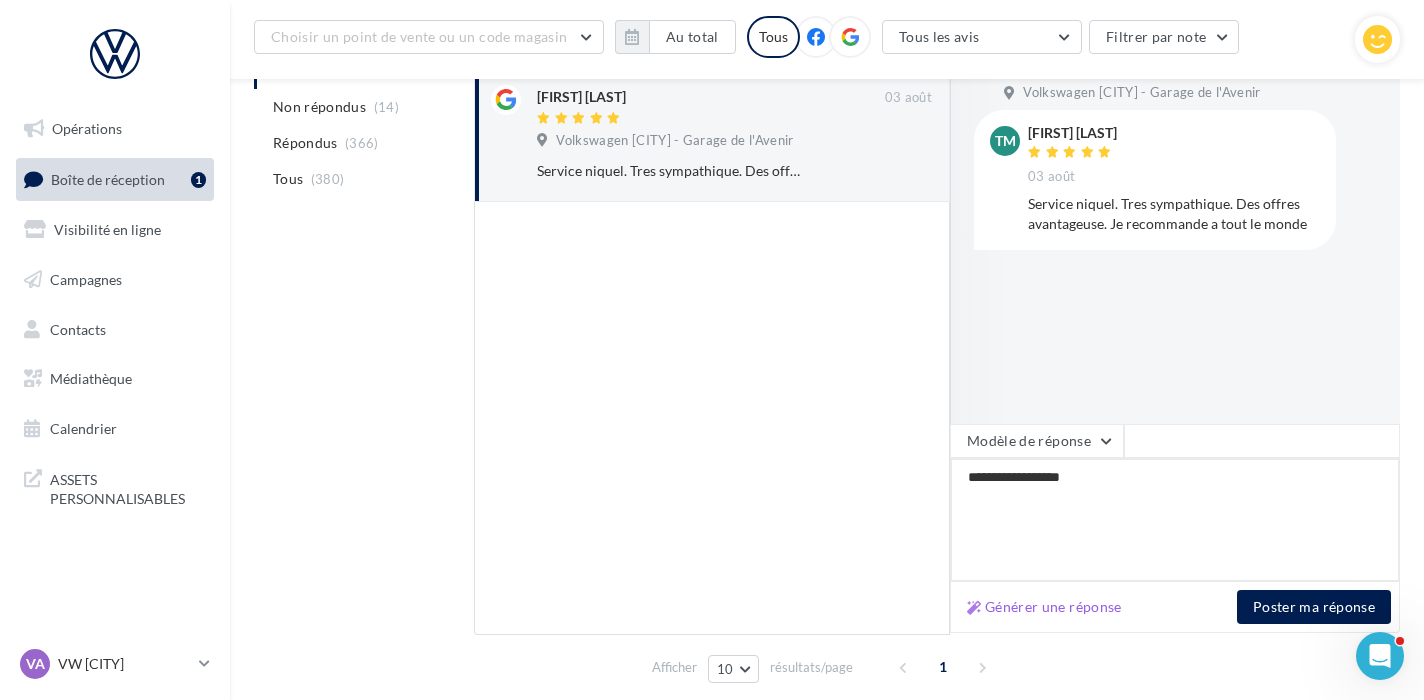 type on "**********" 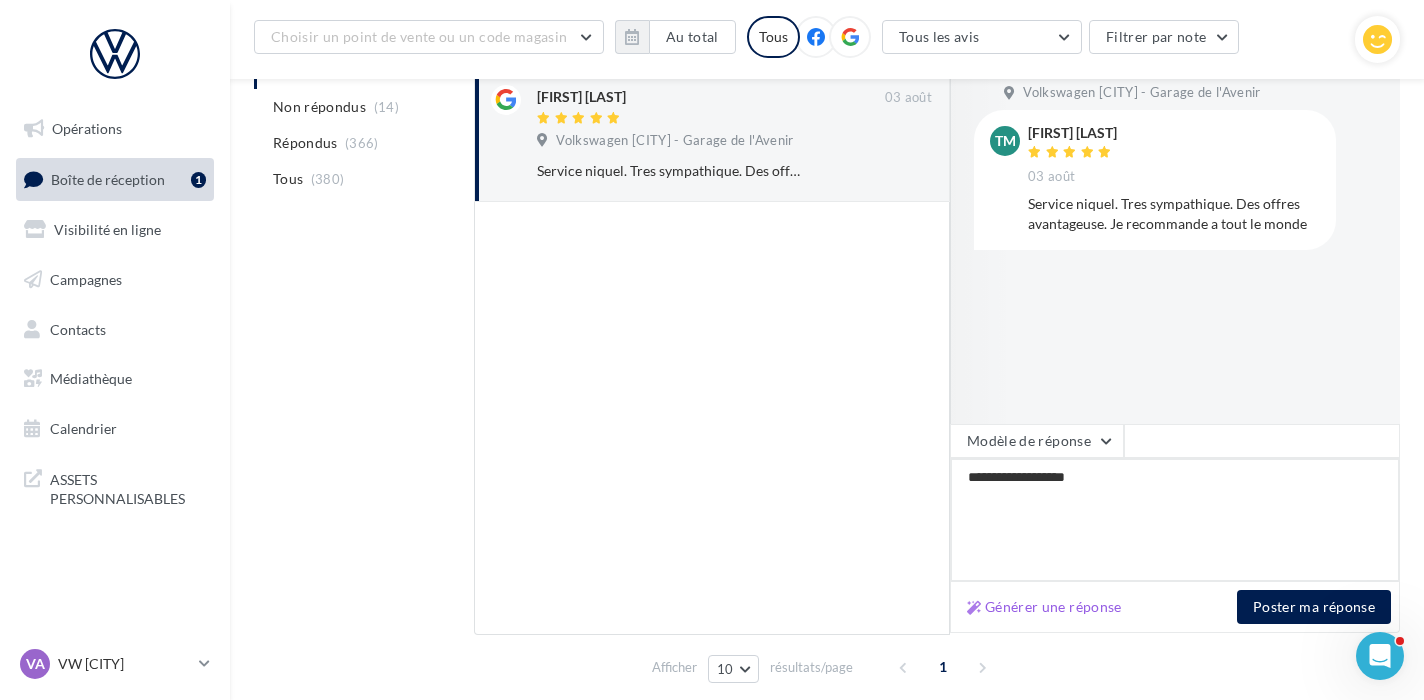 type on "**********" 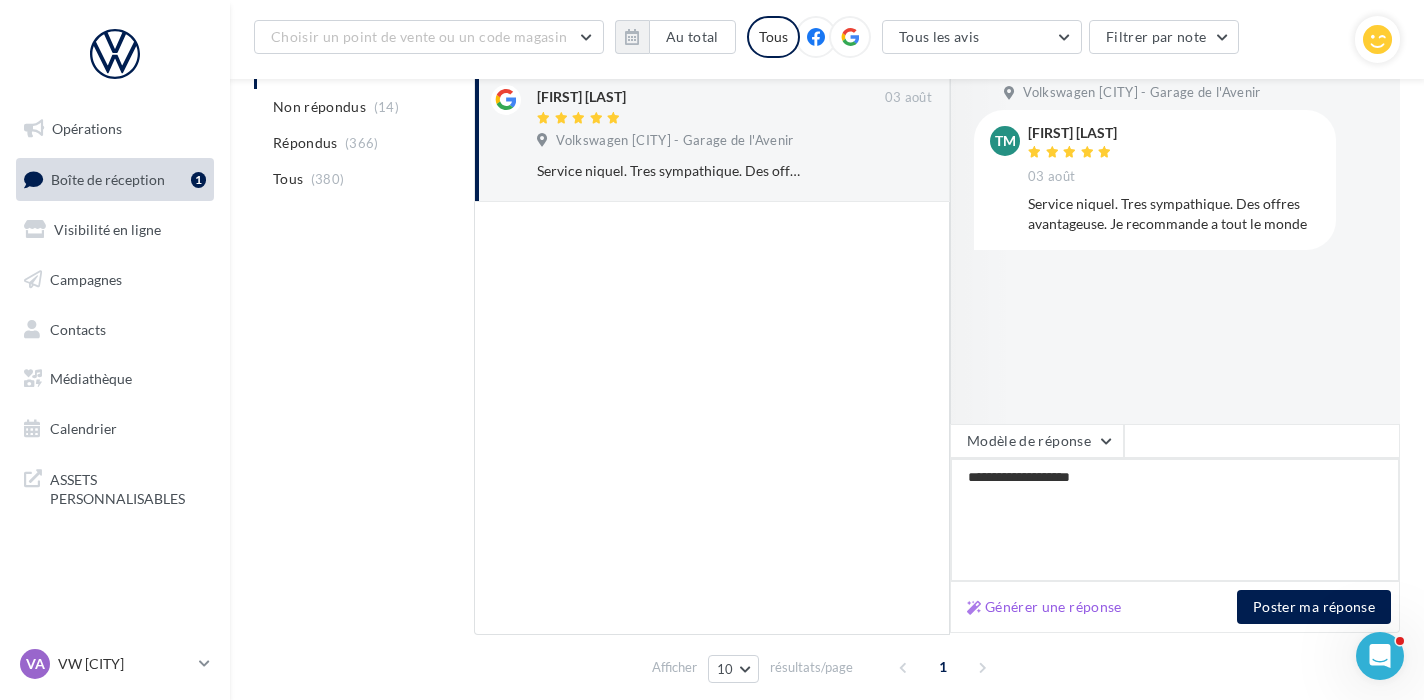 type on "**********" 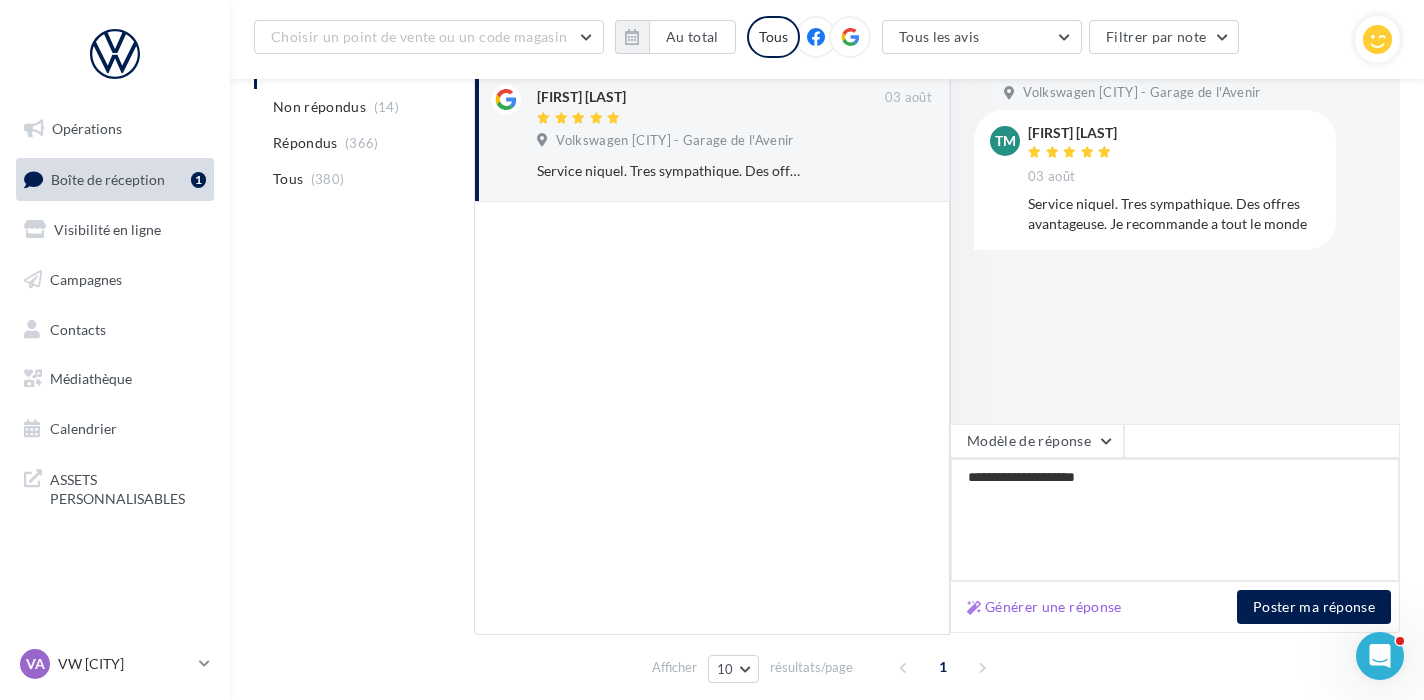 type on "**********" 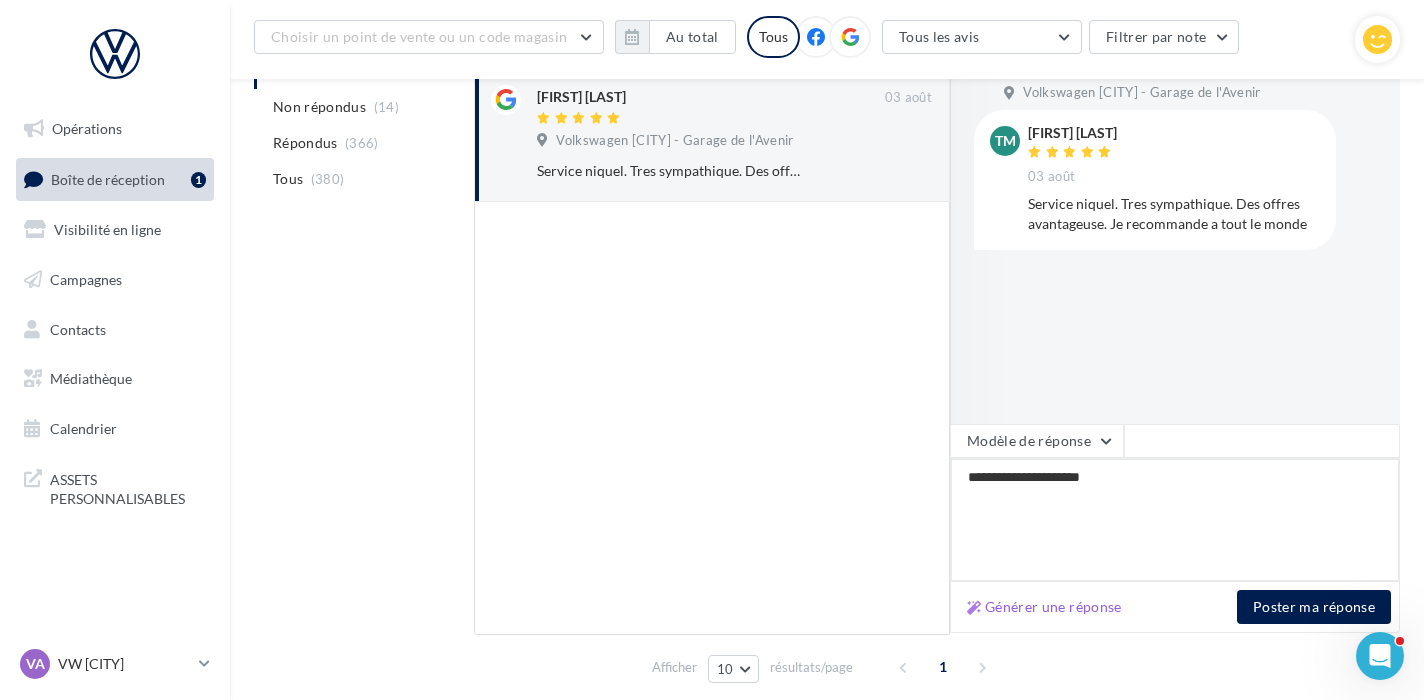 type on "**********" 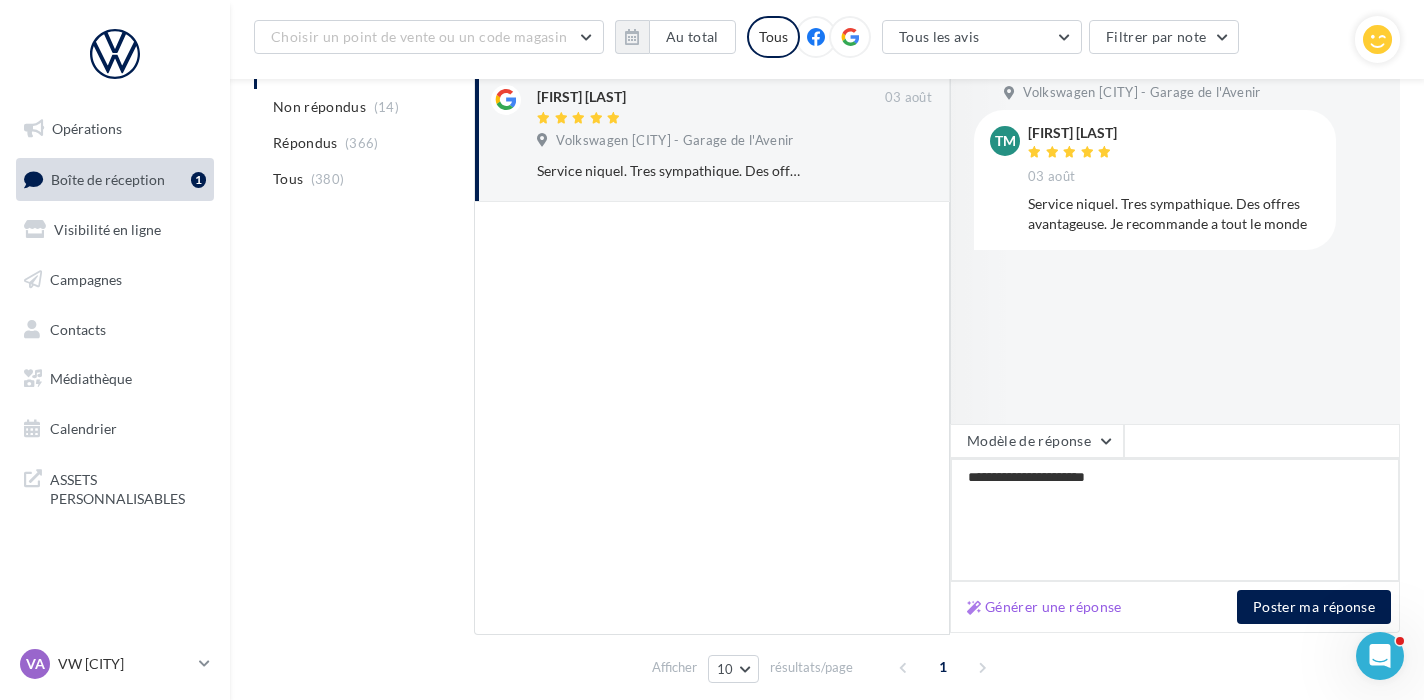 type on "**********" 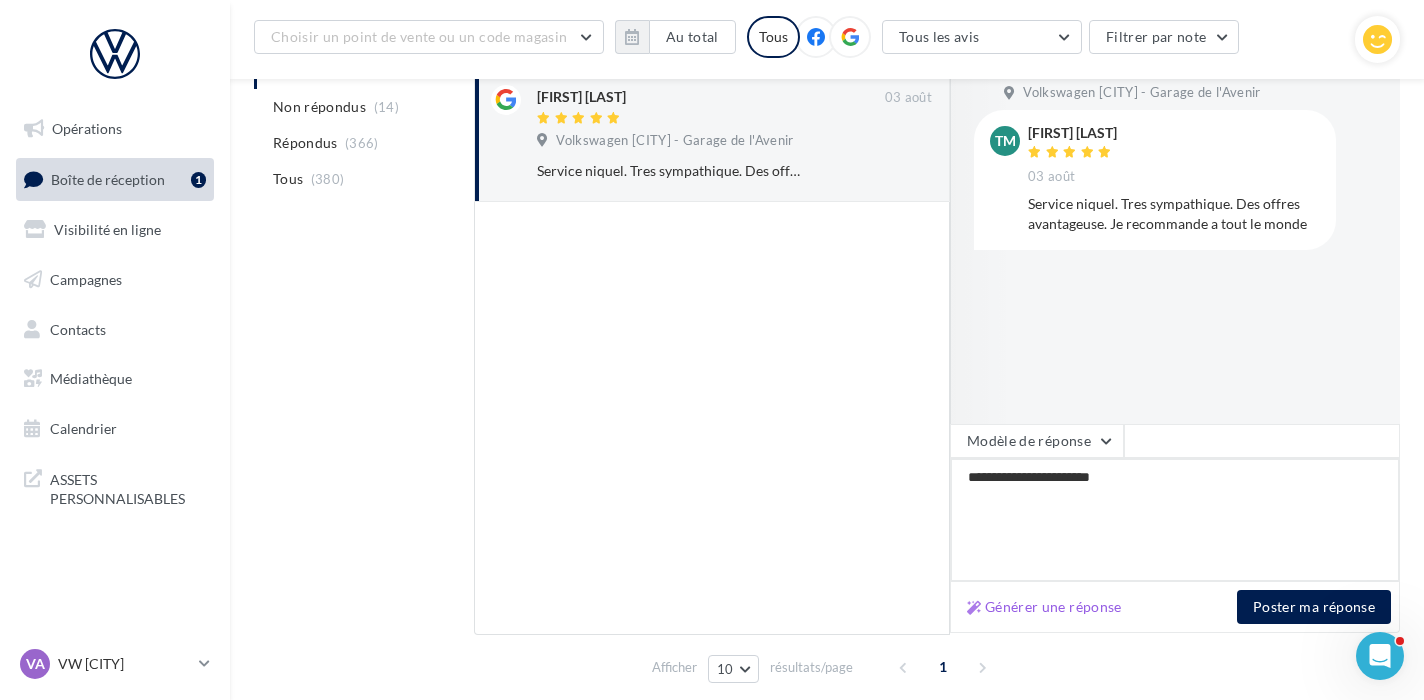 type on "**********" 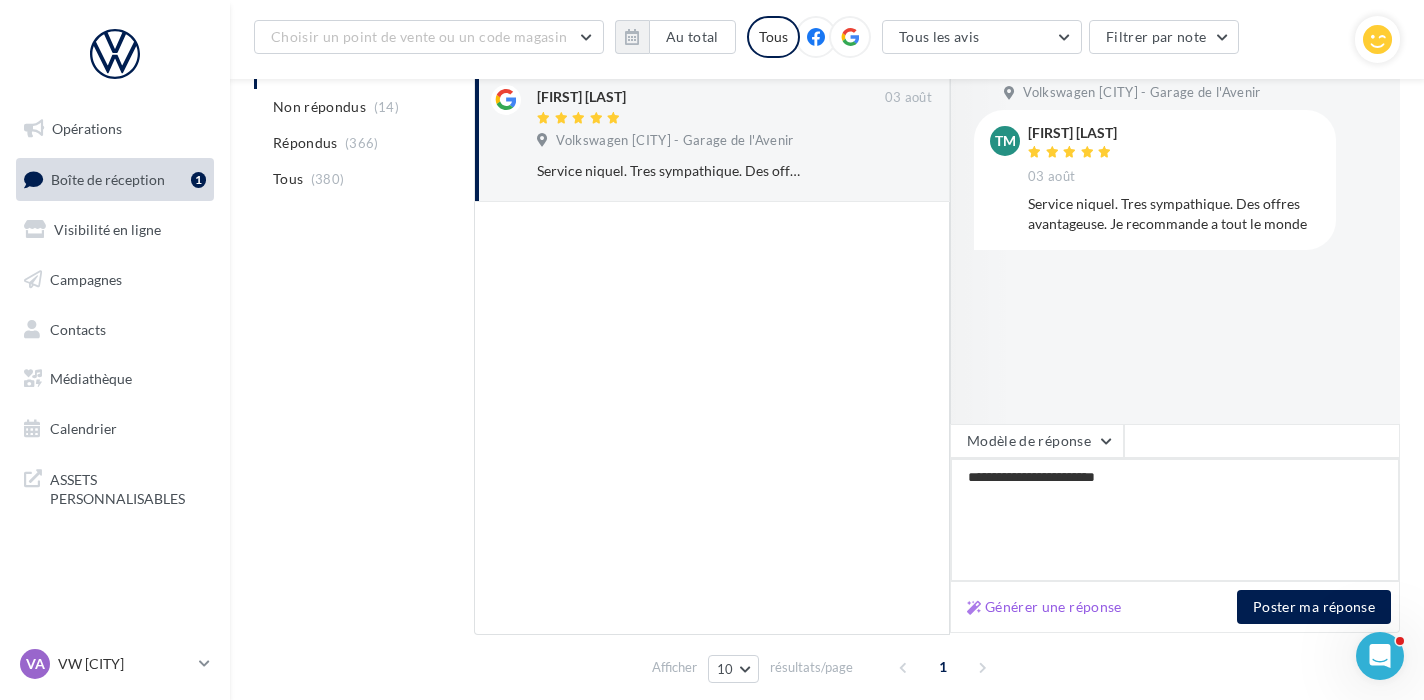 type on "**********" 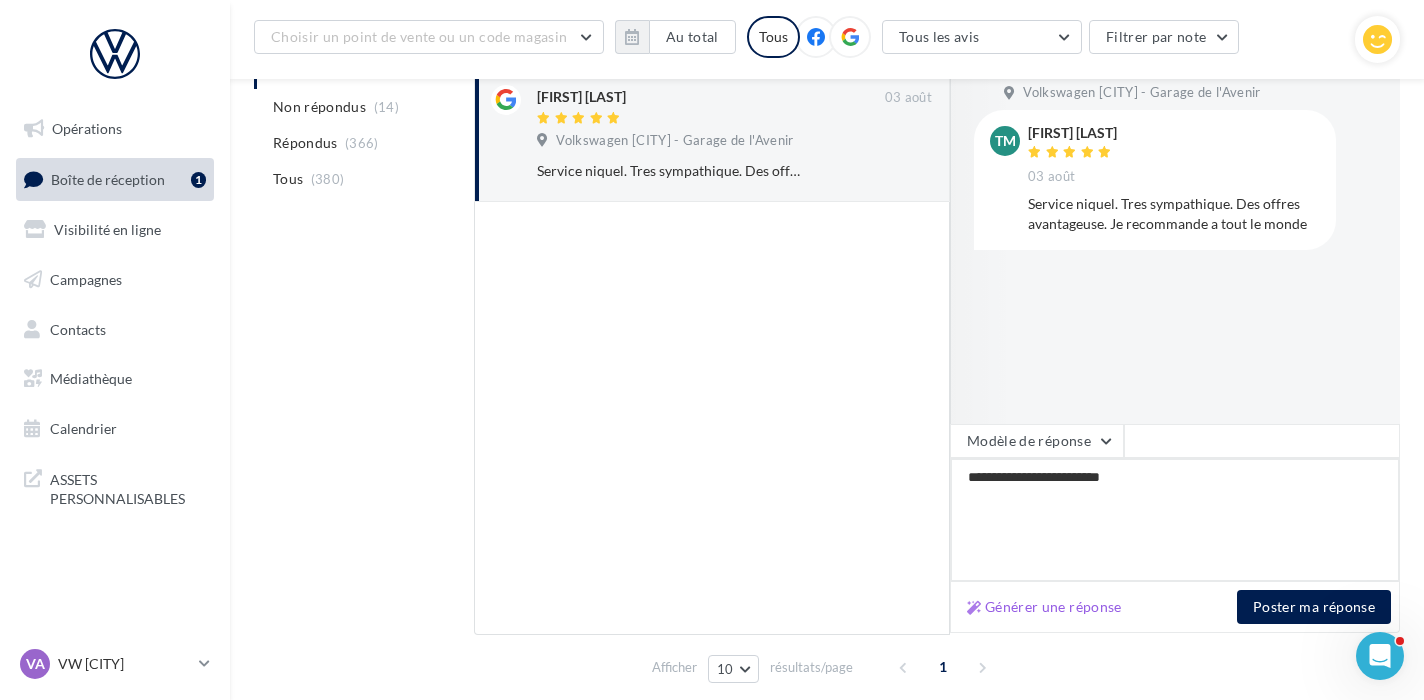 type on "**********" 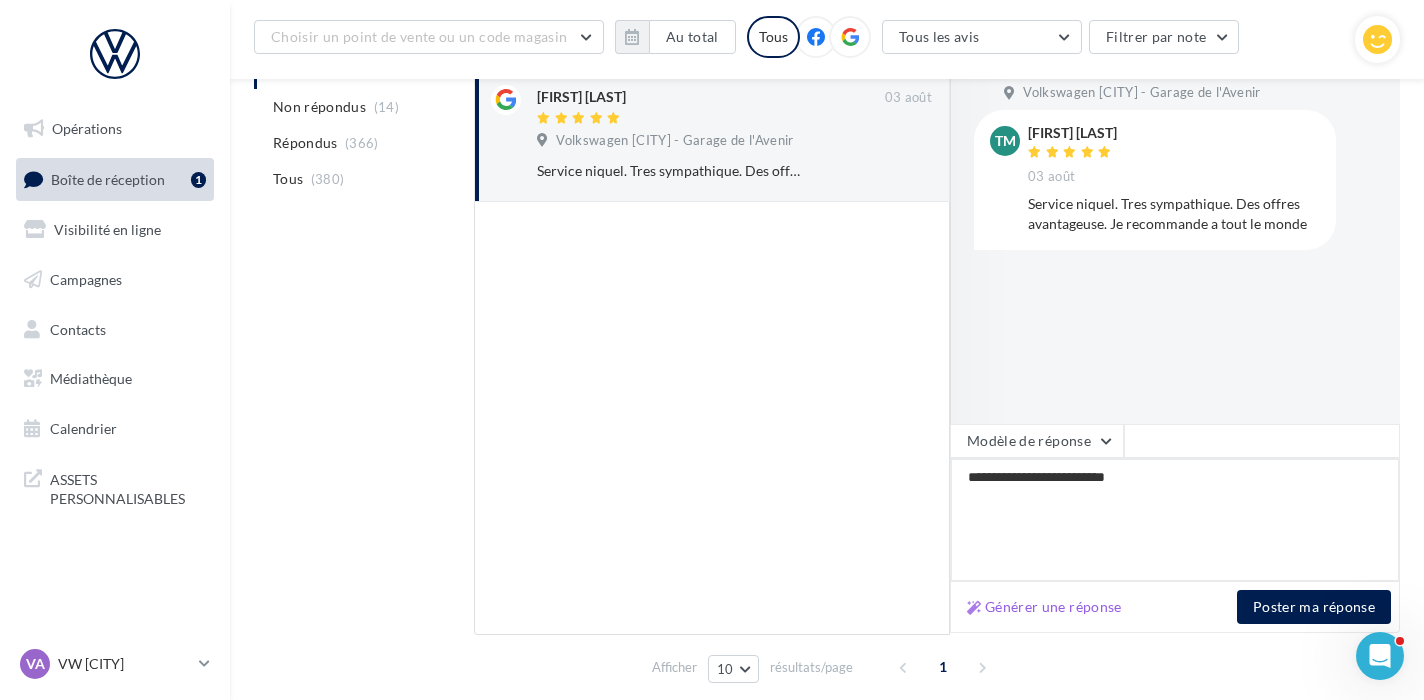 type on "**********" 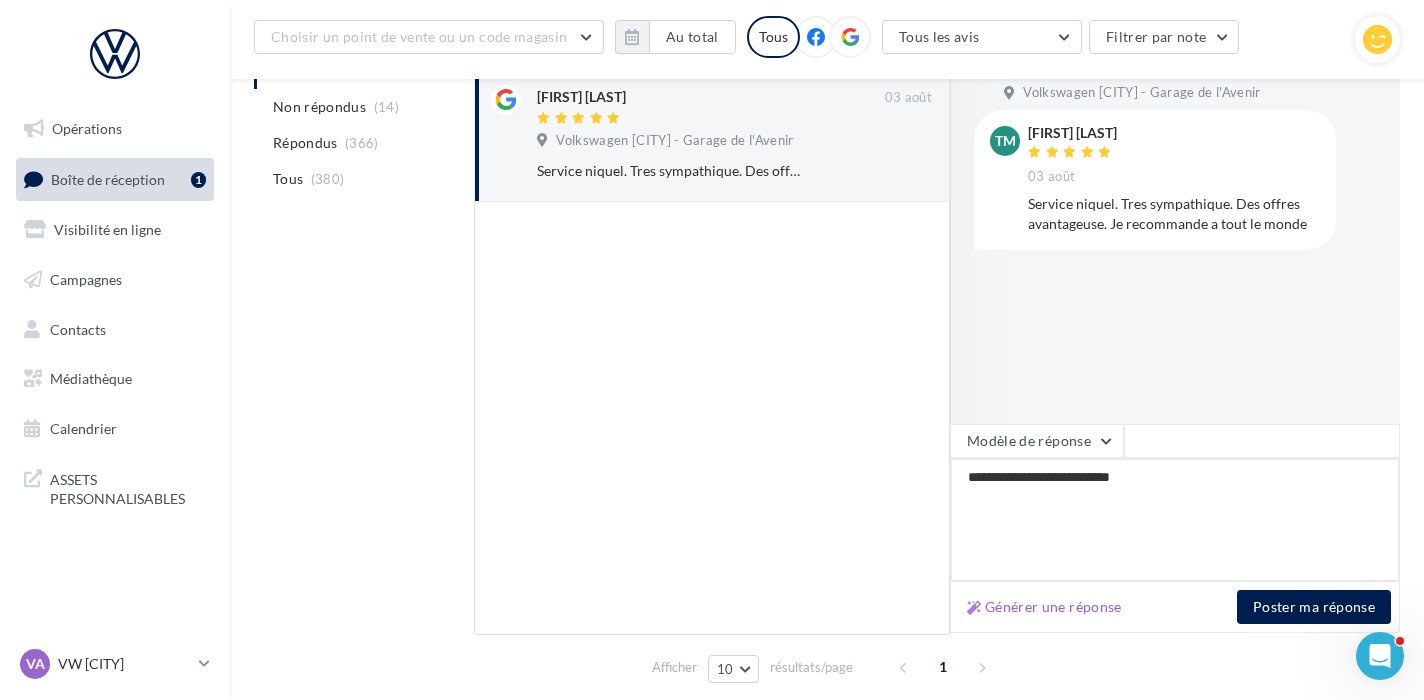 type on "**********" 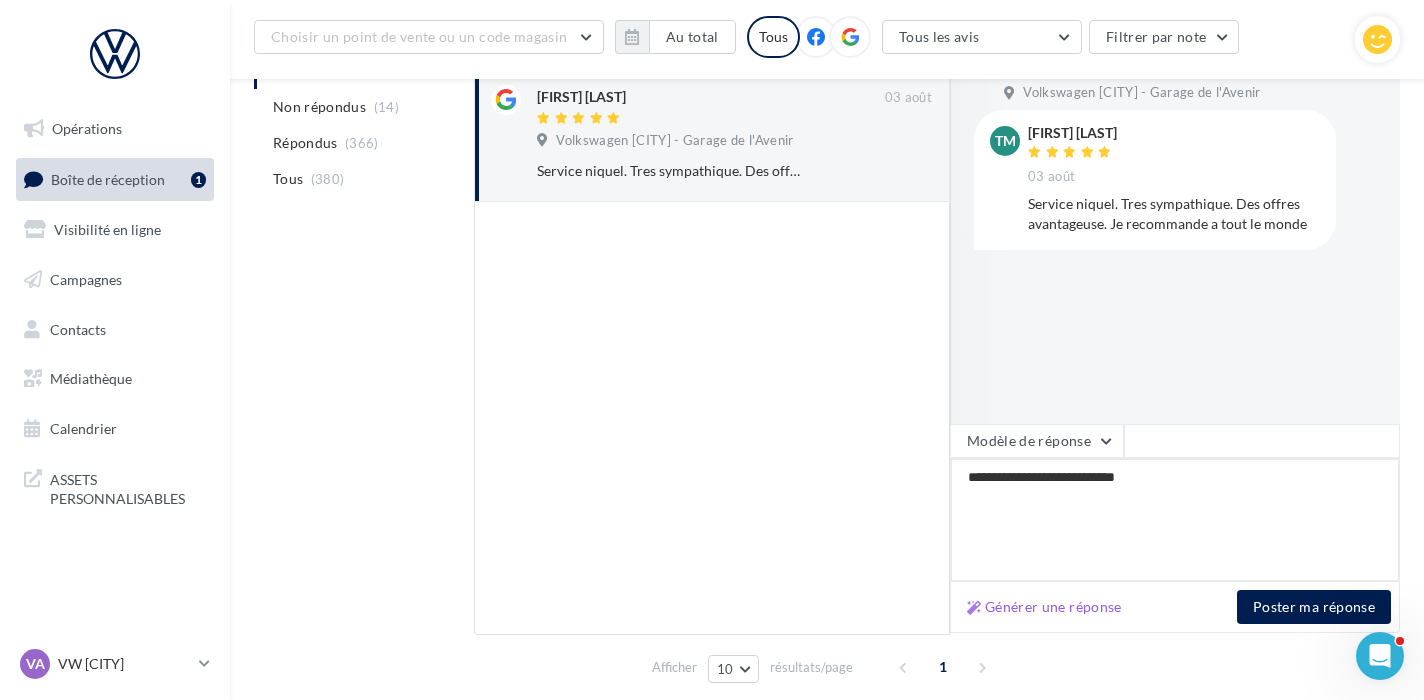 type on "**********" 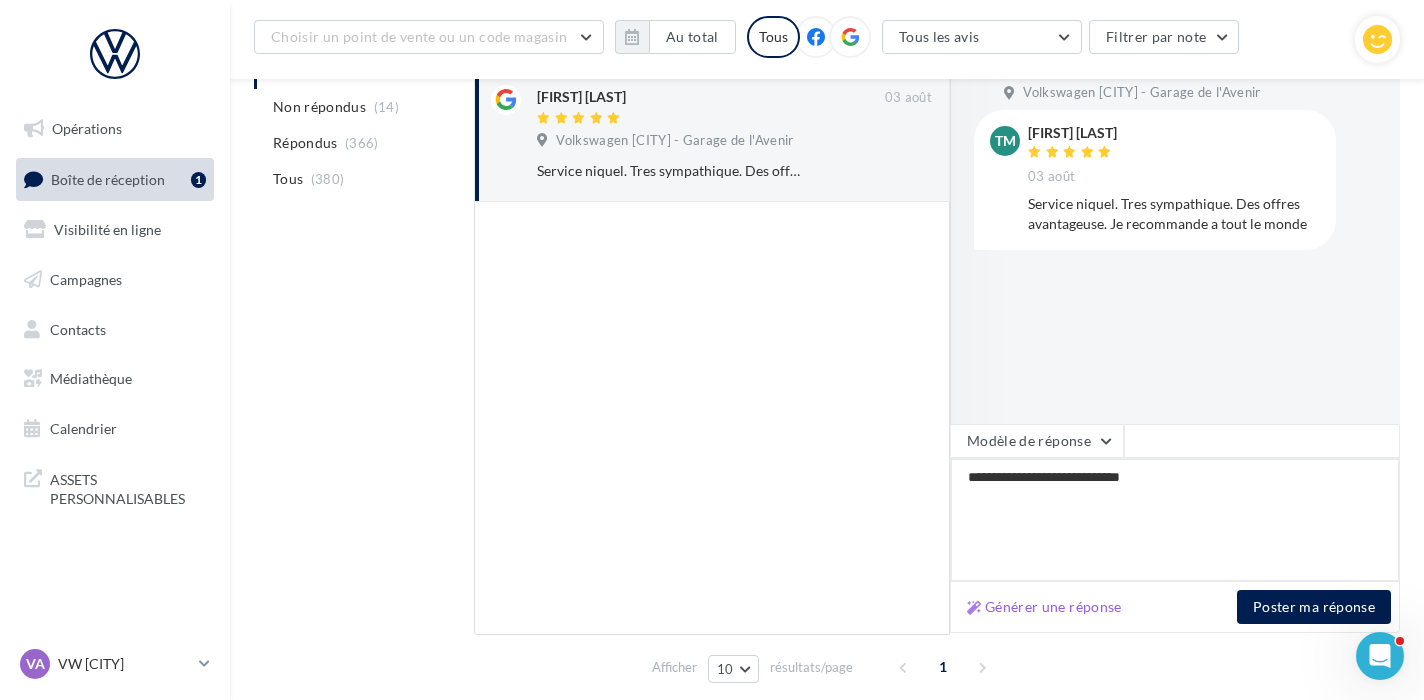 type on "**********" 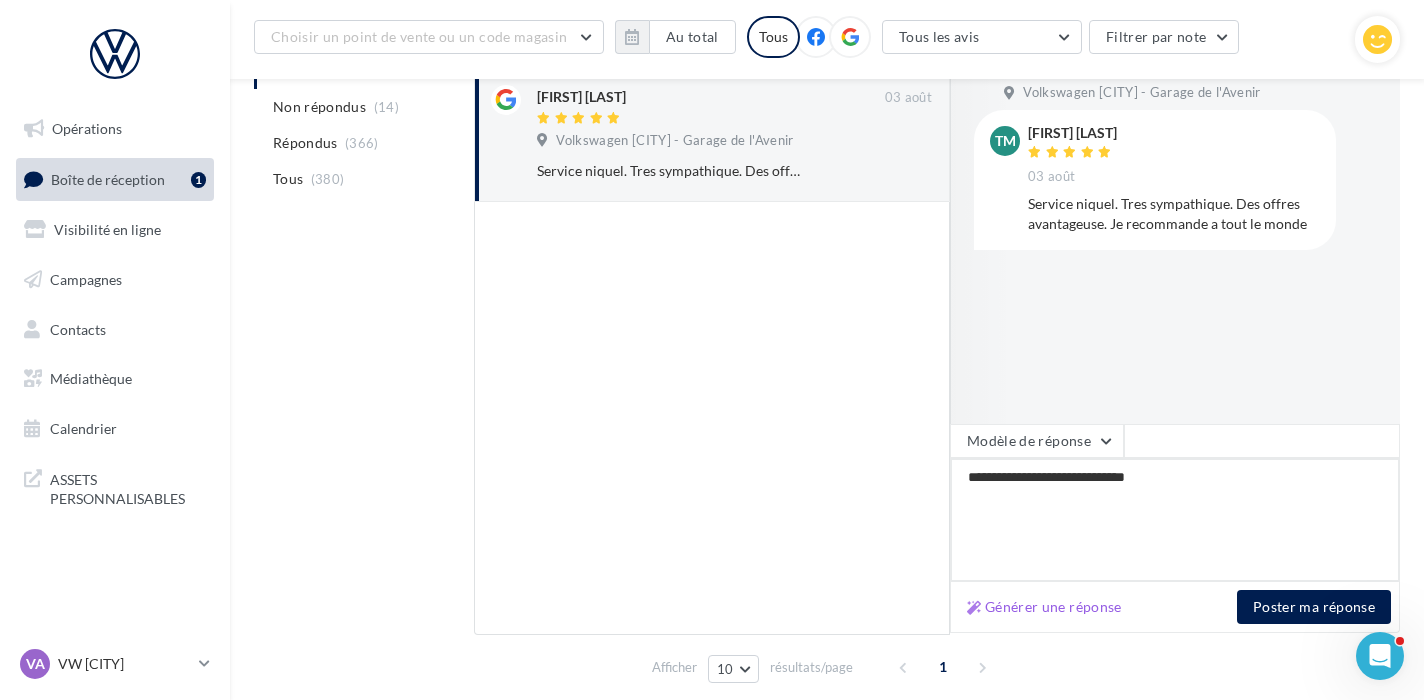 type on "**********" 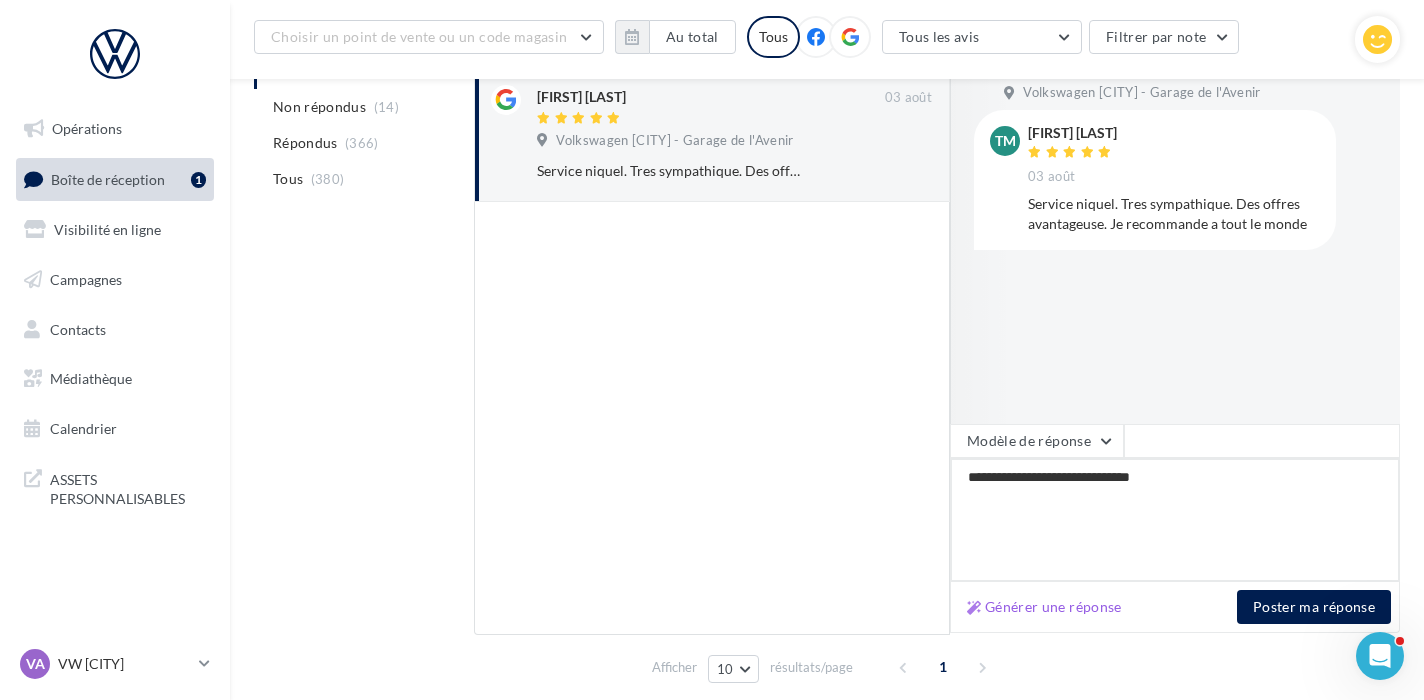 type on "**********" 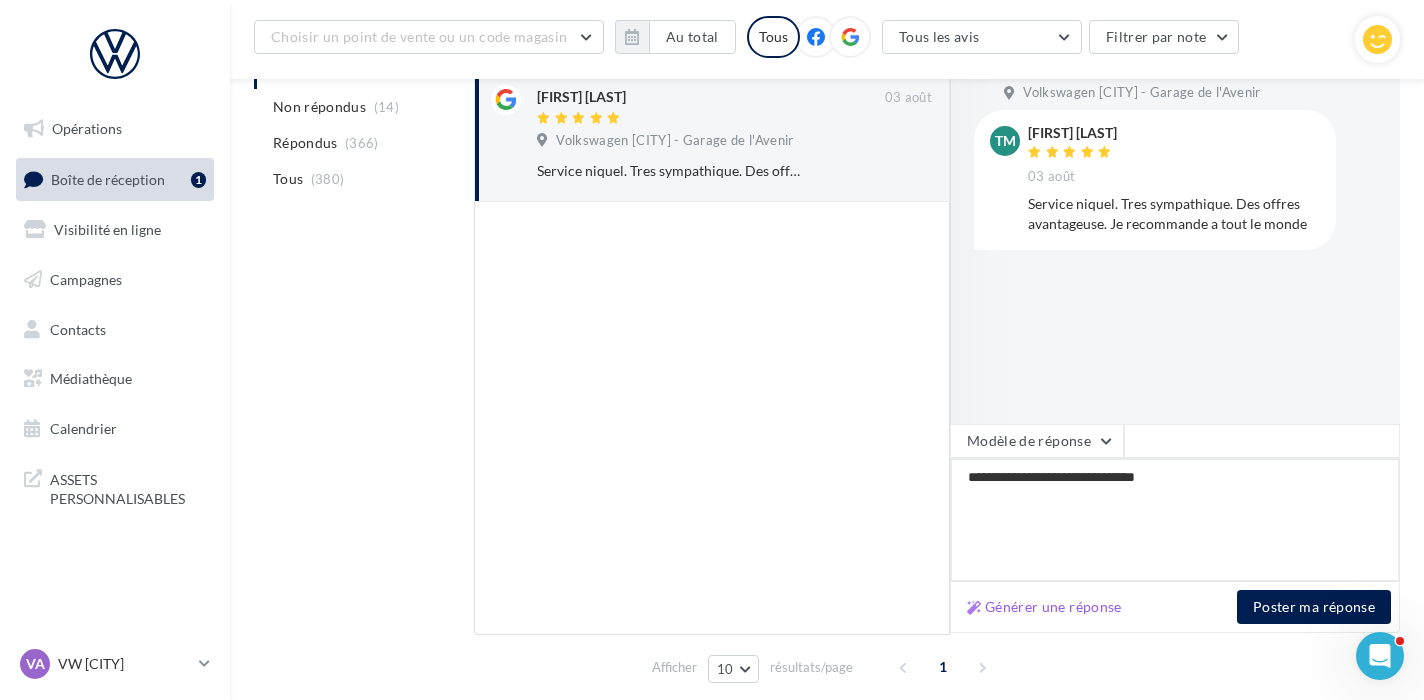 type on "**********" 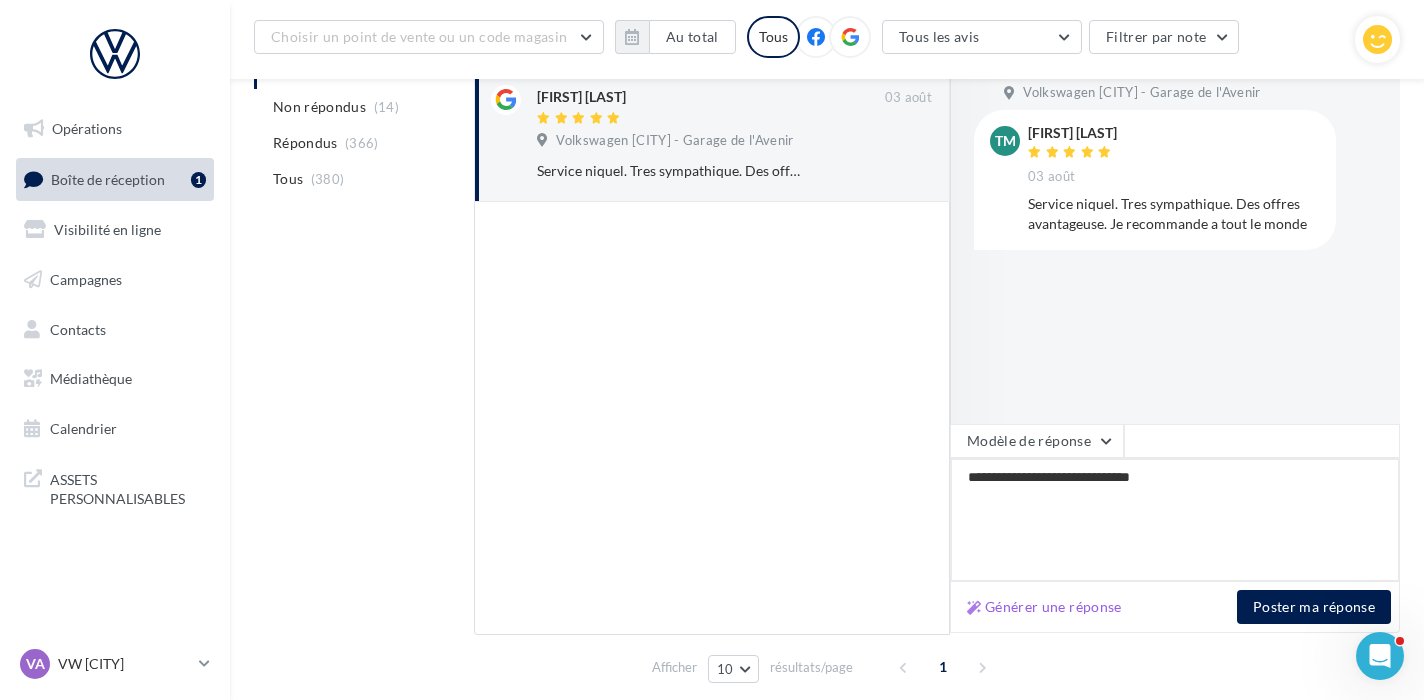 type on "**********" 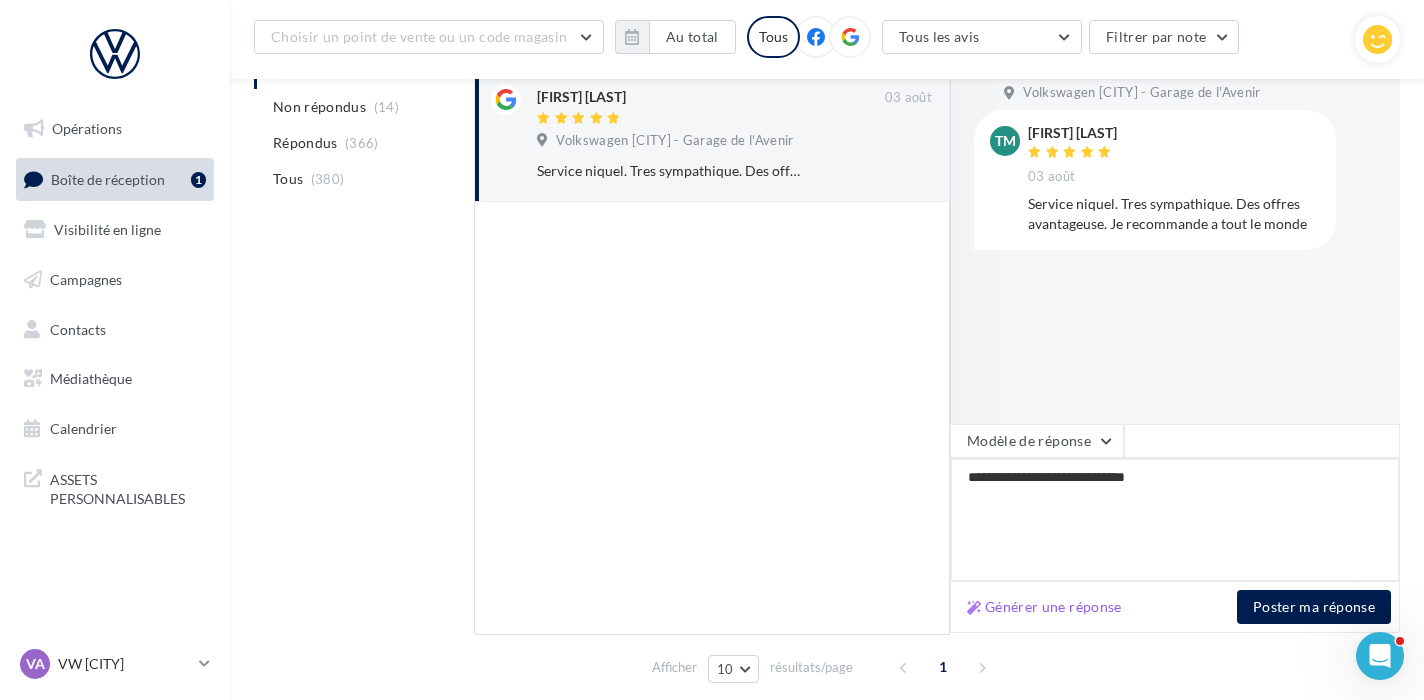 type on "**********" 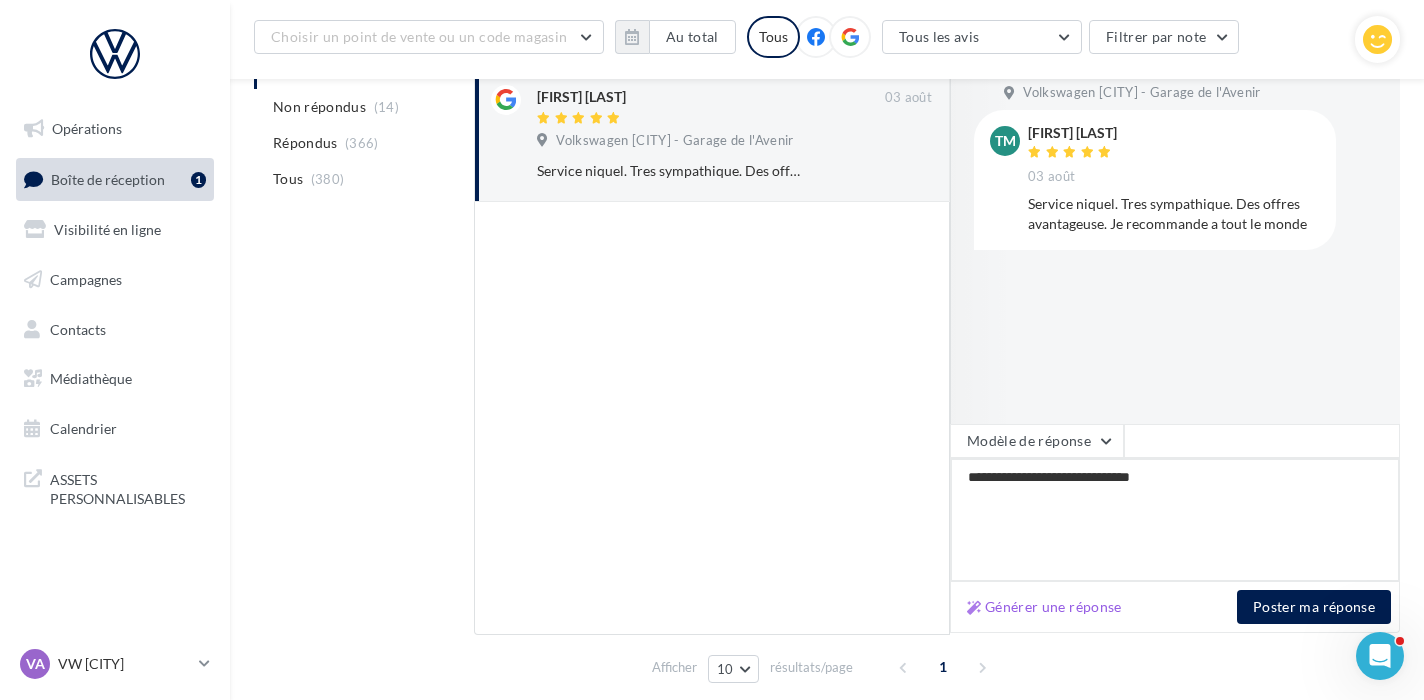 type on "**********" 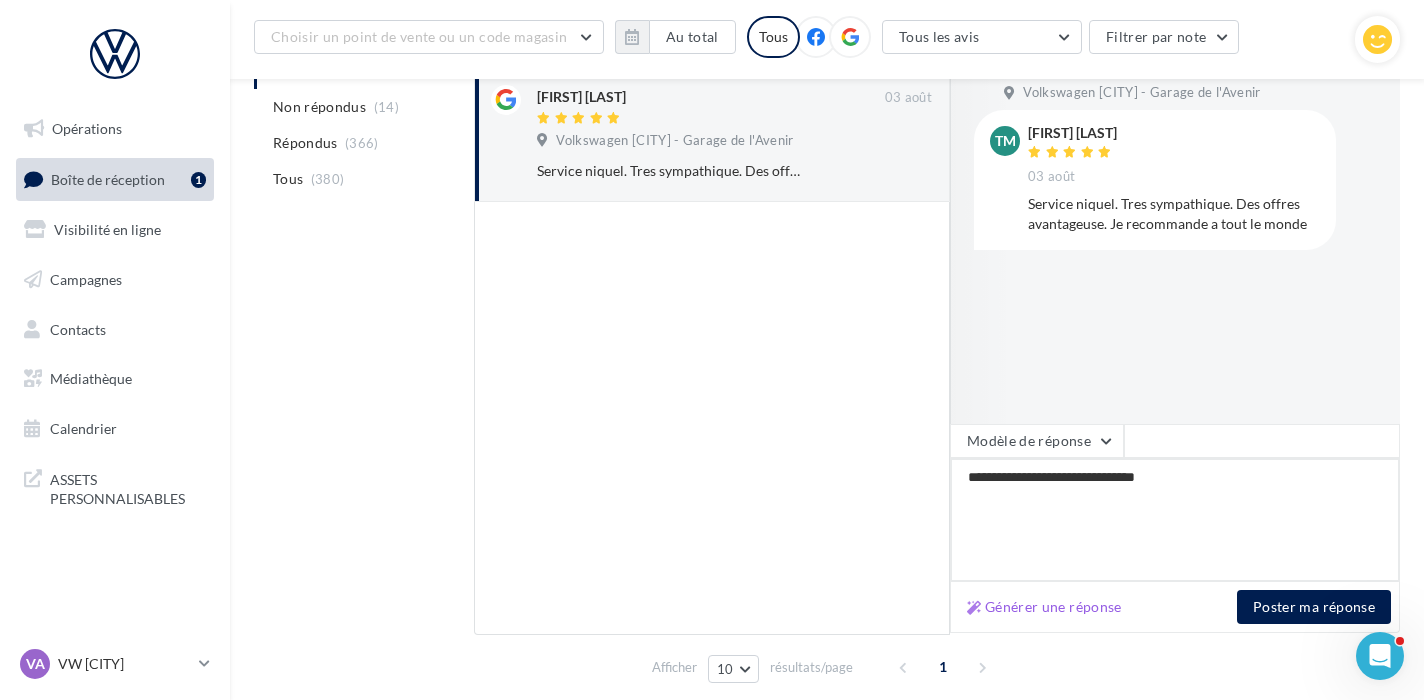 type on "**********" 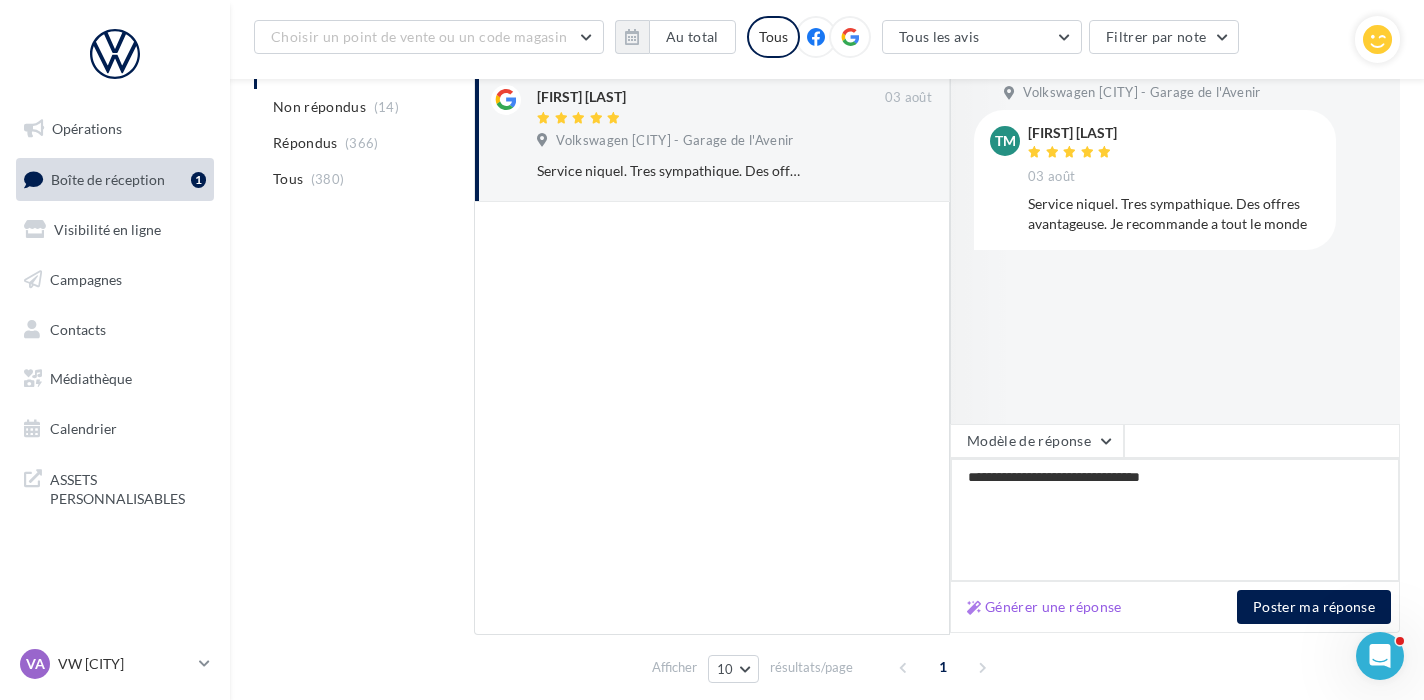 type on "**********" 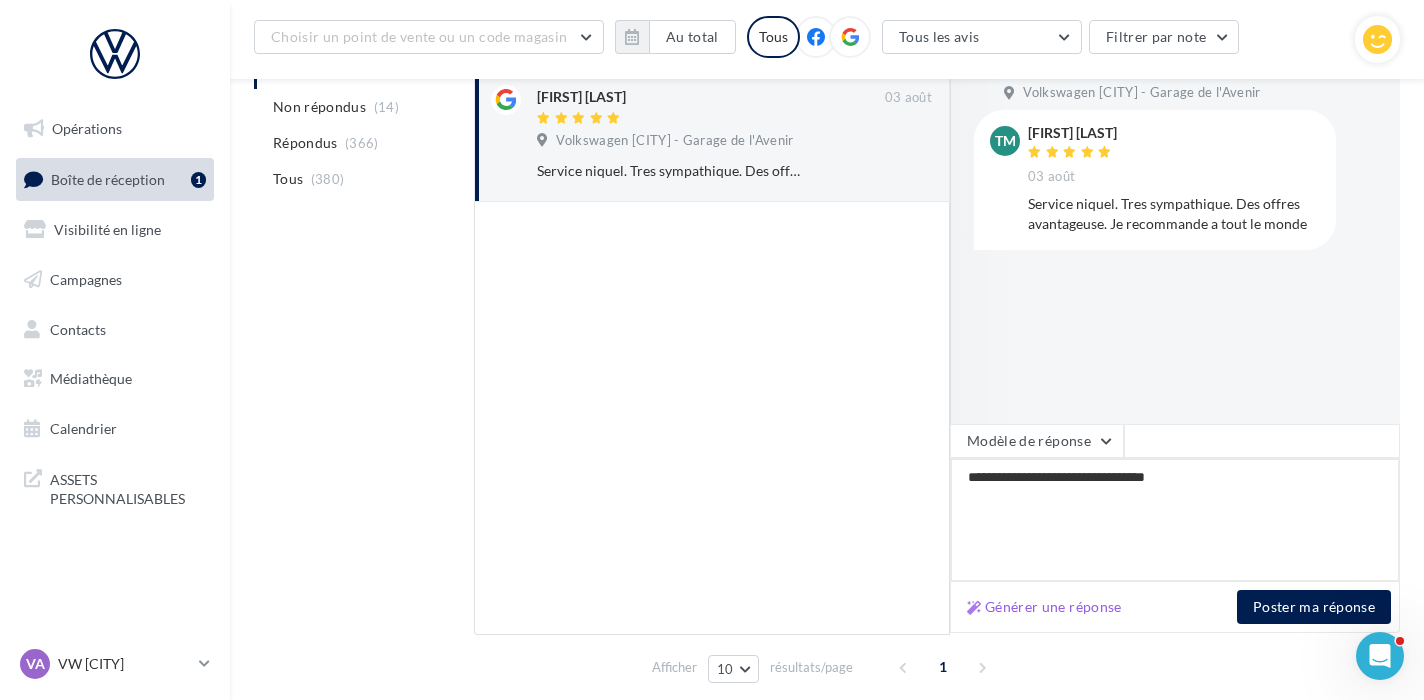 type on "**********" 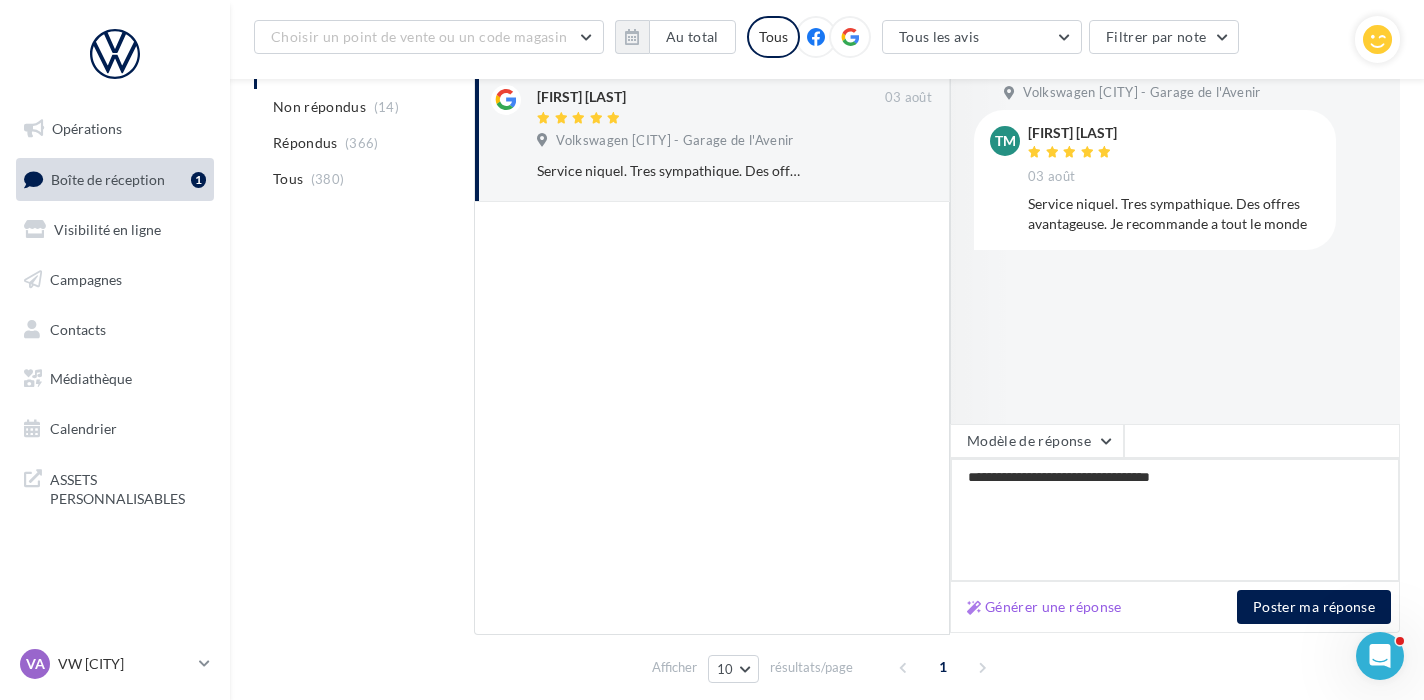 type on "**********" 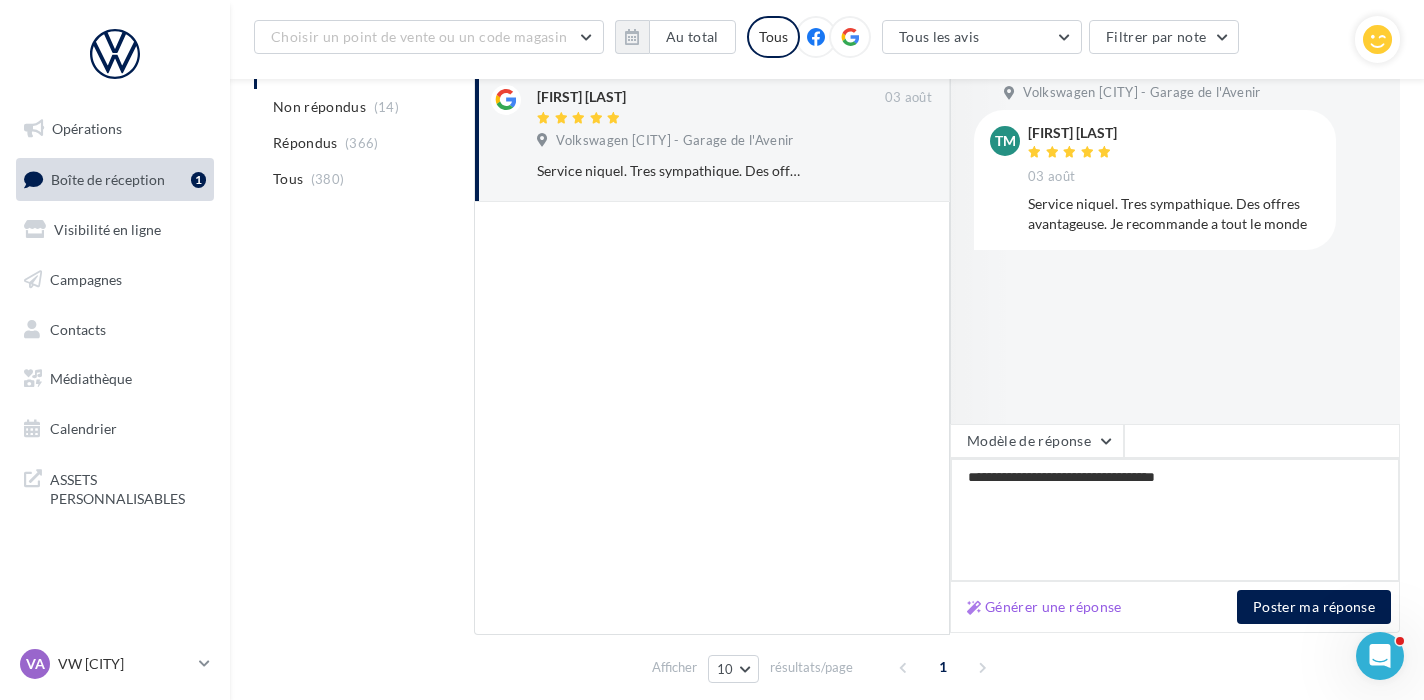 type on "**********" 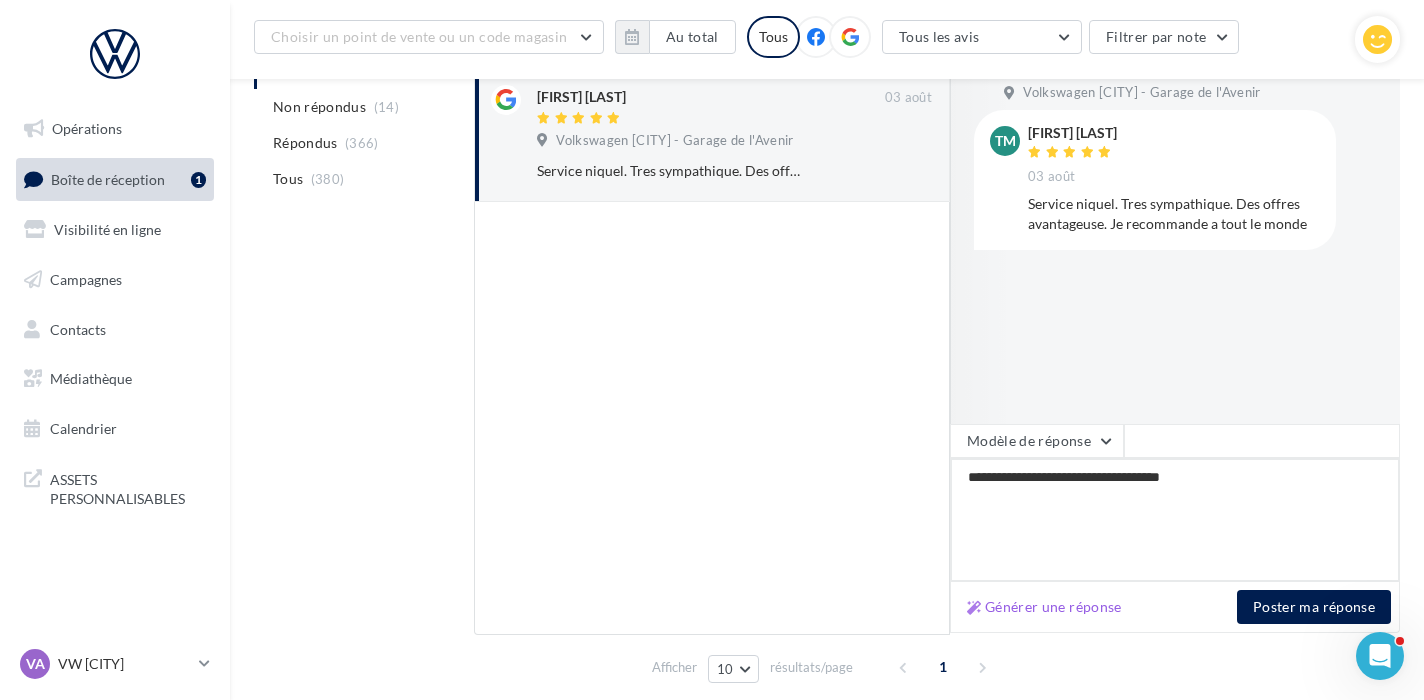 type on "**********" 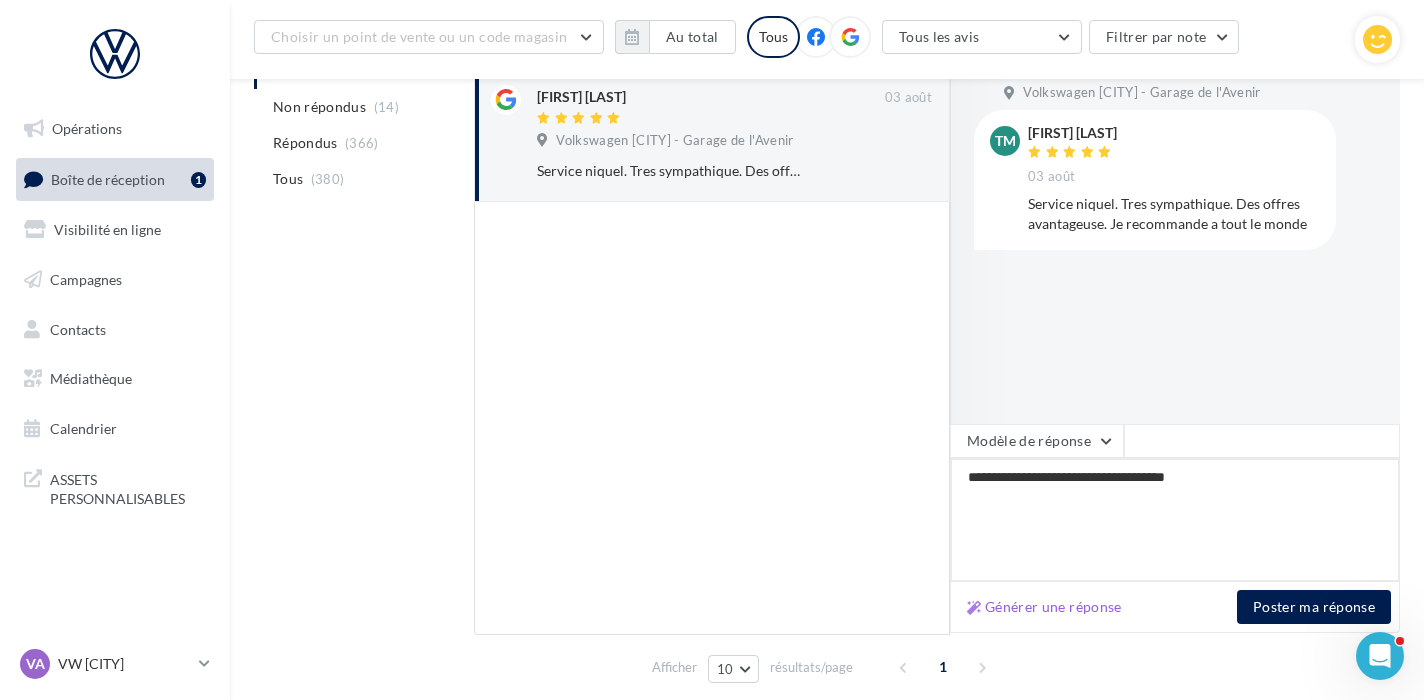 type on "**********" 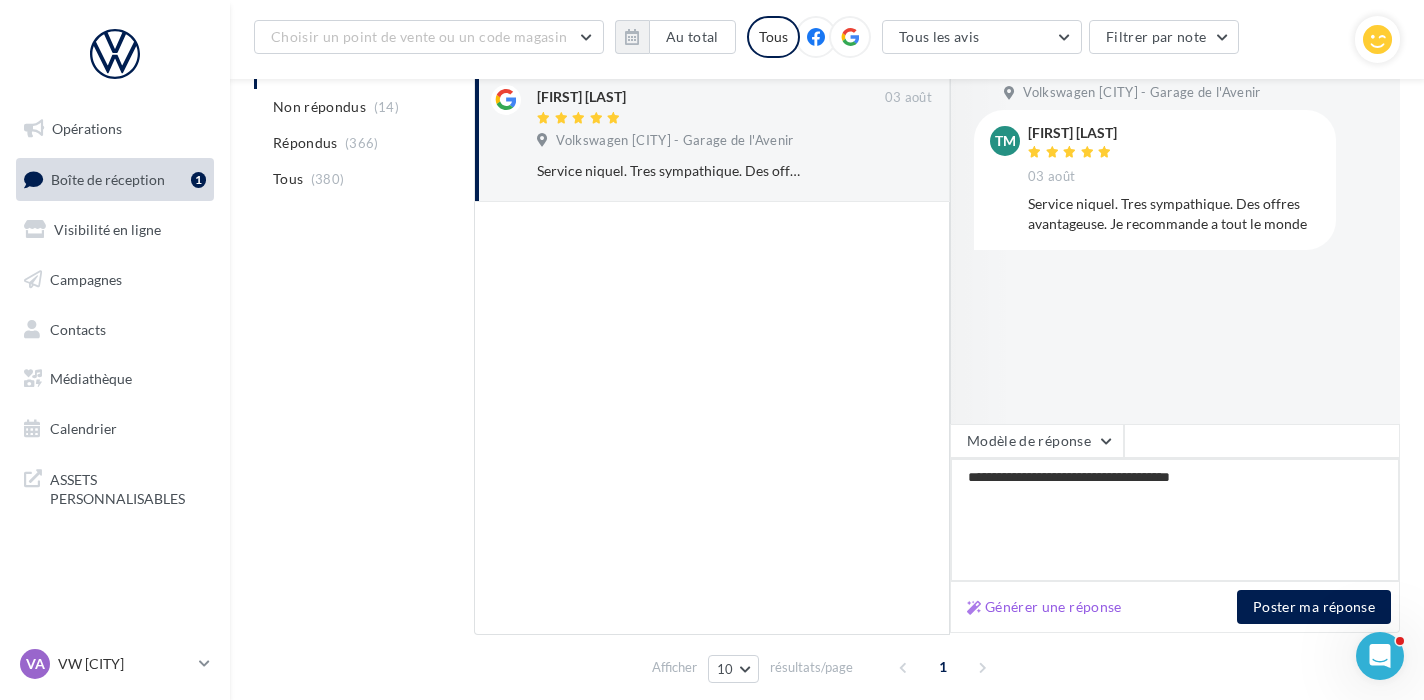 type on "**********" 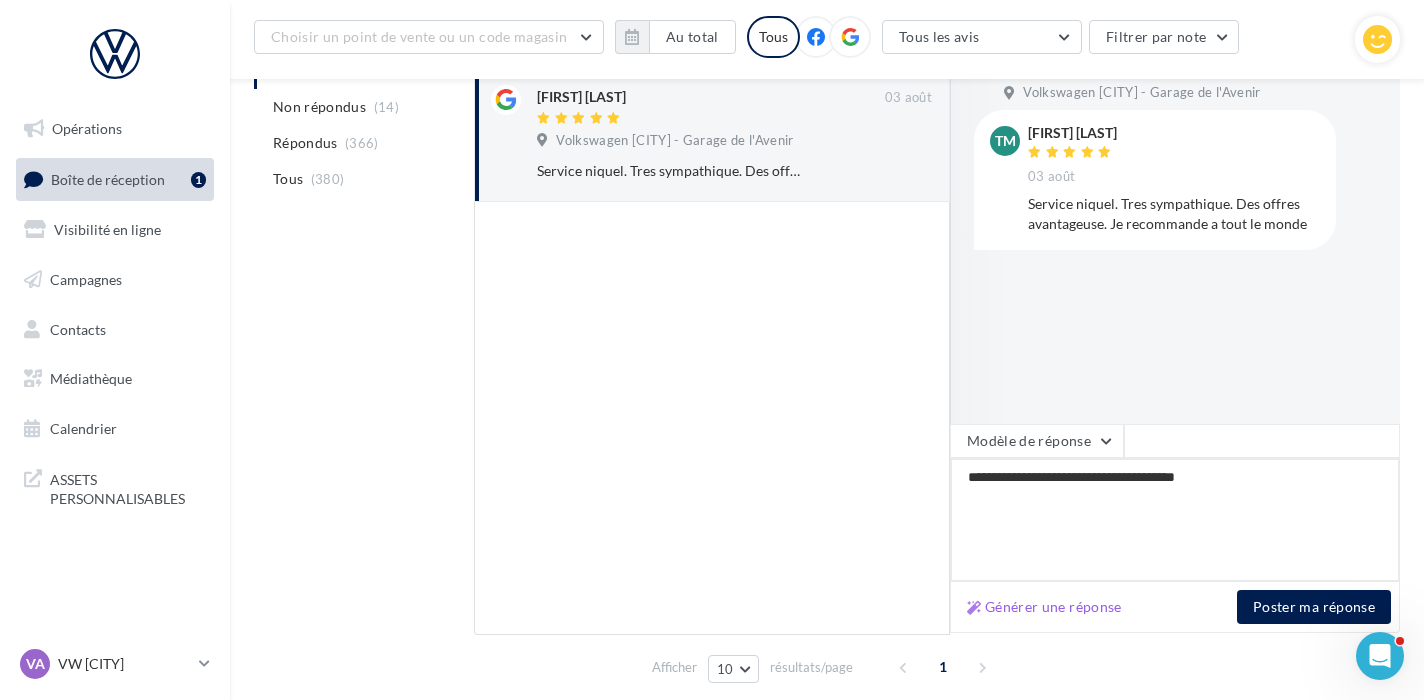 type on "**********" 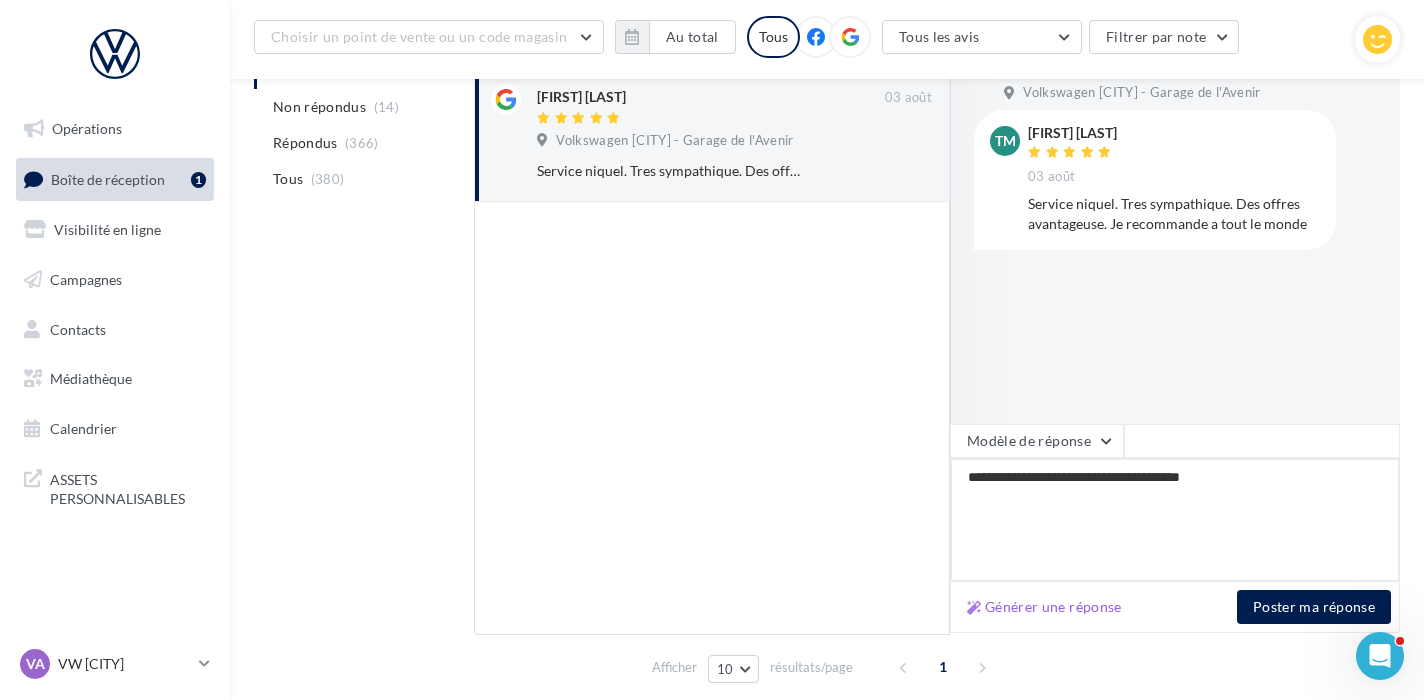type on "**********" 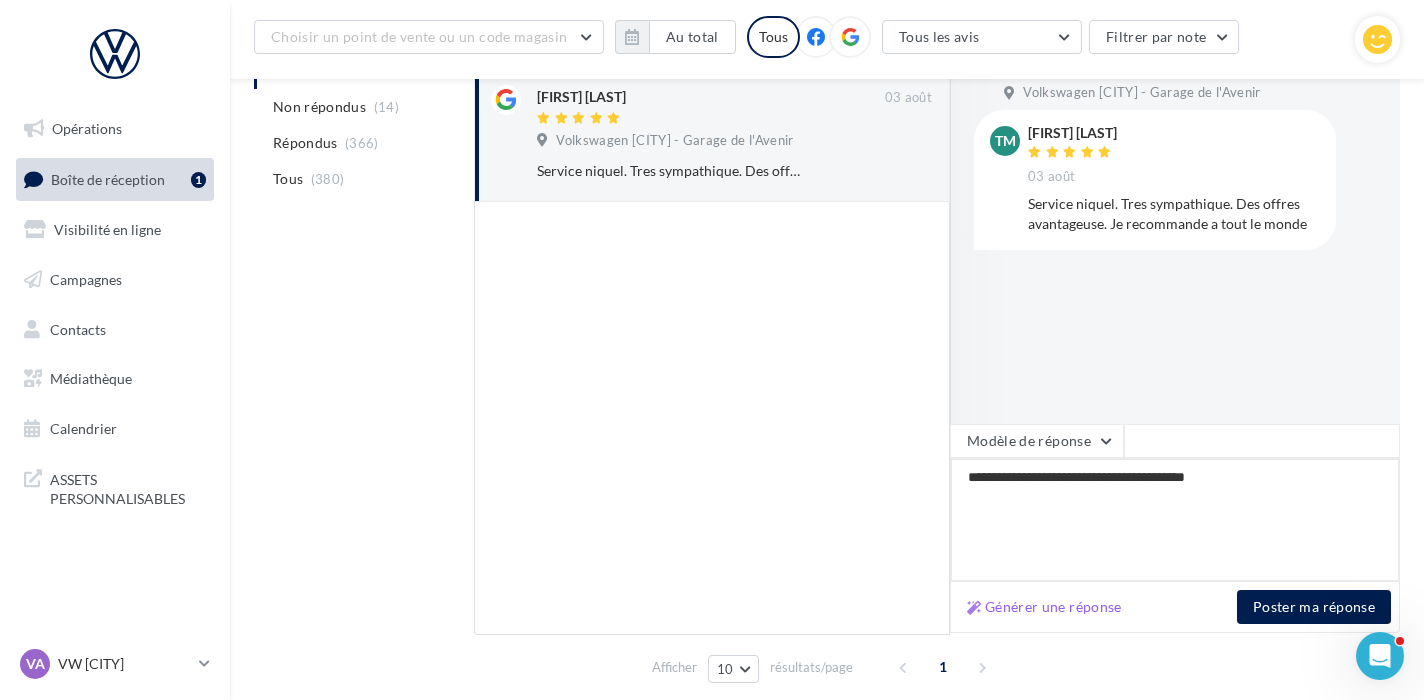 type on "**********" 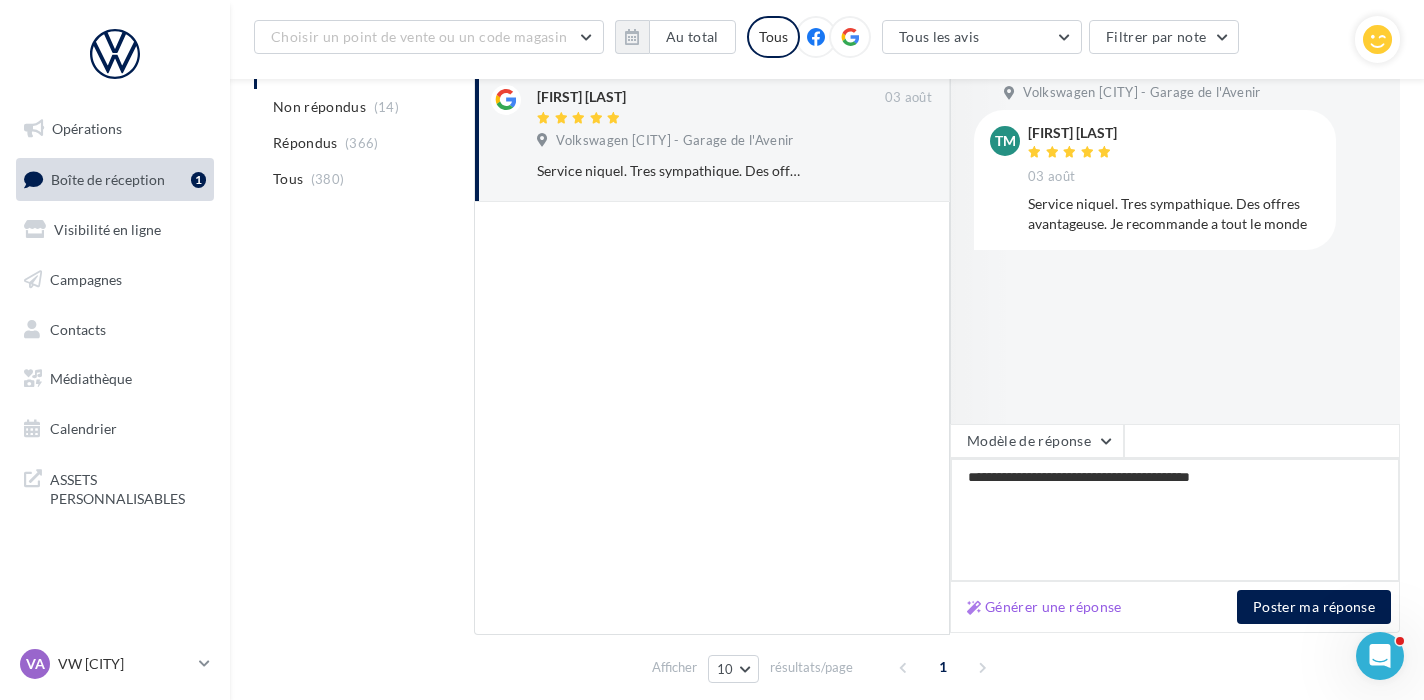type on "**********" 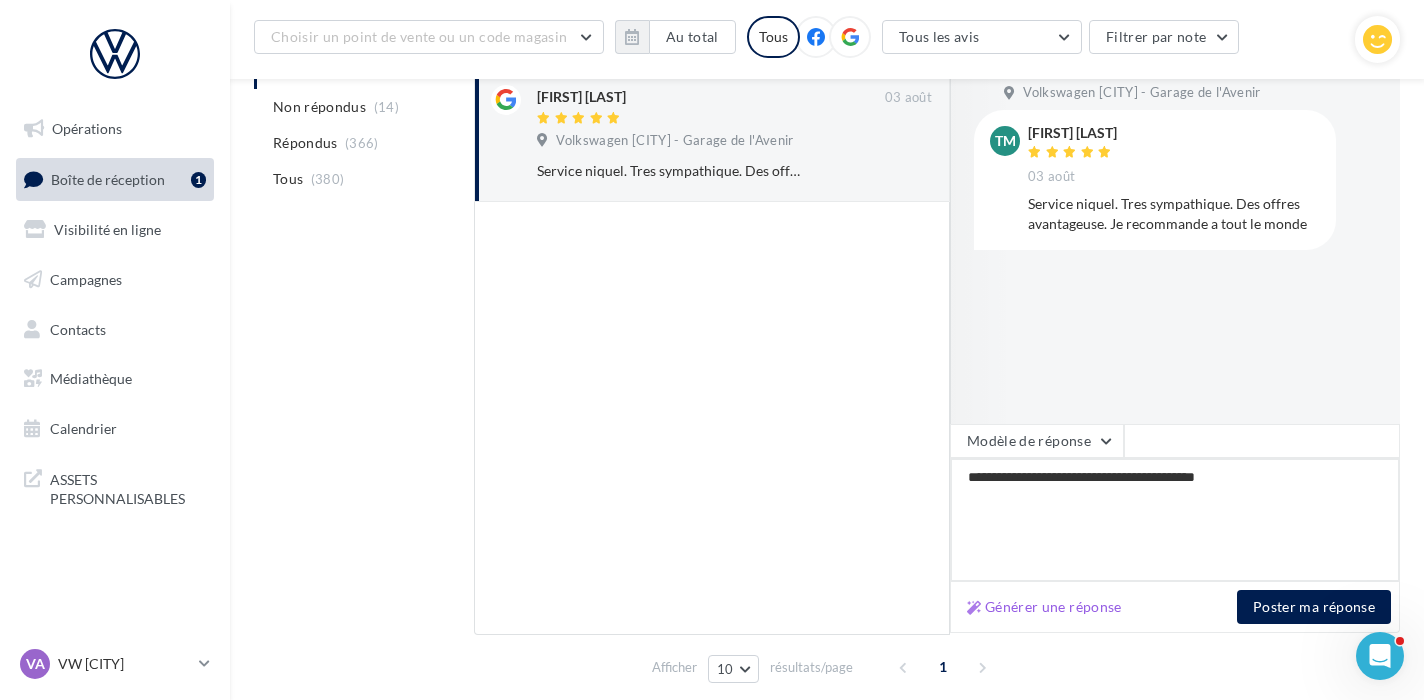 type on "**********" 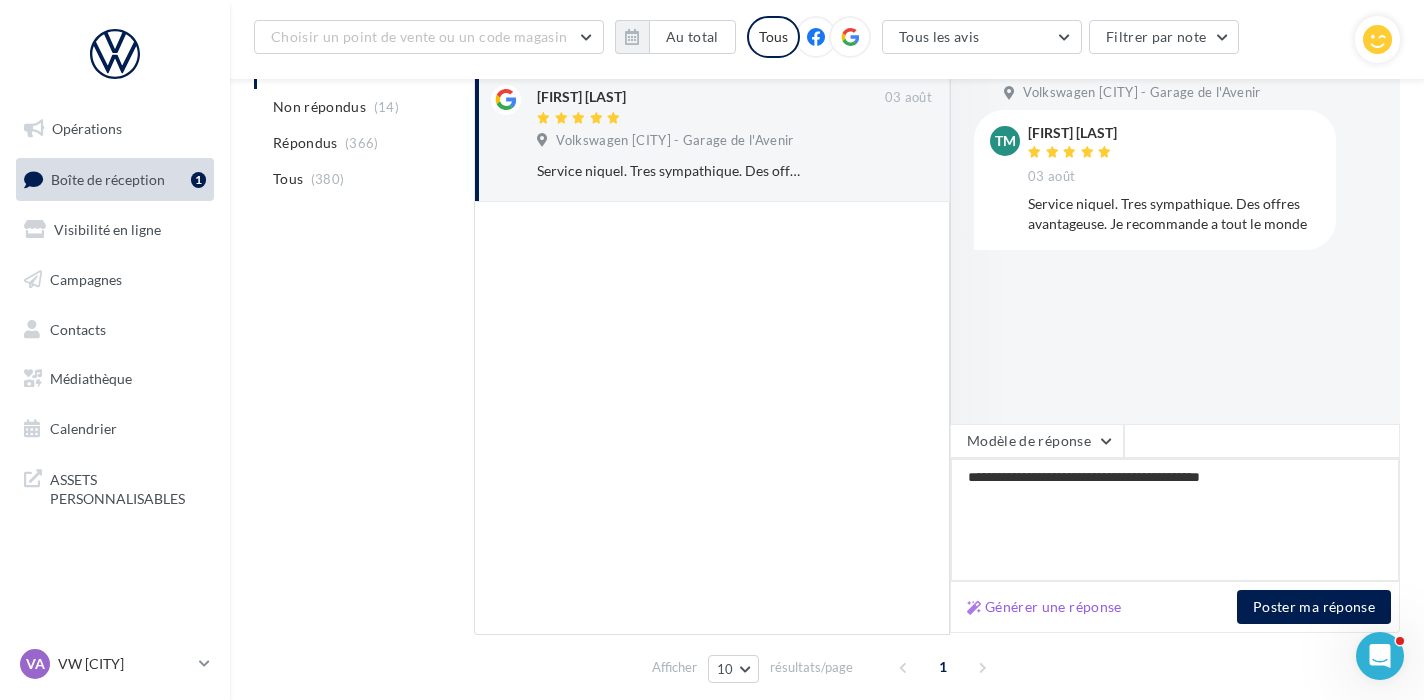 type on "**********" 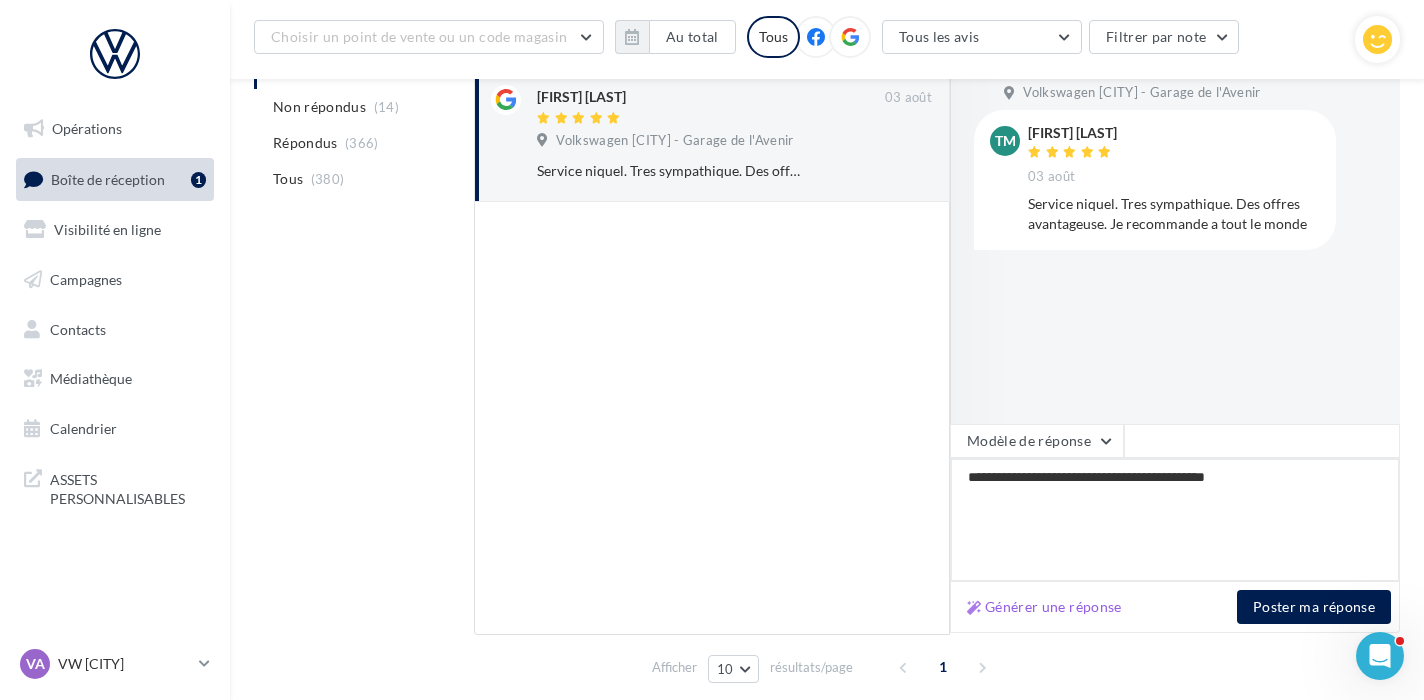 type on "**********" 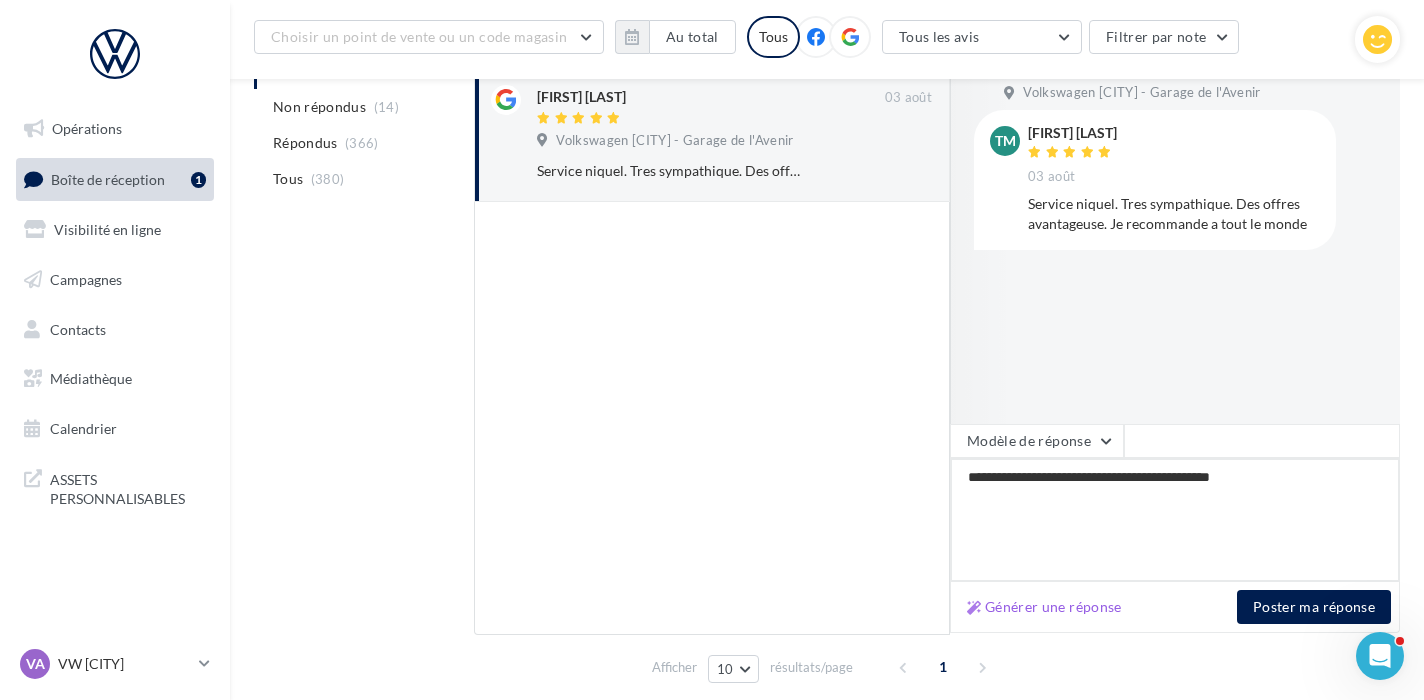 type on "**********" 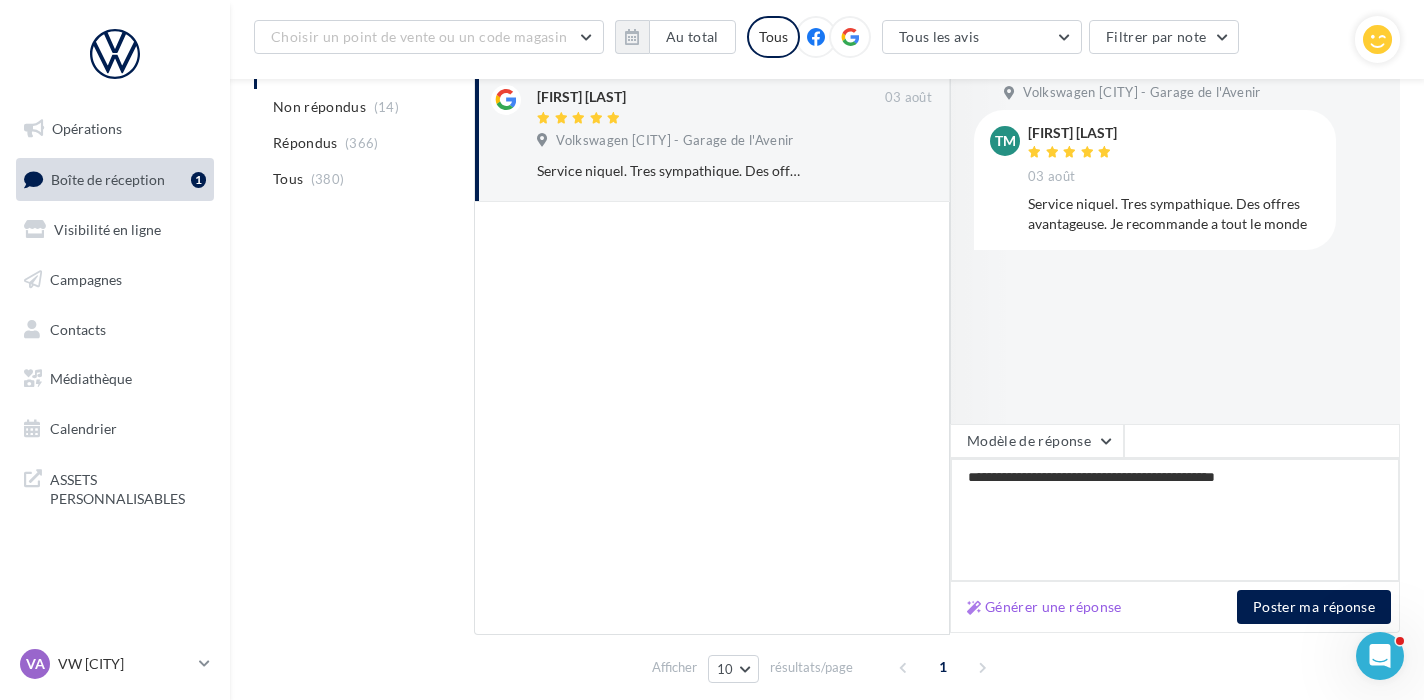 type on "**********" 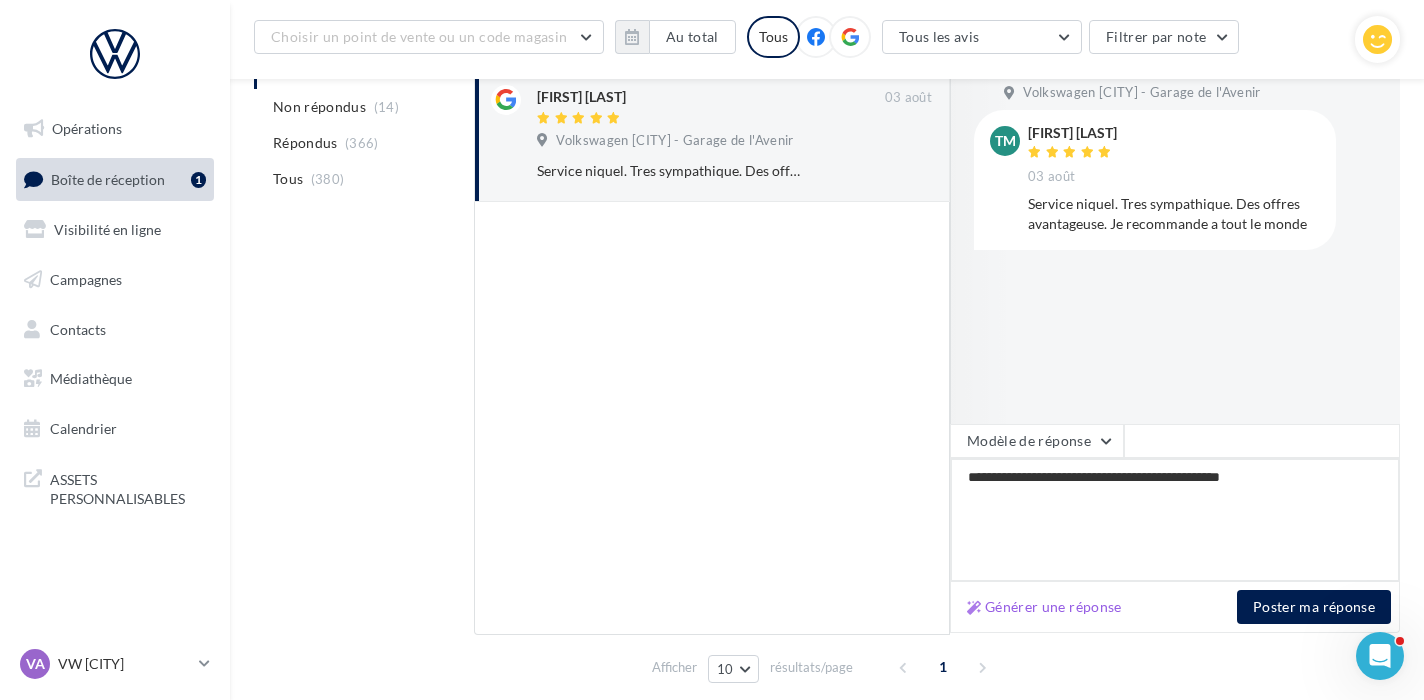 type on "**********" 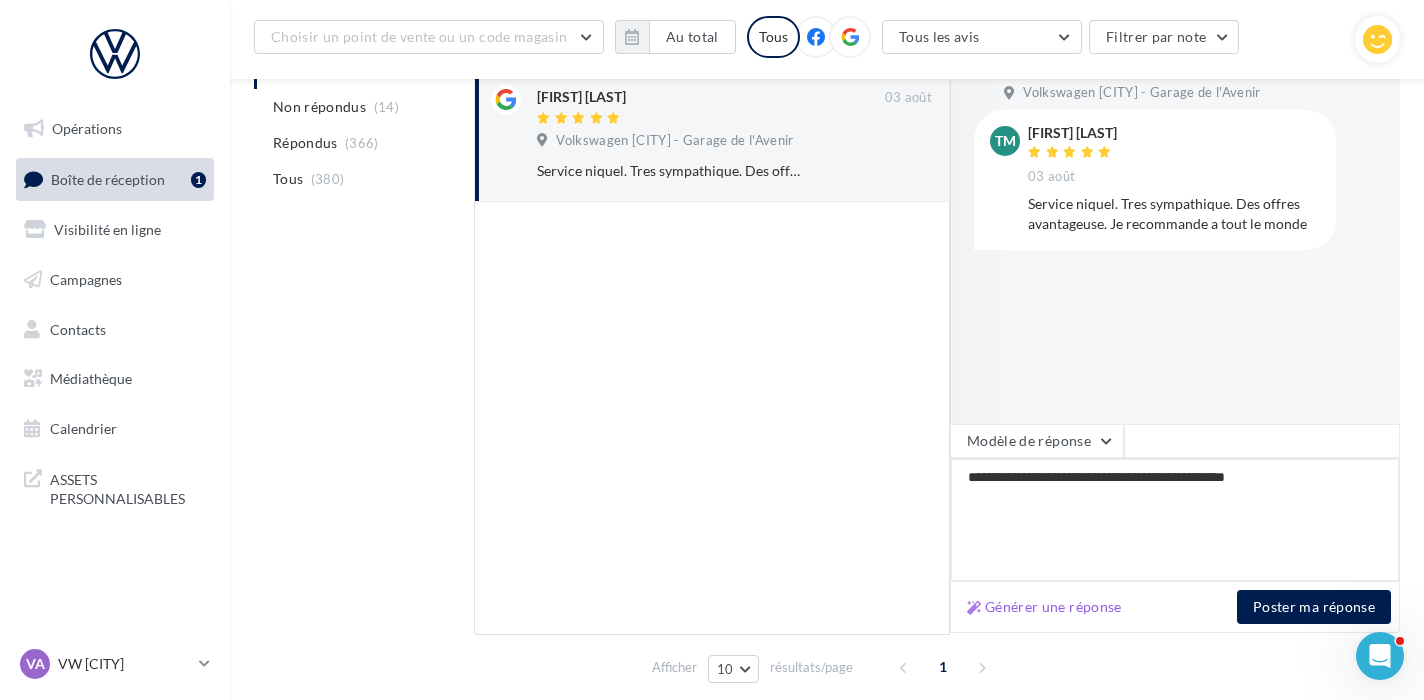 type on "**********" 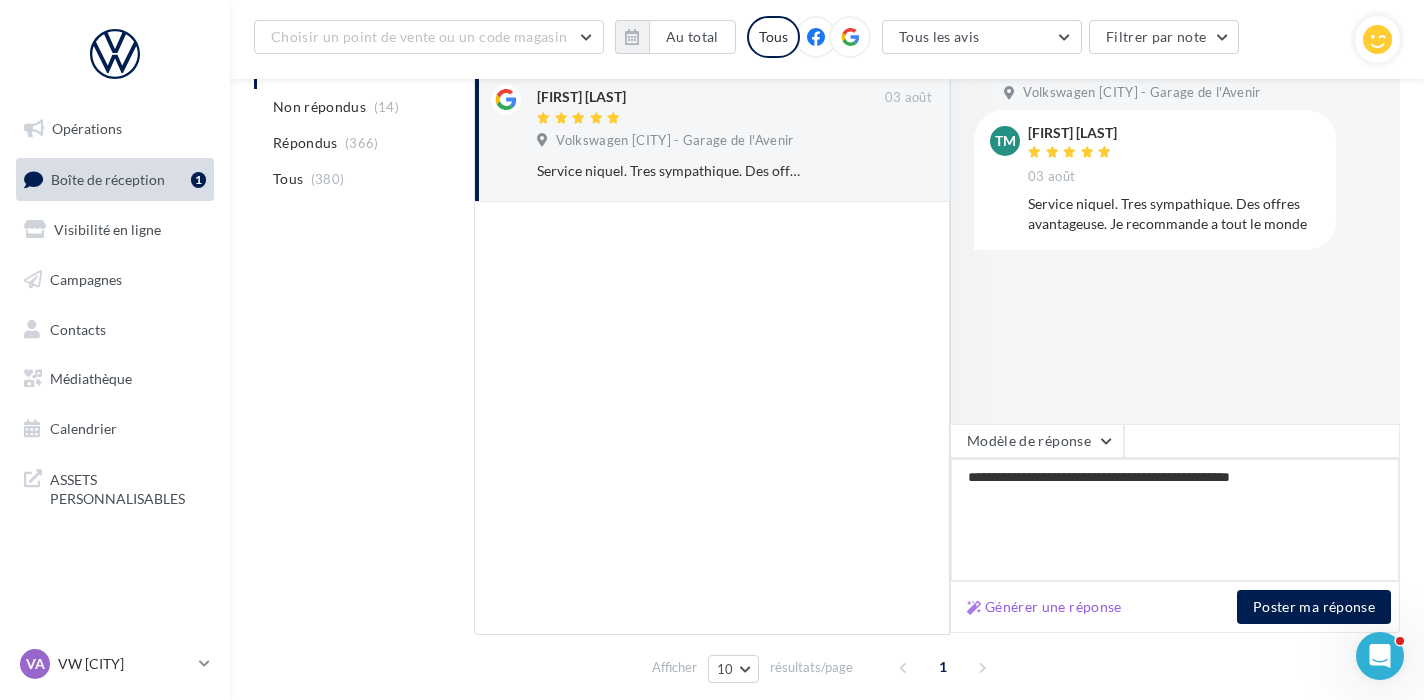 type on "**********" 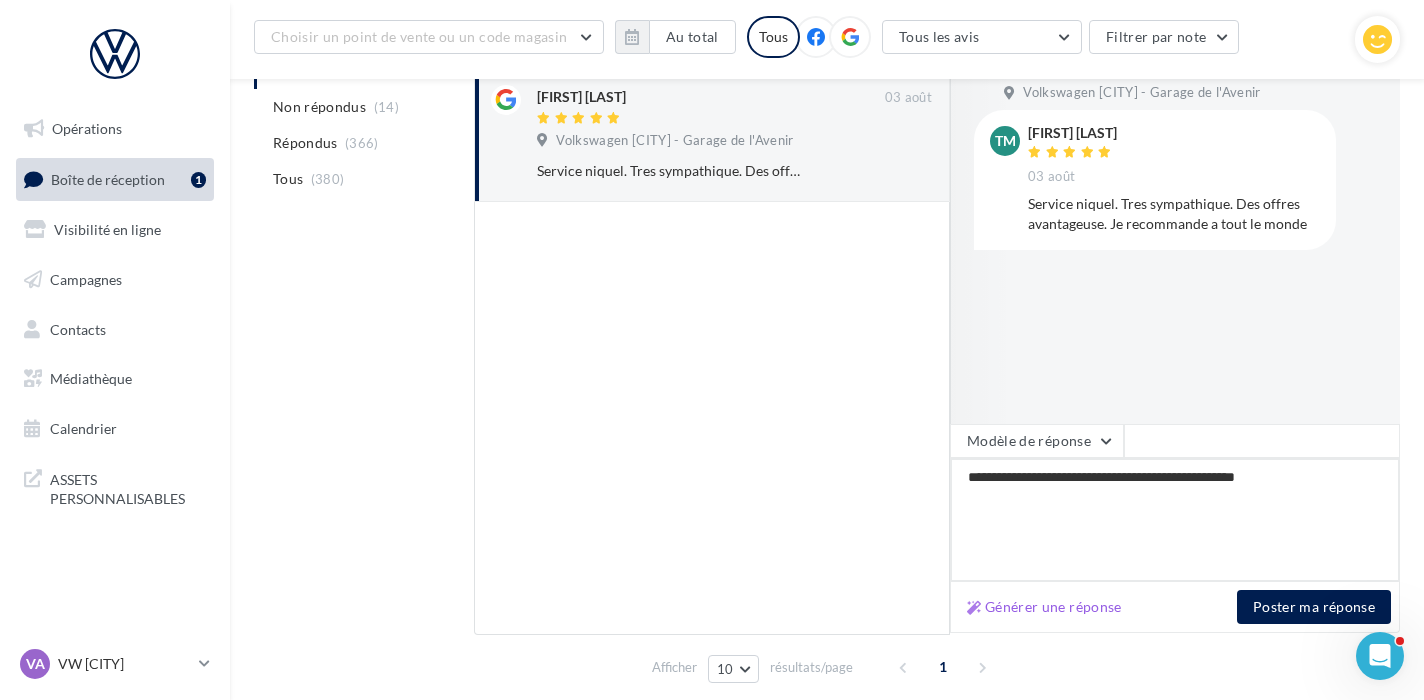 type on "**********" 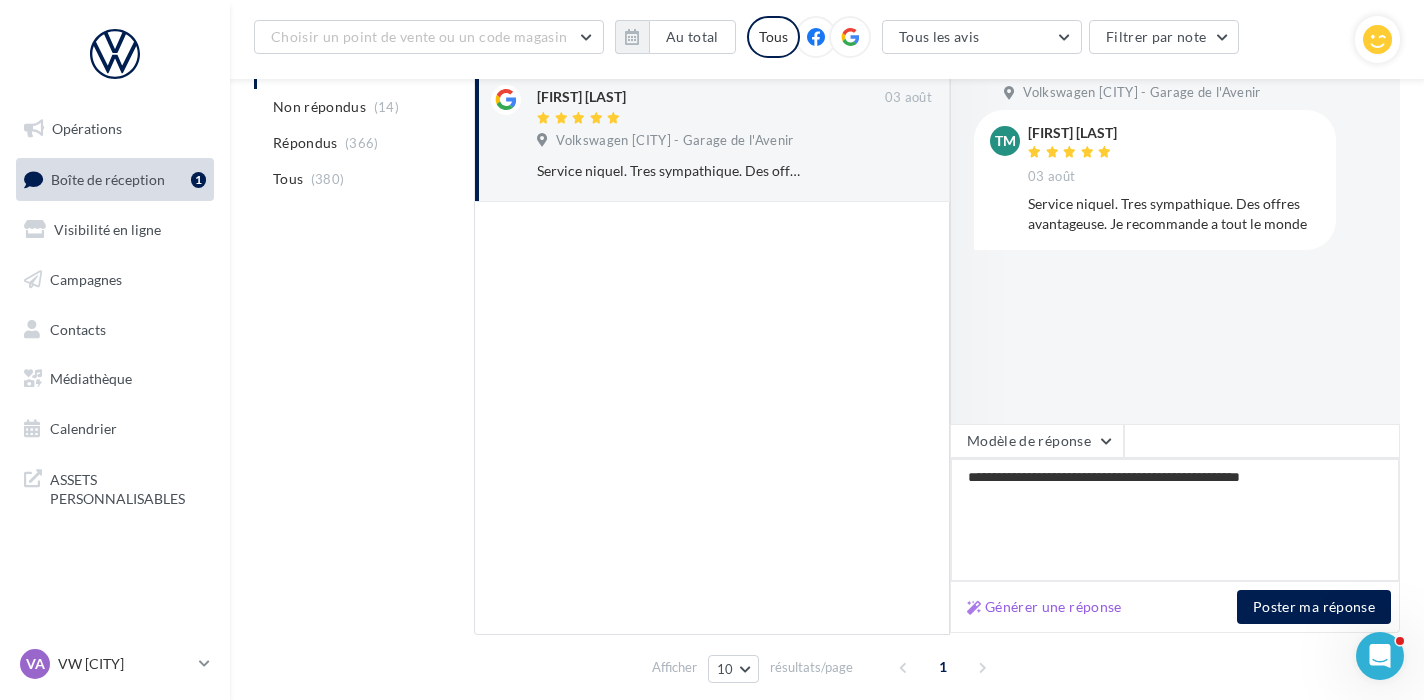 type on "**********" 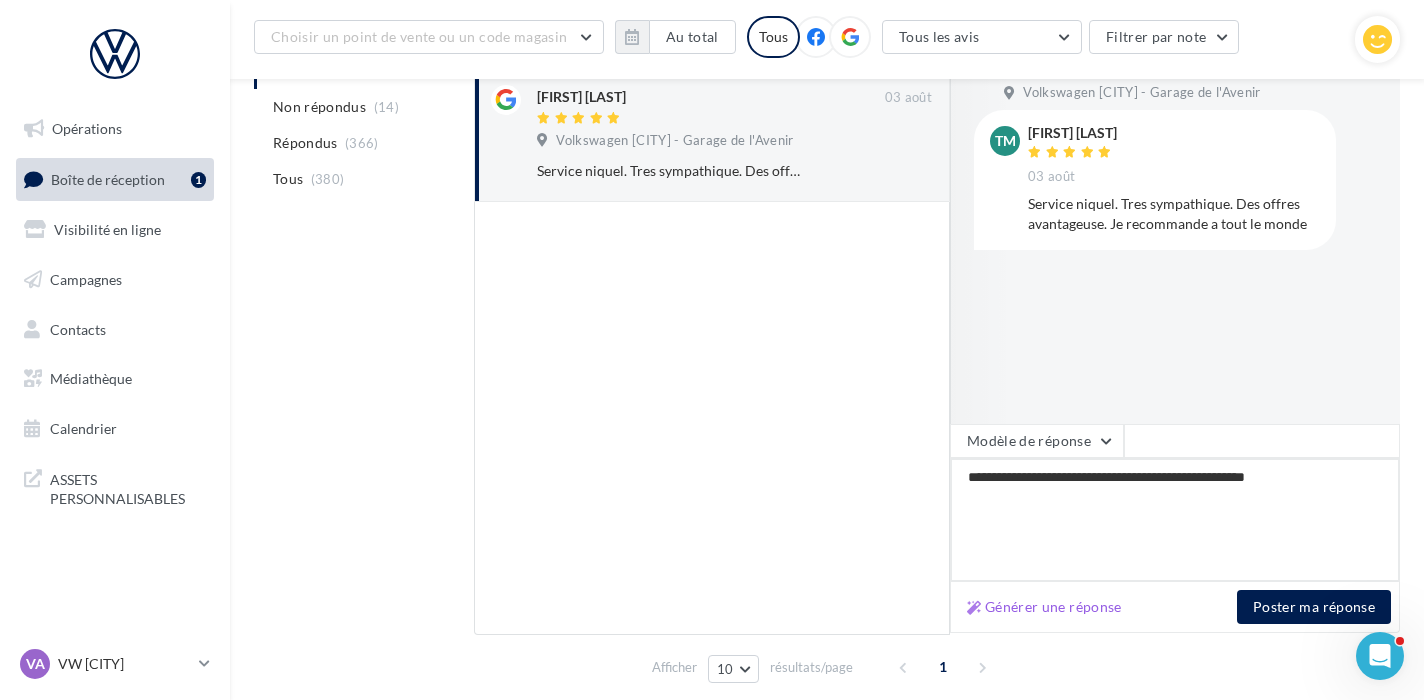 type on "**********" 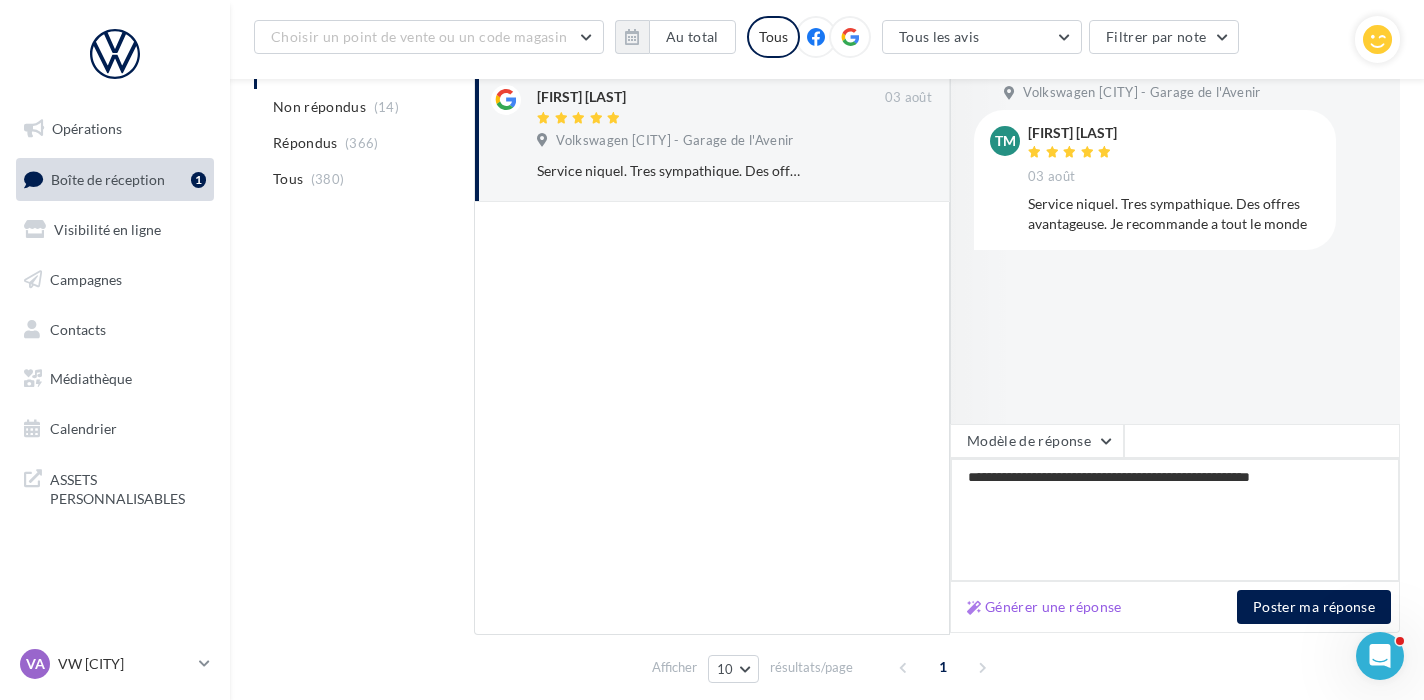 type on "**********" 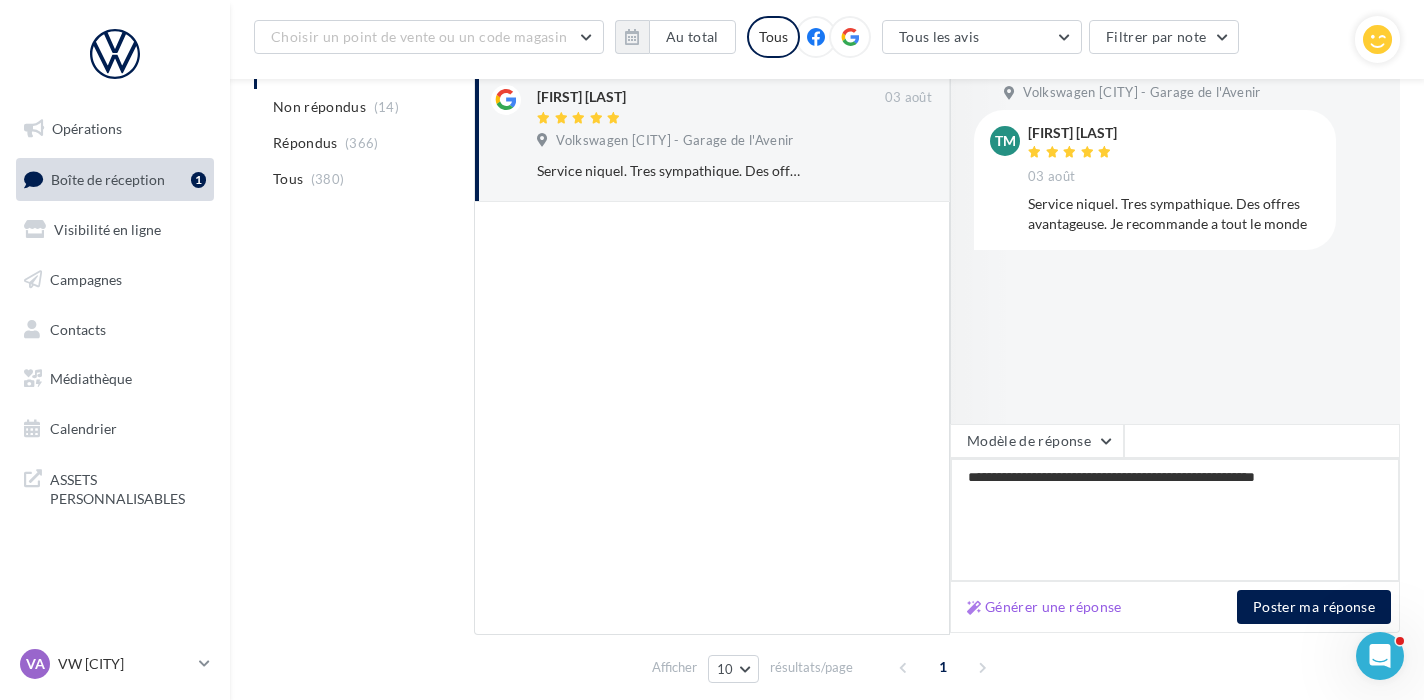 type on "**********" 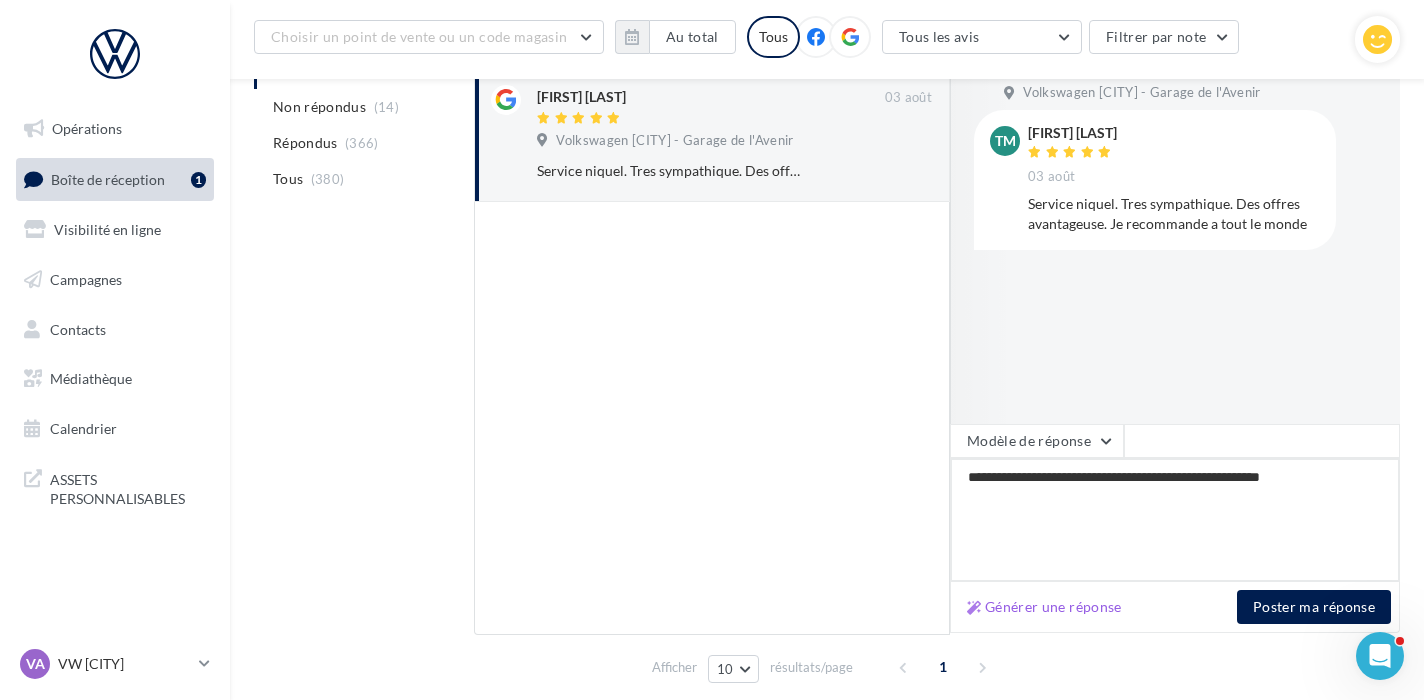 type 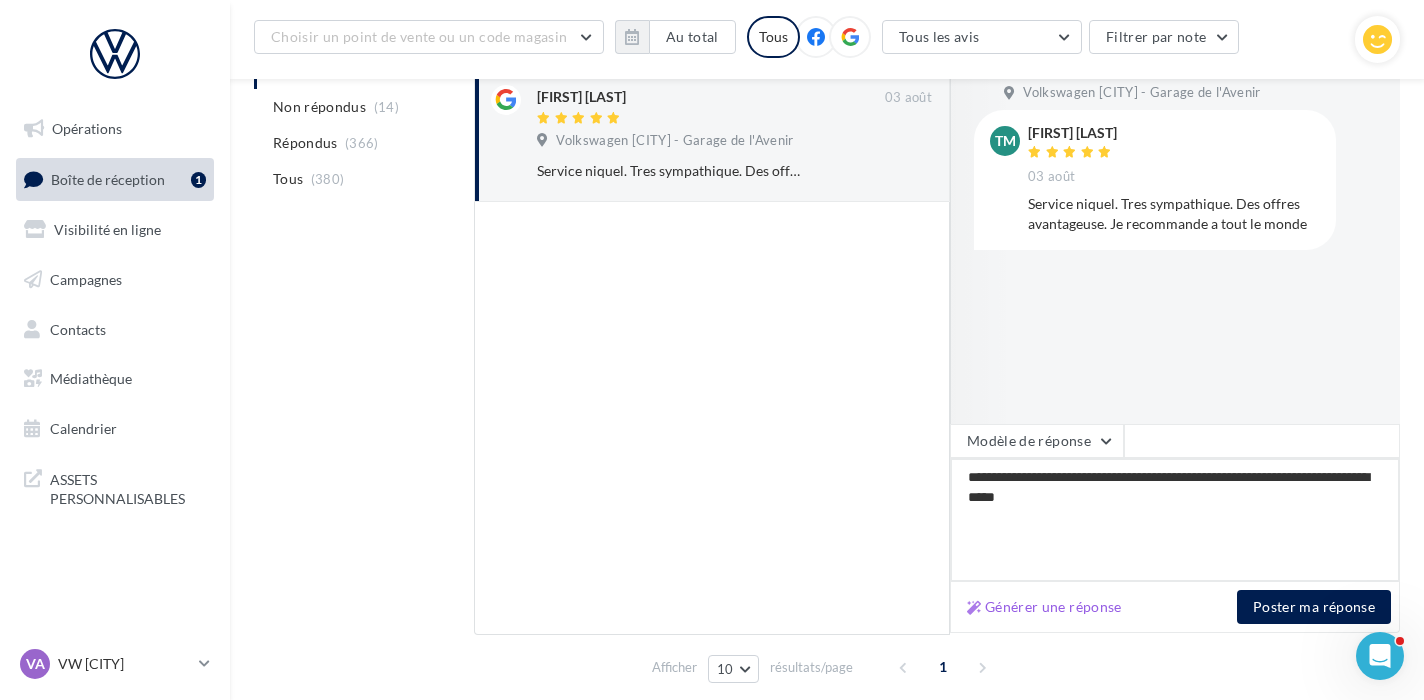 click on "**********" at bounding box center [1175, 520] 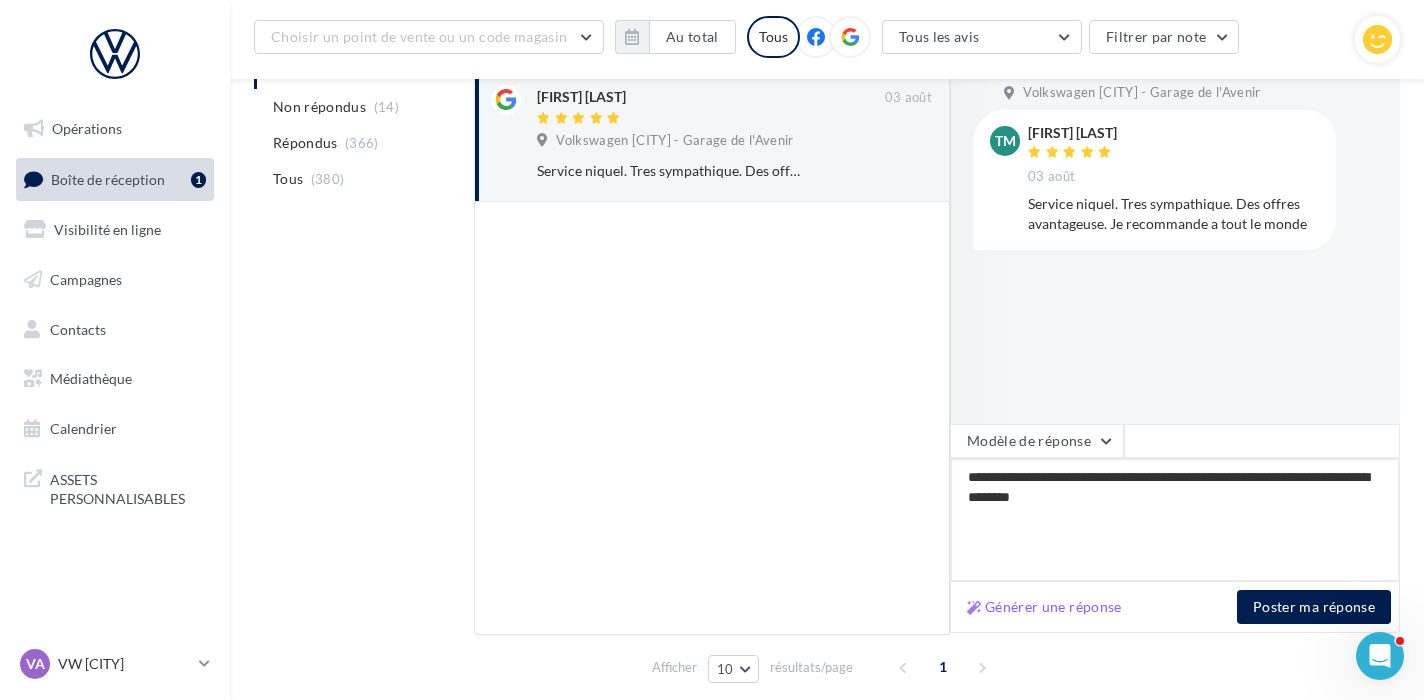 click on "**********" at bounding box center (1175, 520) 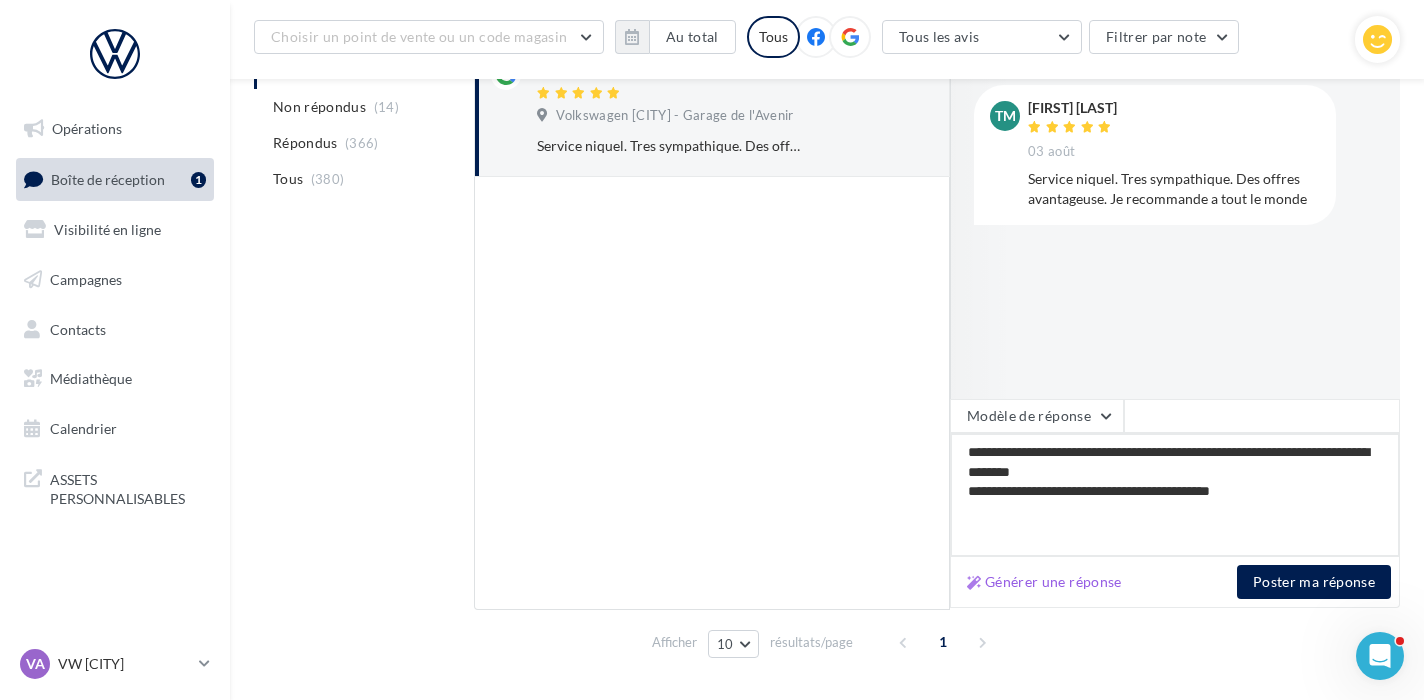 scroll, scrollTop: 301, scrollLeft: 0, axis: vertical 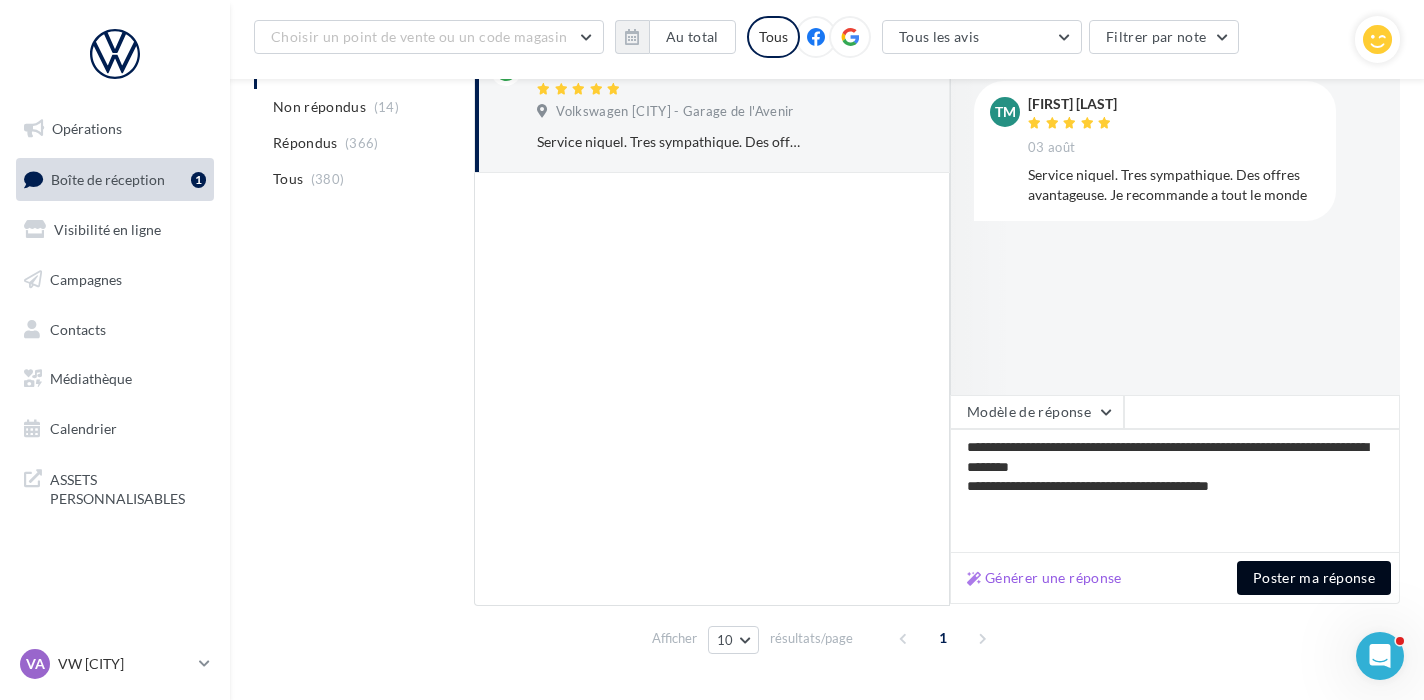 click on "Poster ma réponse" at bounding box center [1314, 578] 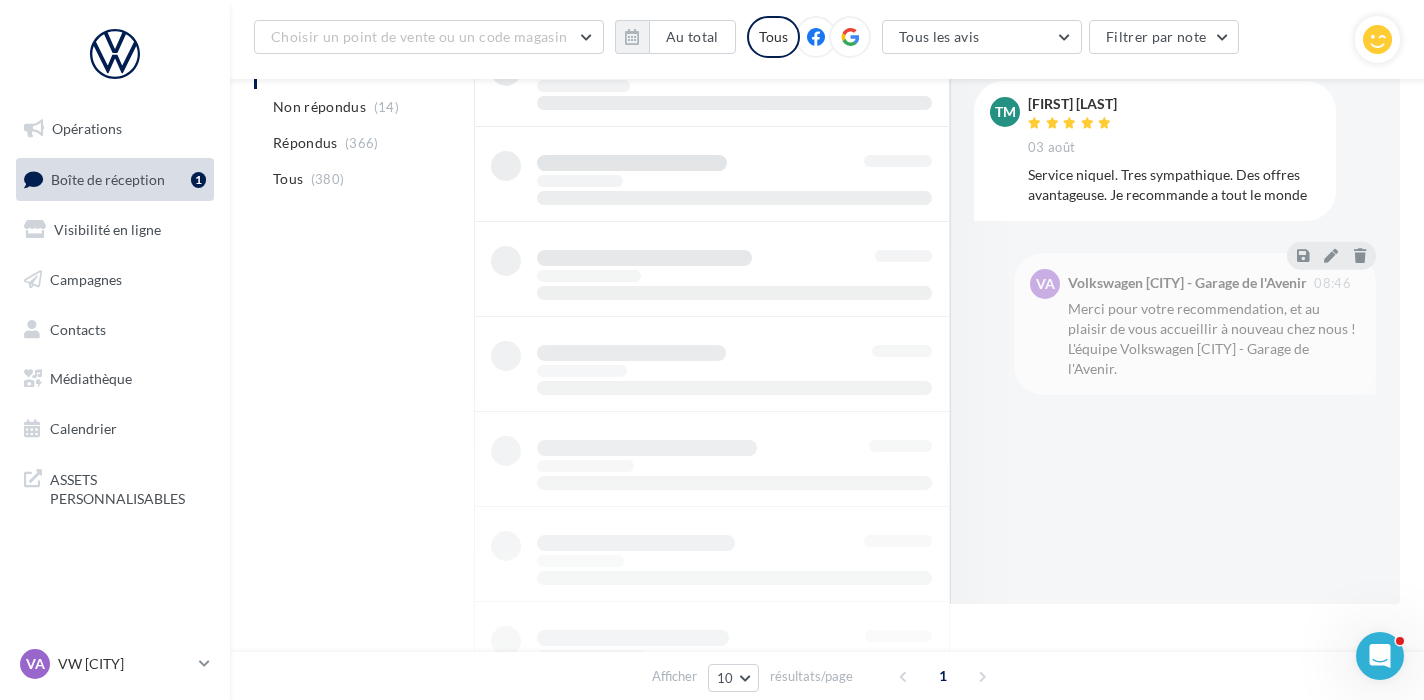 scroll, scrollTop: 150, scrollLeft: 0, axis: vertical 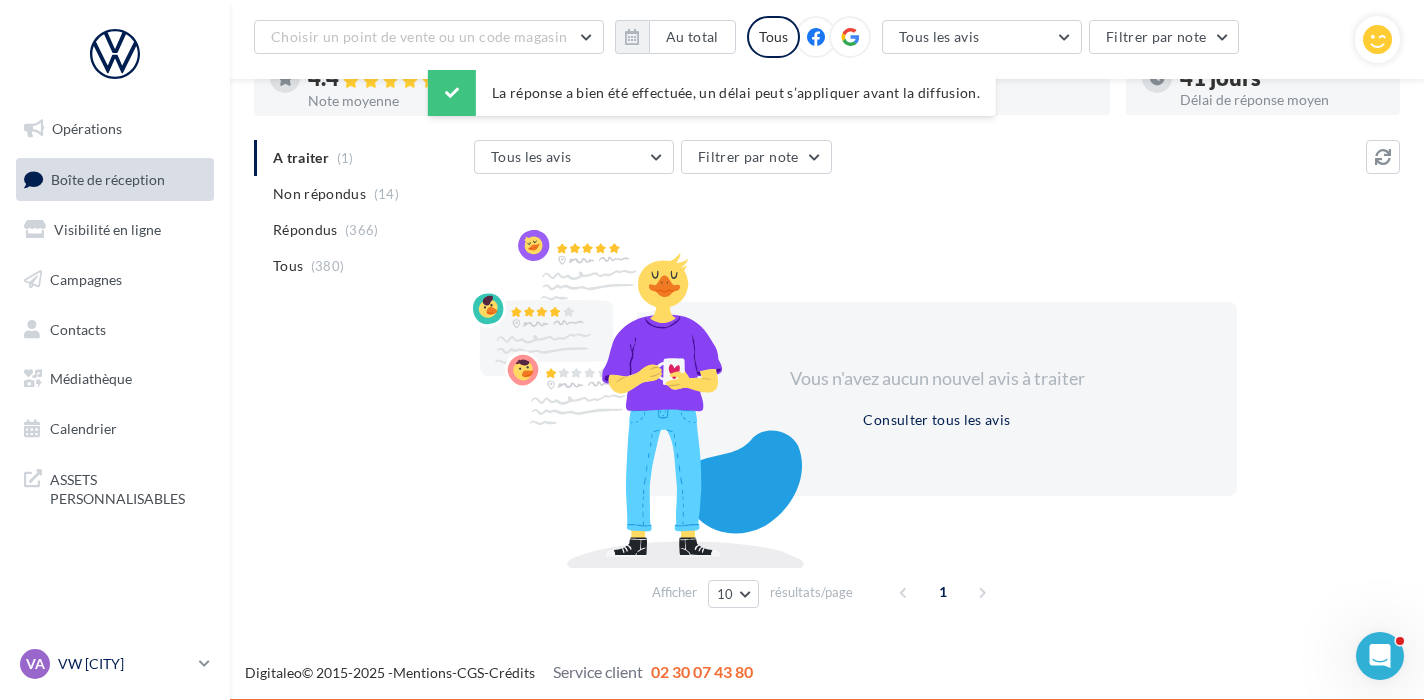 click on "VW [CITY]" at bounding box center [124, 664] 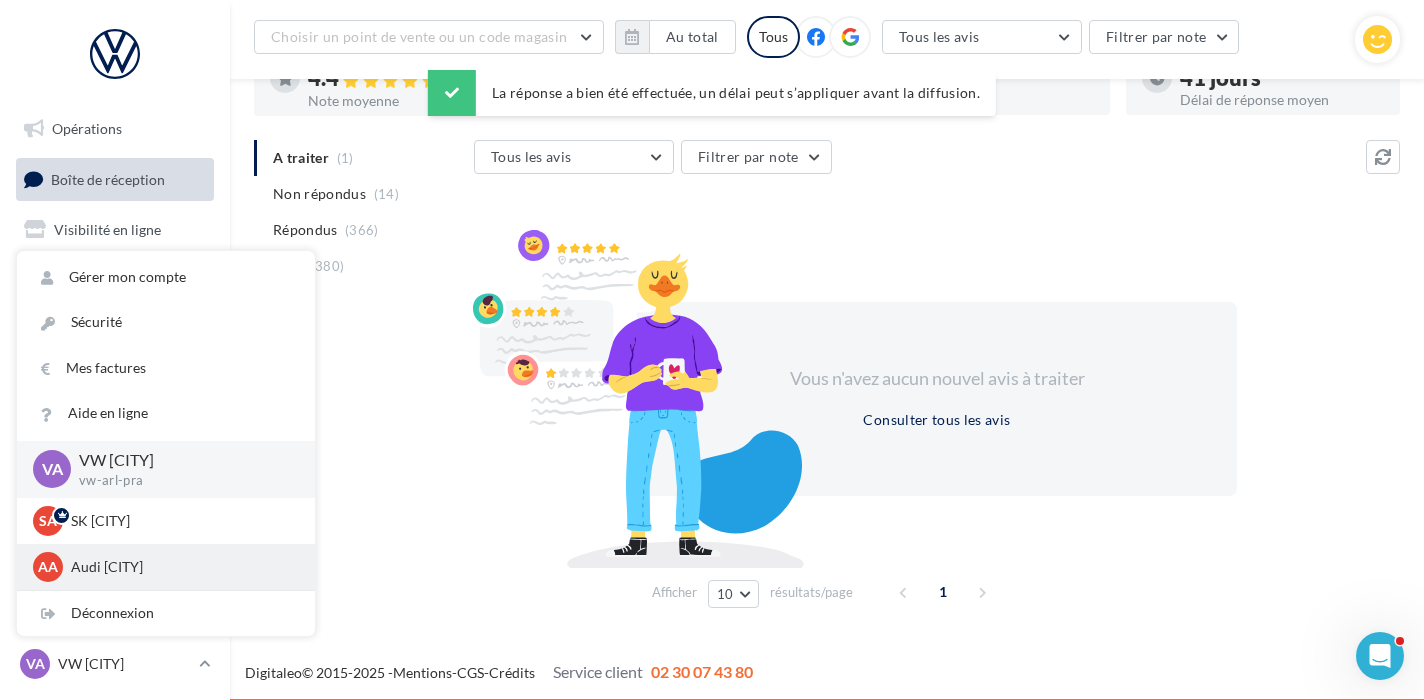 click on "Audi [CITY]" at bounding box center (181, 567) 